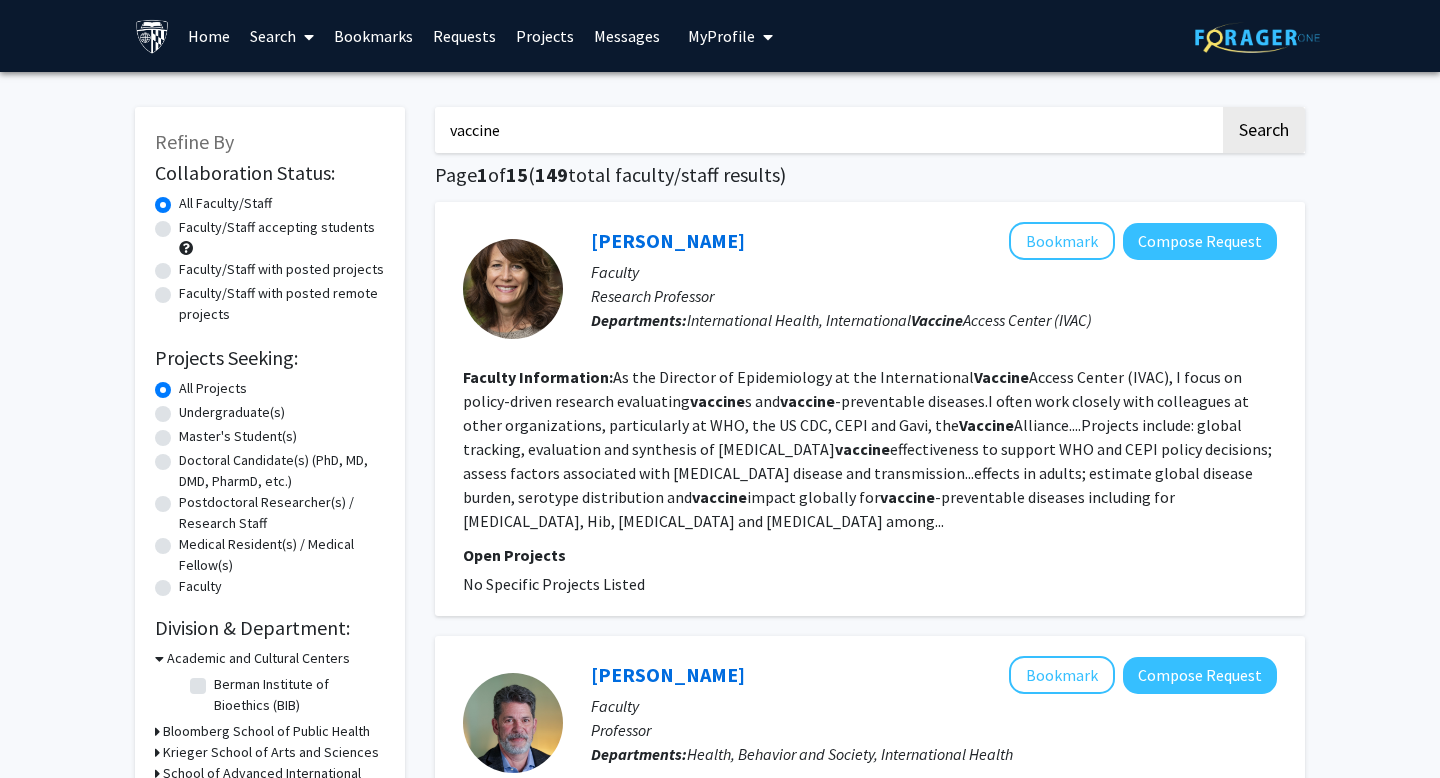 scroll, scrollTop: 0, scrollLeft: 0, axis: both 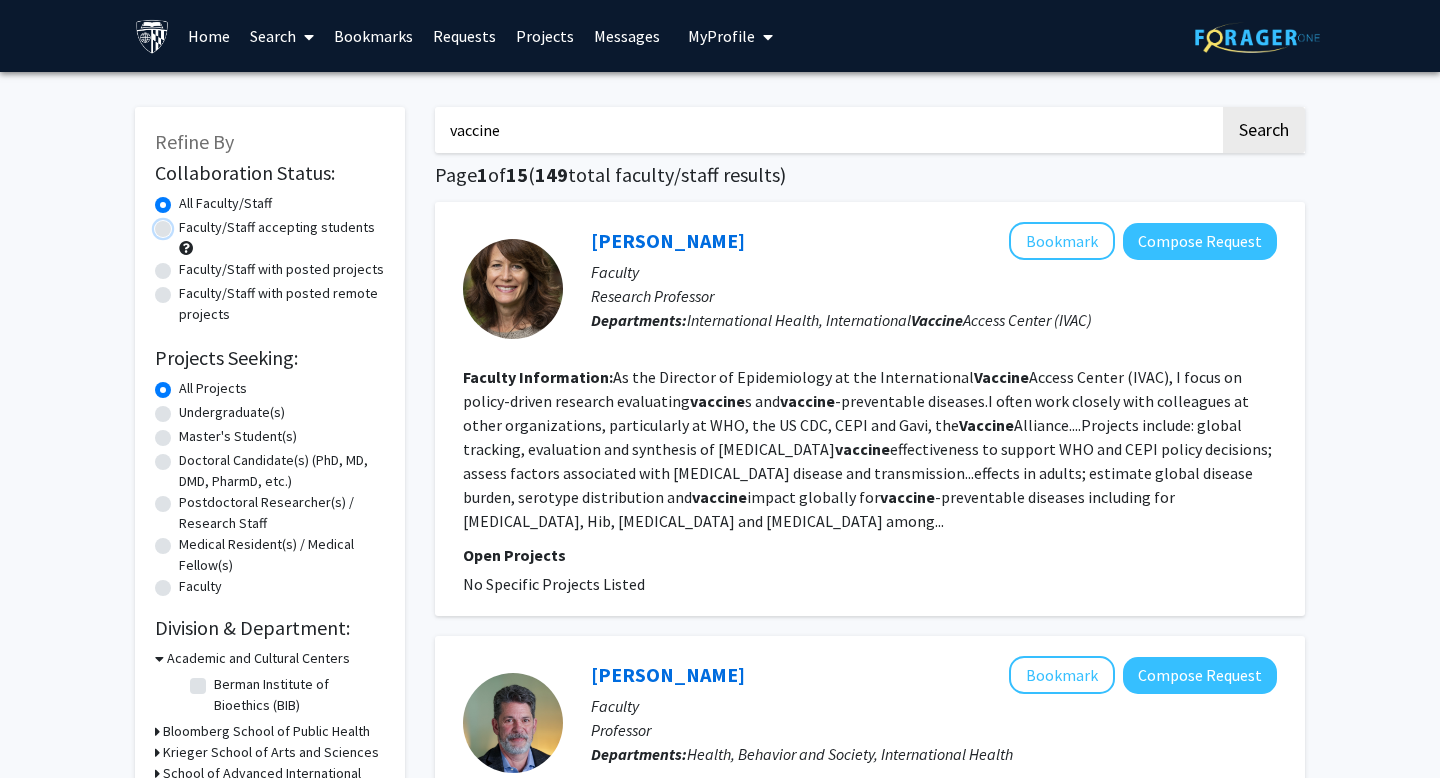 click on "Faculty/Staff accepting students" at bounding box center [185, 223] 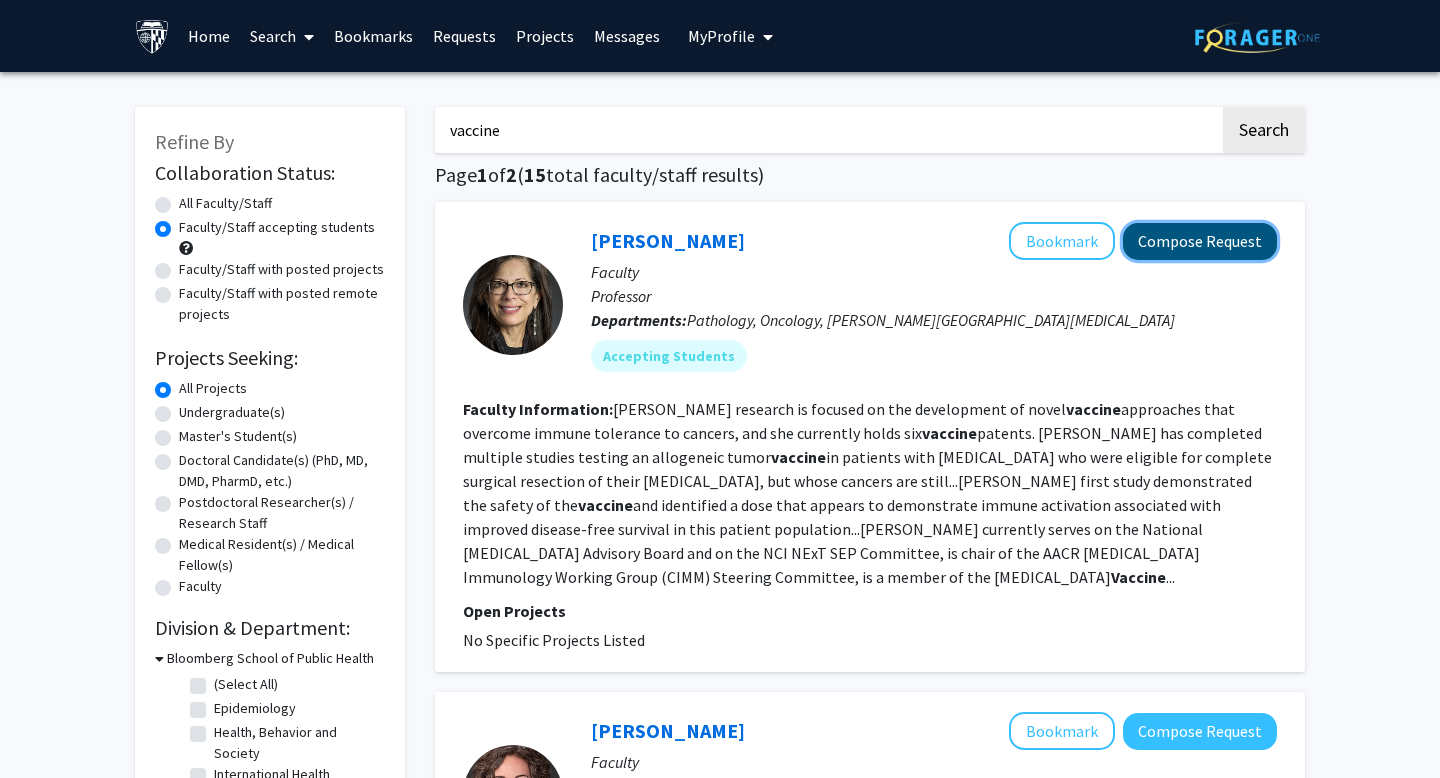 click on "Compose Request" 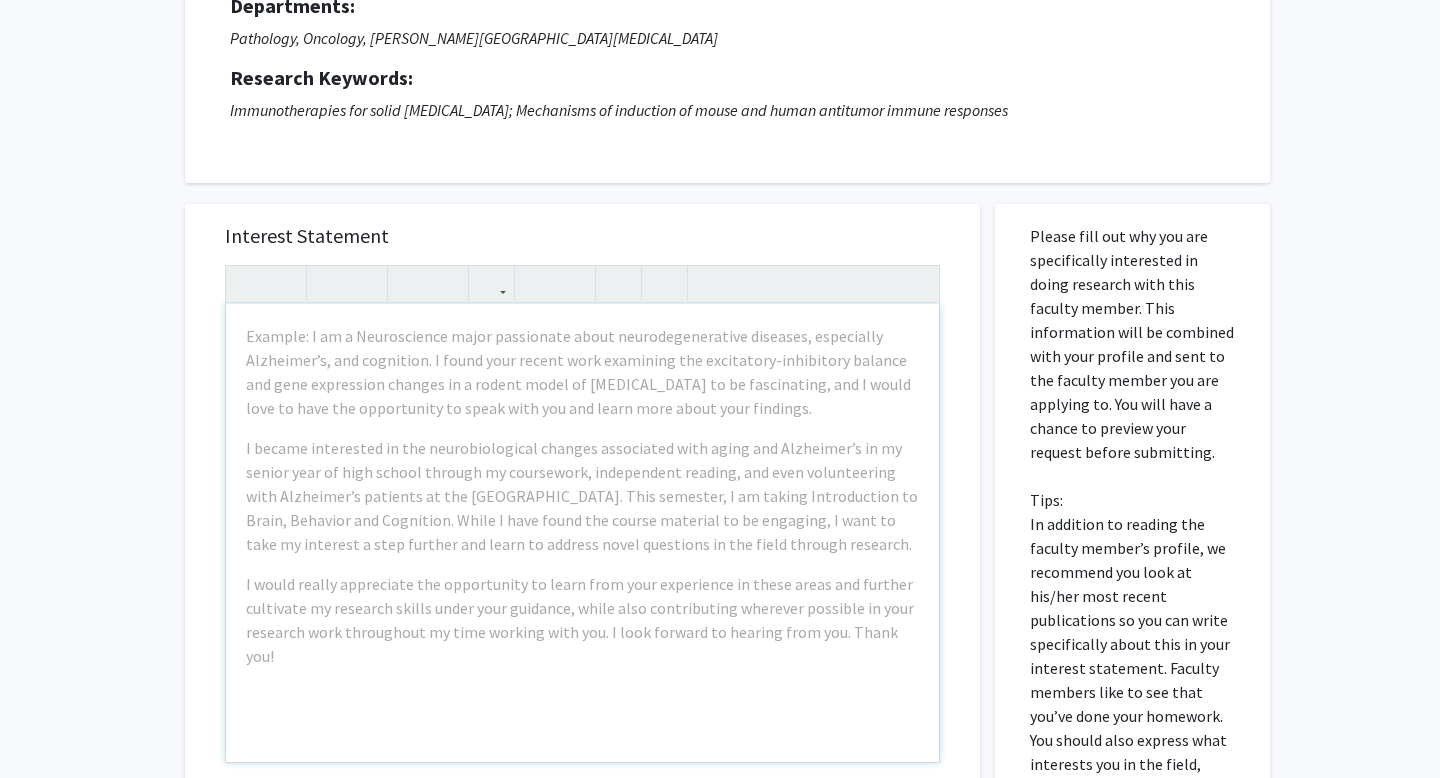 scroll, scrollTop: 243, scrollLeft: 0, axis: vertical 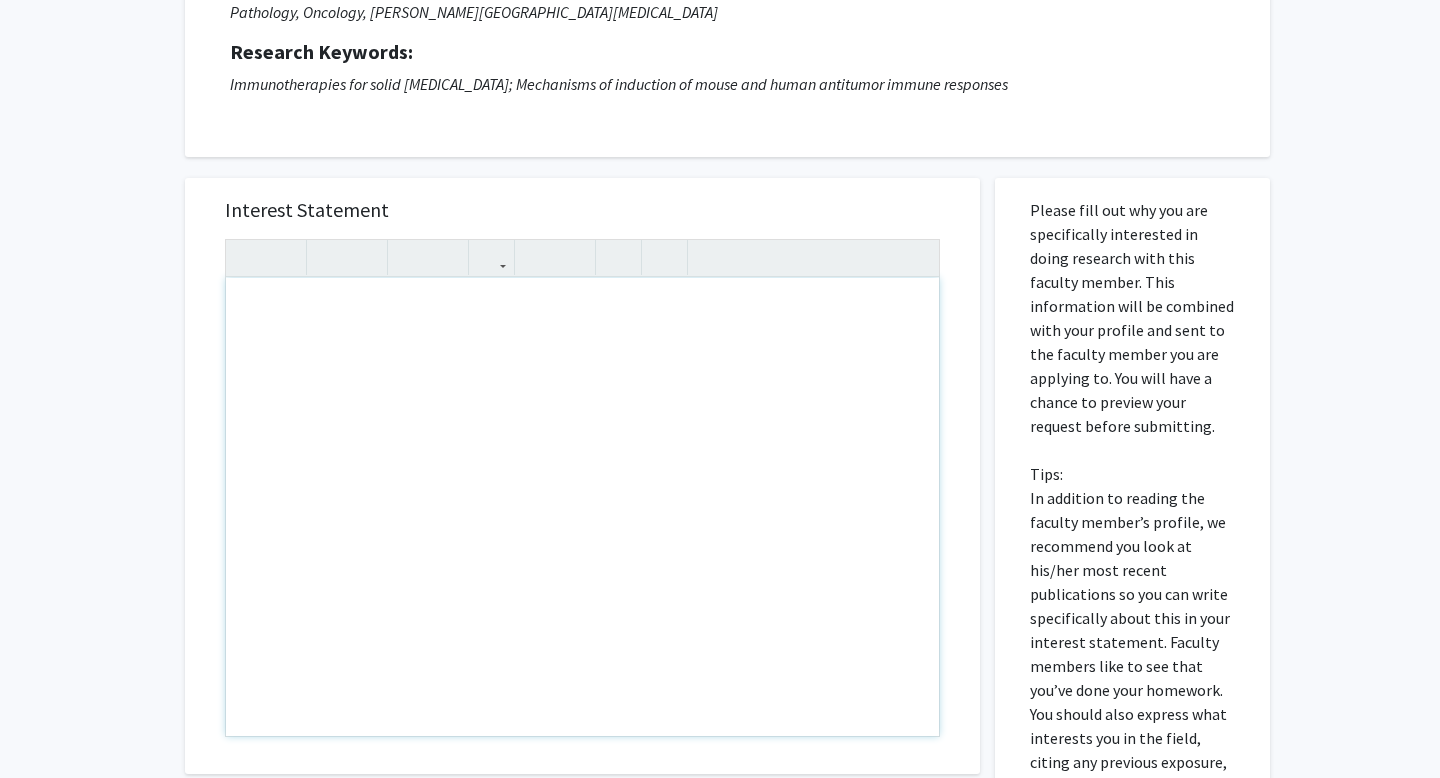 click at bounding box center [582, 507] 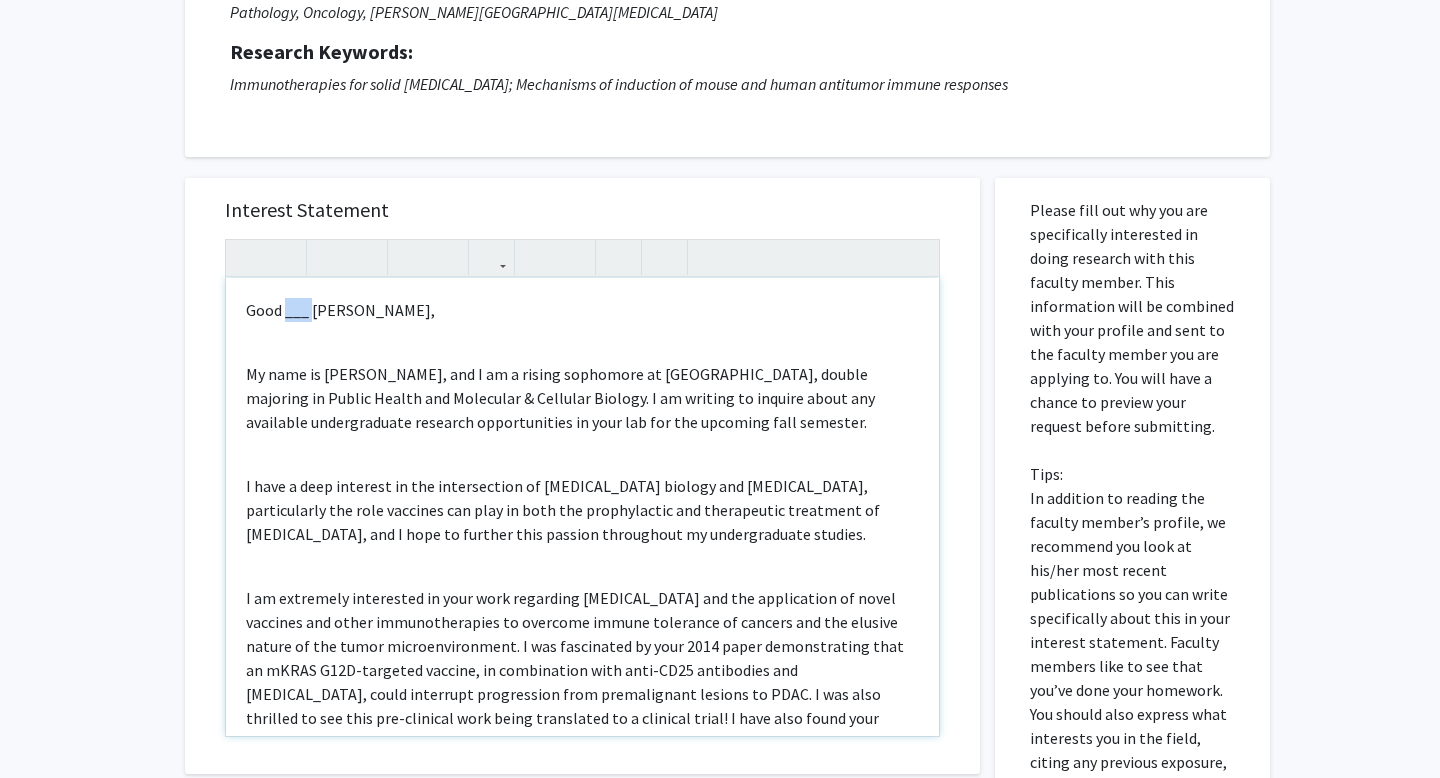 drag, startPoint x: 311, startPoint y: 312, endPoint x: 289, endPoint y: 312, distance: 22 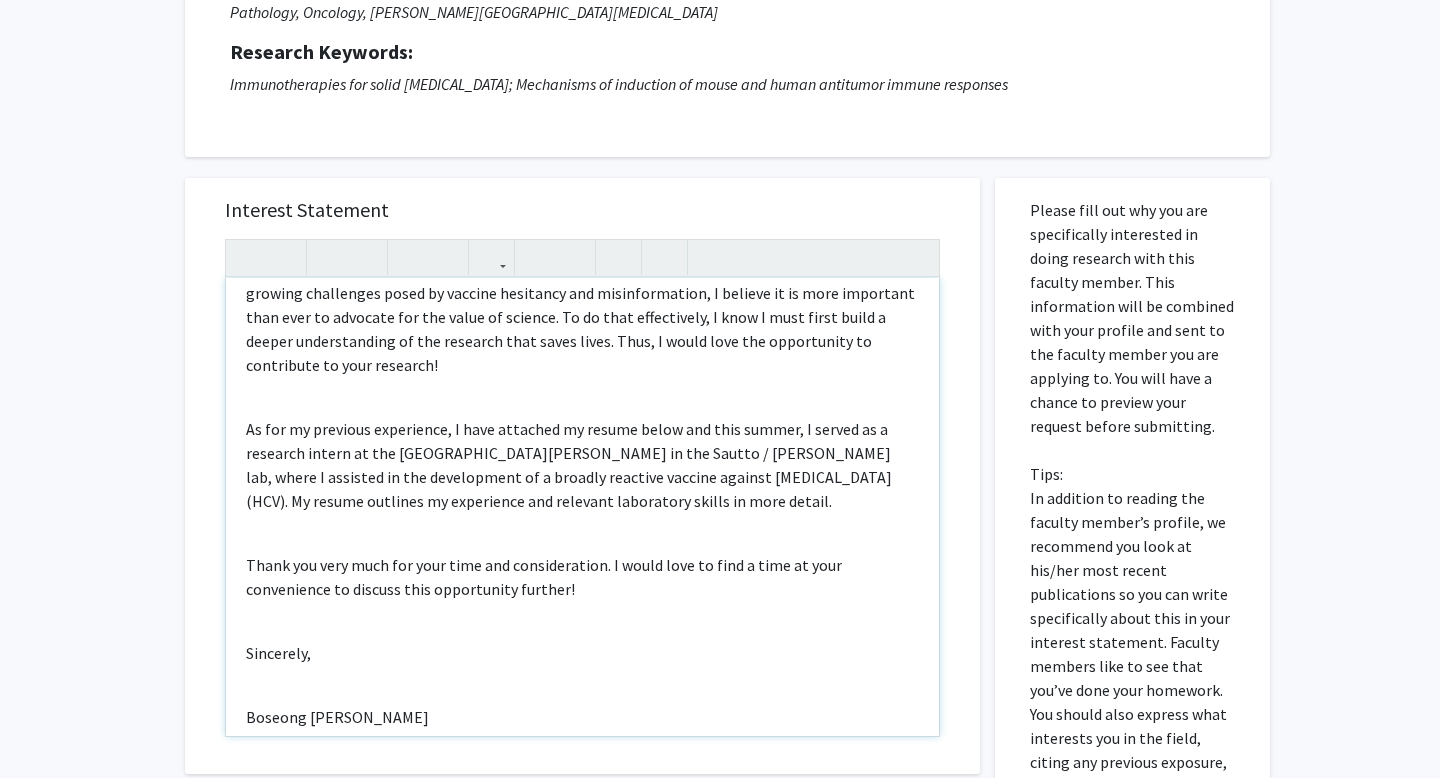 scroll, scrollTop: 674, scrollLeft: 0, axis: vertical 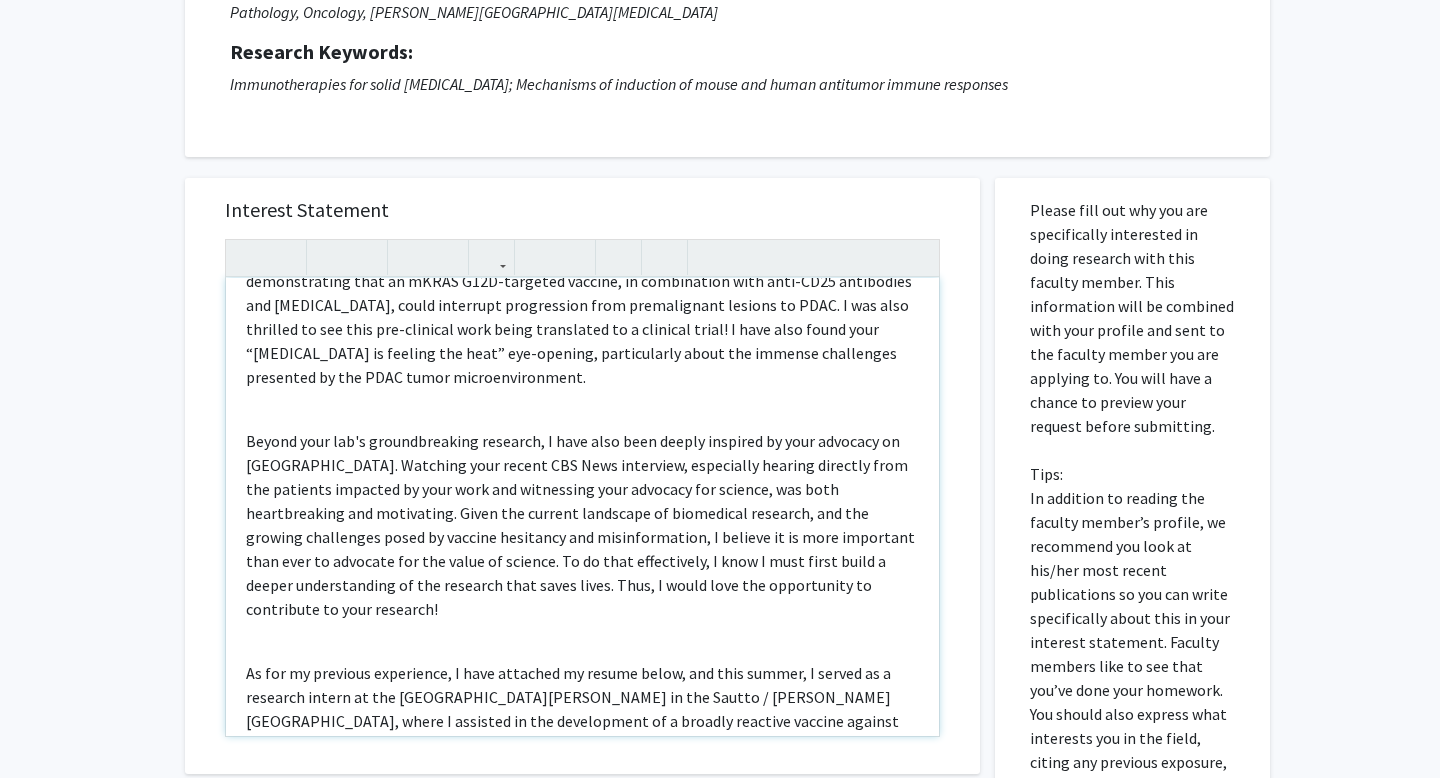 click on "Beyond your lab's groundbreaking research, I have also been deeply inspired by your advocacy on [GEOGRAPHIC_DATA]. Watching your recent CBS News interview, especially hearing directly from the patients impacted by your work and witnessing your advocacy for science, was both heartbreaking and motivating. Given the current landscape of biomedical research, and the growing challenges posed by vaccine hesitancy and misinformation, I believe it is more important than ever to advocate for the value of science. To do that effectively, I know I must first build a deeper understanding of the research that saves lives. Thus, I would love the opportunity to contribute to your research!" at bounding box center [582, 525] 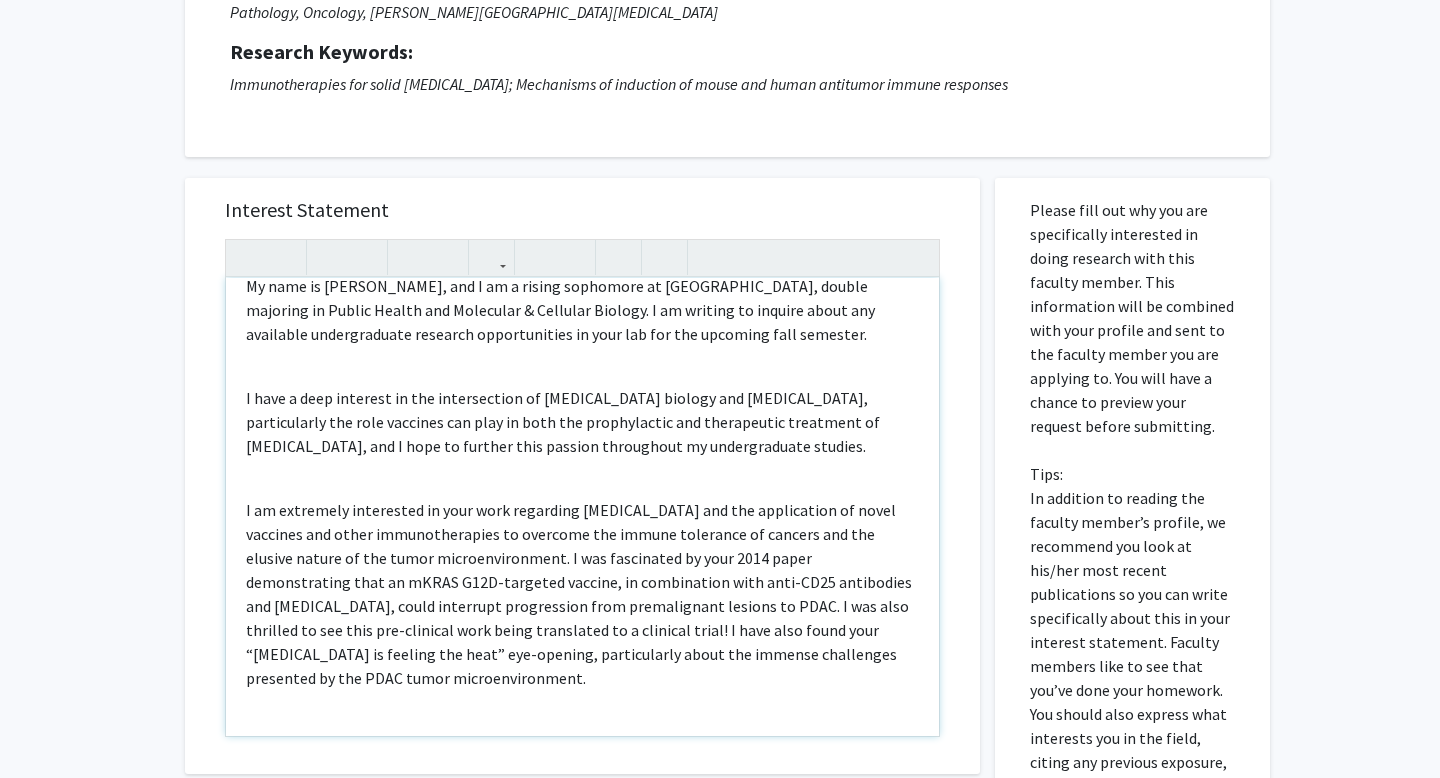 scroll, scrollTop: 87, scrollLeft: 0, axis: vertical 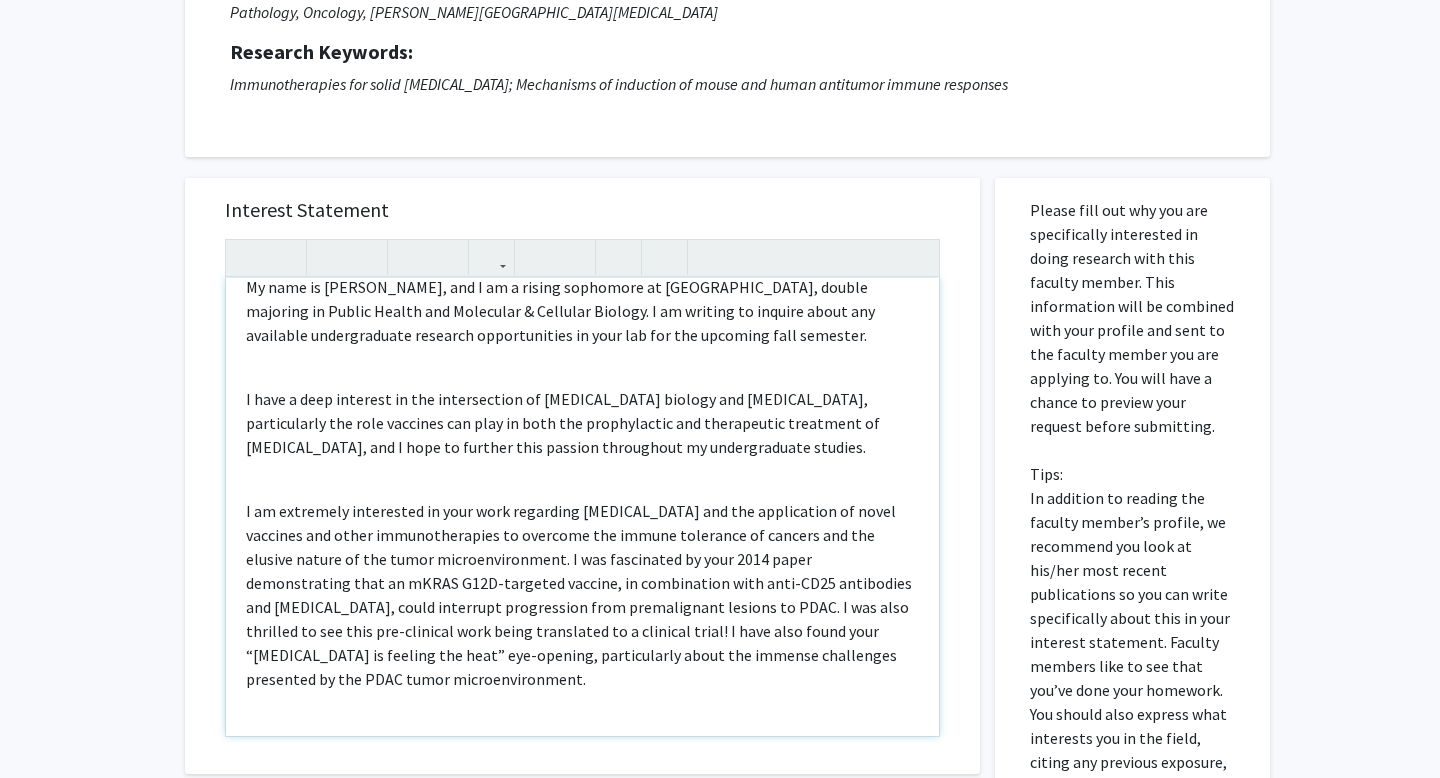click on "I have a deep interest in the intersection of [MEDICAL_DATA] biology and [MEDICAL_DATA], particularly the role vaccines can play in both the prophylactic and therapeutic treatment of [MEDICAL_DATA], and I hope to further this passion throughout my undergraduate studies." at bounding box center (582, 423) 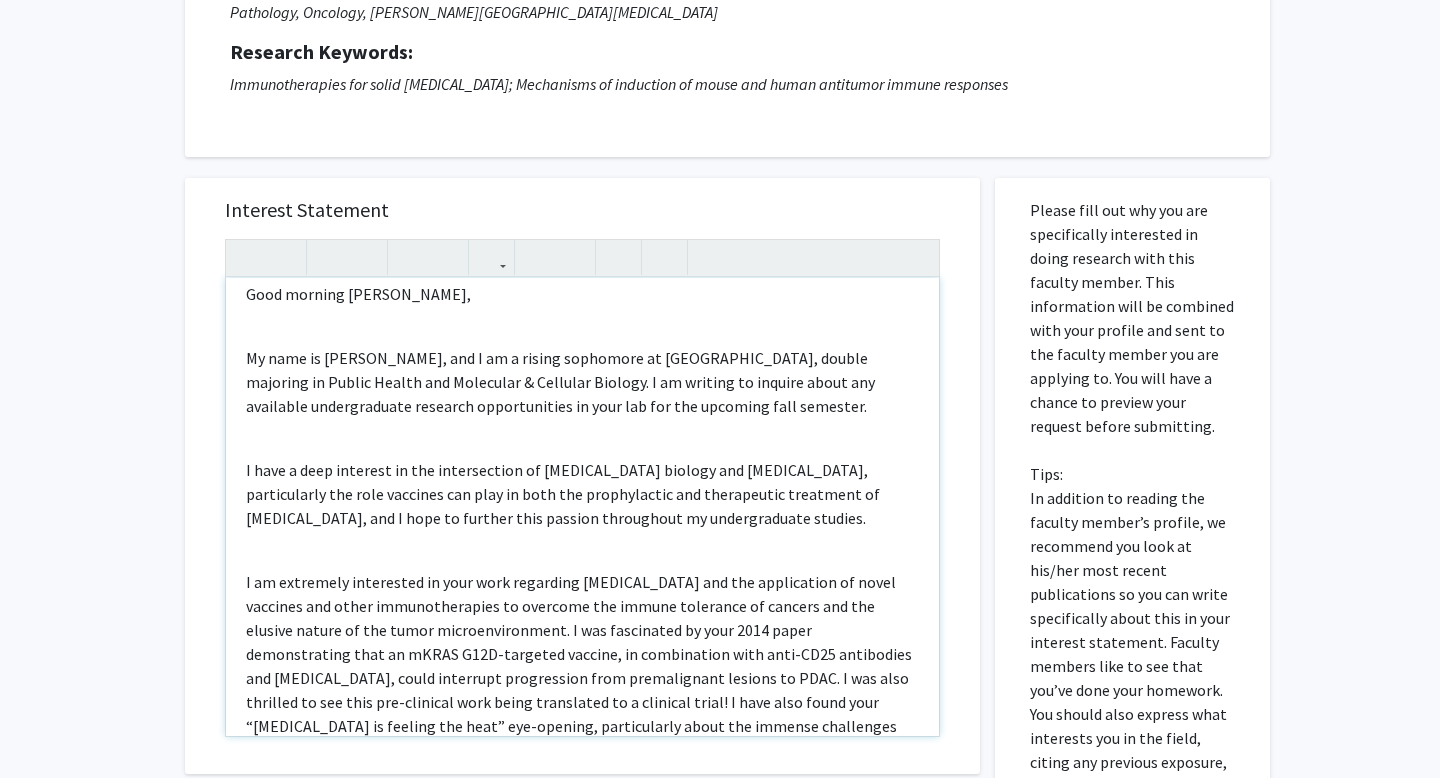 scroll, scrollTop: 2, scrollLeft: 0, axis: vertical 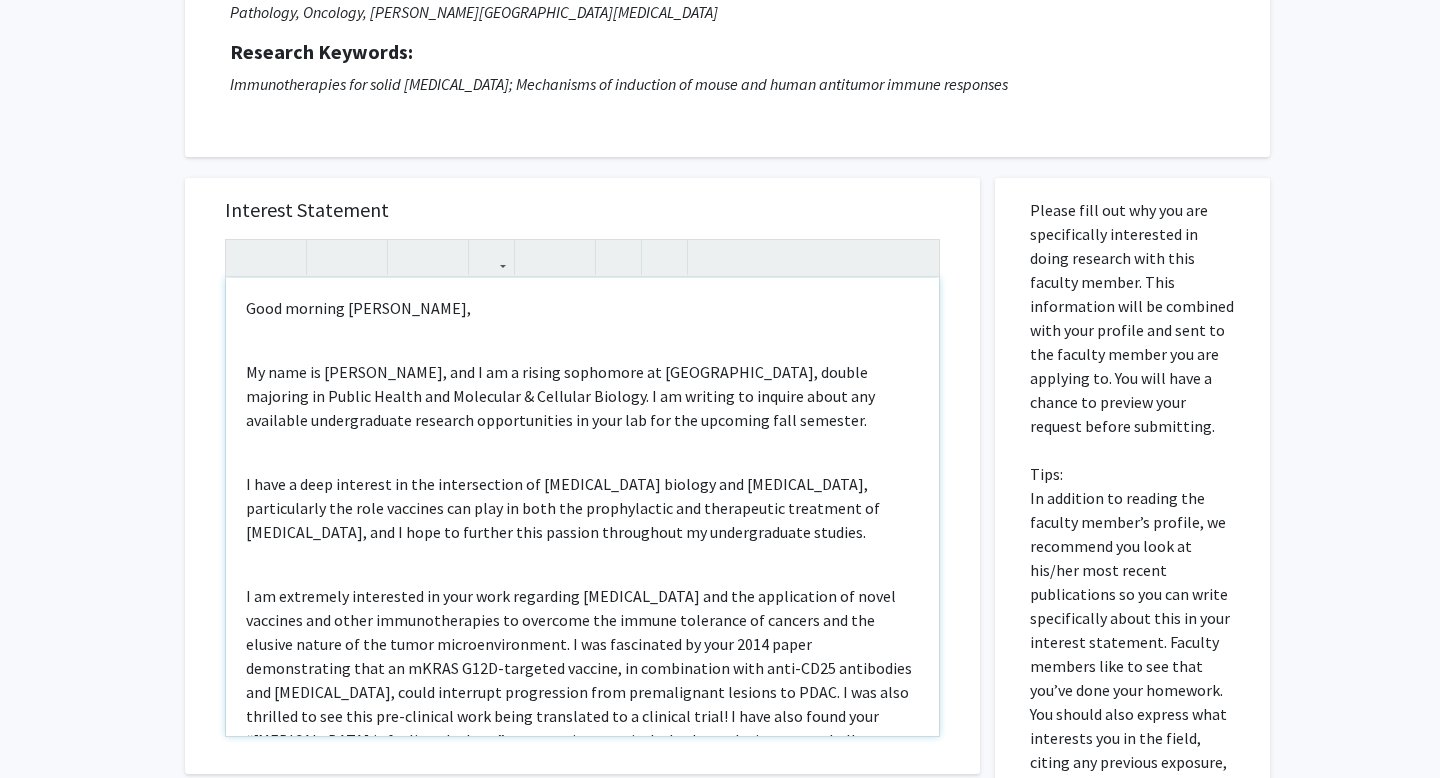 click on "I have a deep interest in the intersection of [MEDICAL_DATA] biology and [MEDICAL_DATA], particularly the role vaccines can play in both the prophylactic and therapeutic treatment of [MEDICAL_DATA], and I hope to further this passion throughout my undergraduate studies." at bounding box center (582, 508) 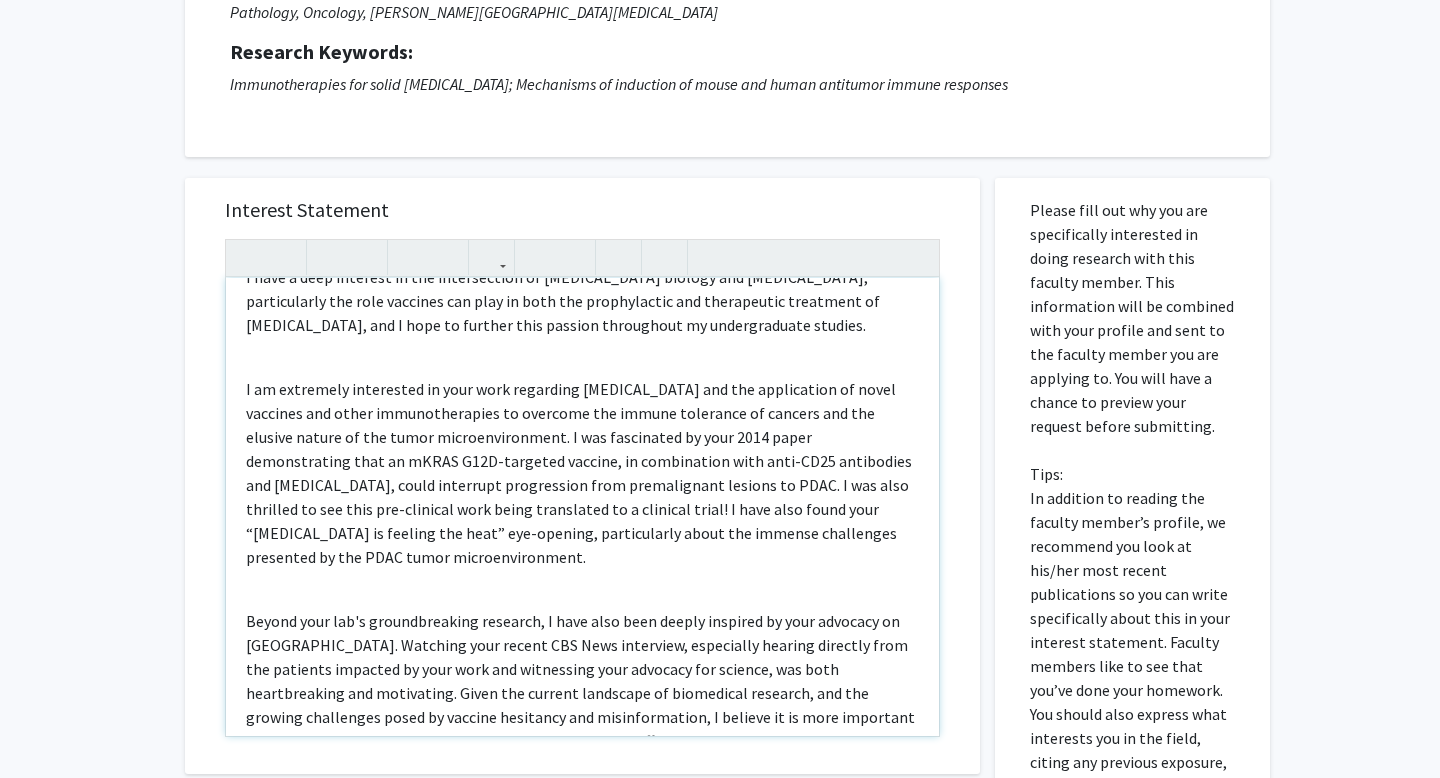scroll, scrollTop: 220, scrollLeft: 0, axis: vertical 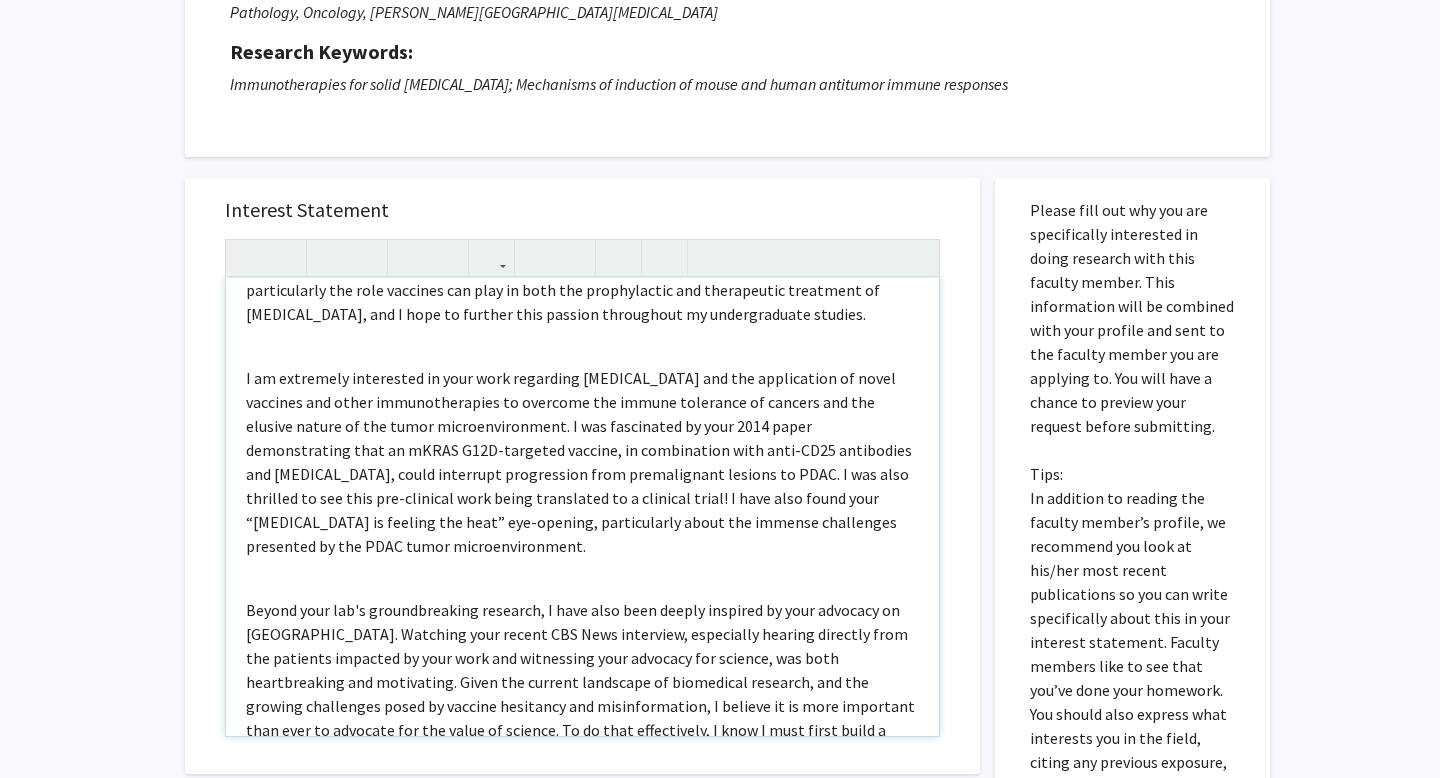 click on "Good morning, Dr. Jaffee, My name is Booseong Eric Seo, and I am a rising sophomore at JHU, double majoring in Public Health and Molecular & Cellular Biology. I am writing to inquire about any available undergraduate research opportunities in your lab for the upcoming fall semester.  I have a deep interest in the intersection of cancer biology and immunotherapy, particularly the role vaccines can play in both the prophylactic and therapeutic treatment of cancer, and I hope to further this passion throughout my undergraduate studies. As for my previous experience, I have attached my resume below, and this summer, I served as a research intern at the Cleveland Clinic Lerner Research Institute in the Sautto / Ross lab, where I assisted in the development of a broadly reactive vaccine against Hepatitis C Virus (HCV). My resume outlines my experience and relevant laboratory skills in more detail. Sincerely, Boseong Eric Seo" at bounding box center (582, 507) 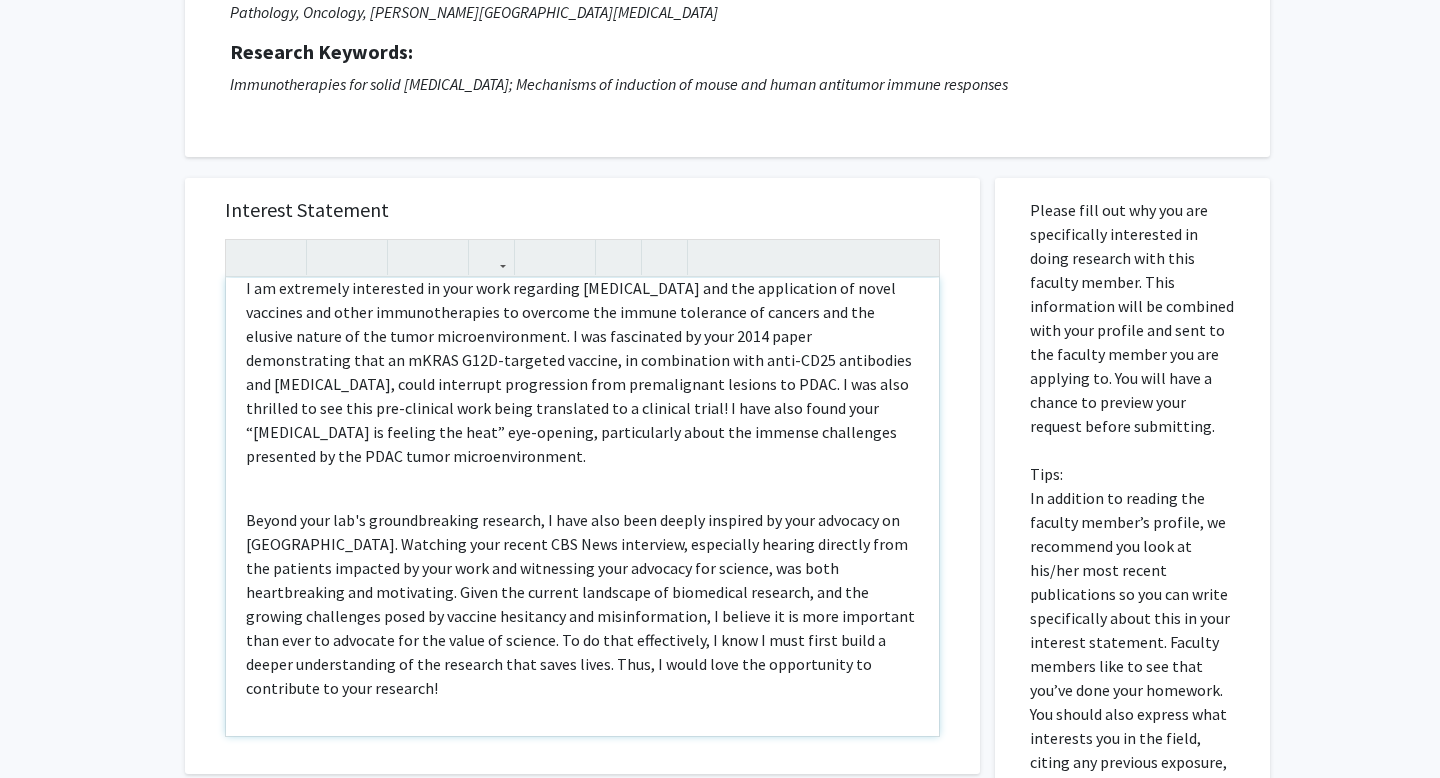 scroll, scrollTop: 317, scrollLeft: 0, axis: vertical 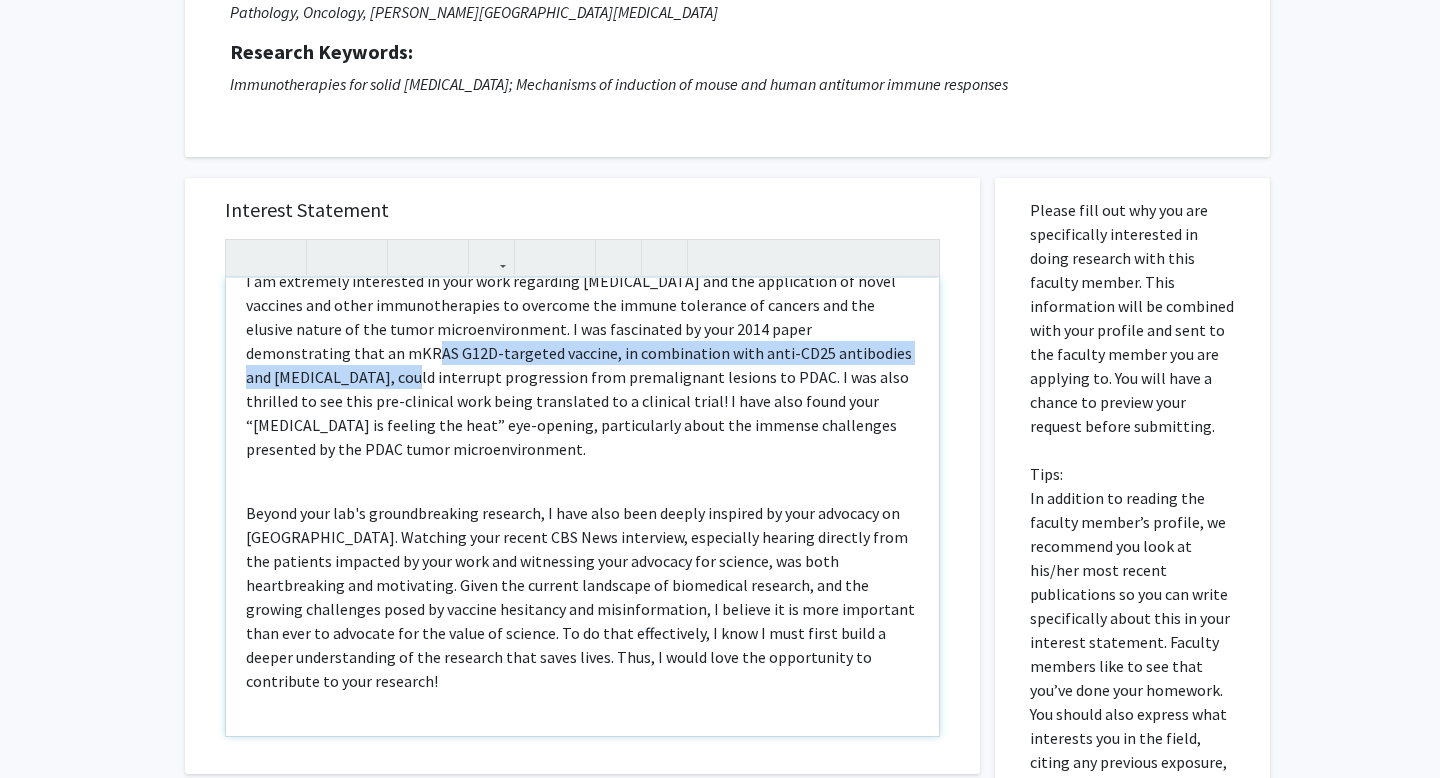 drag, startPoint x: 893, startPoint y: 353, endPoint x: 235, endPoint y: 360, distance: 658.03723 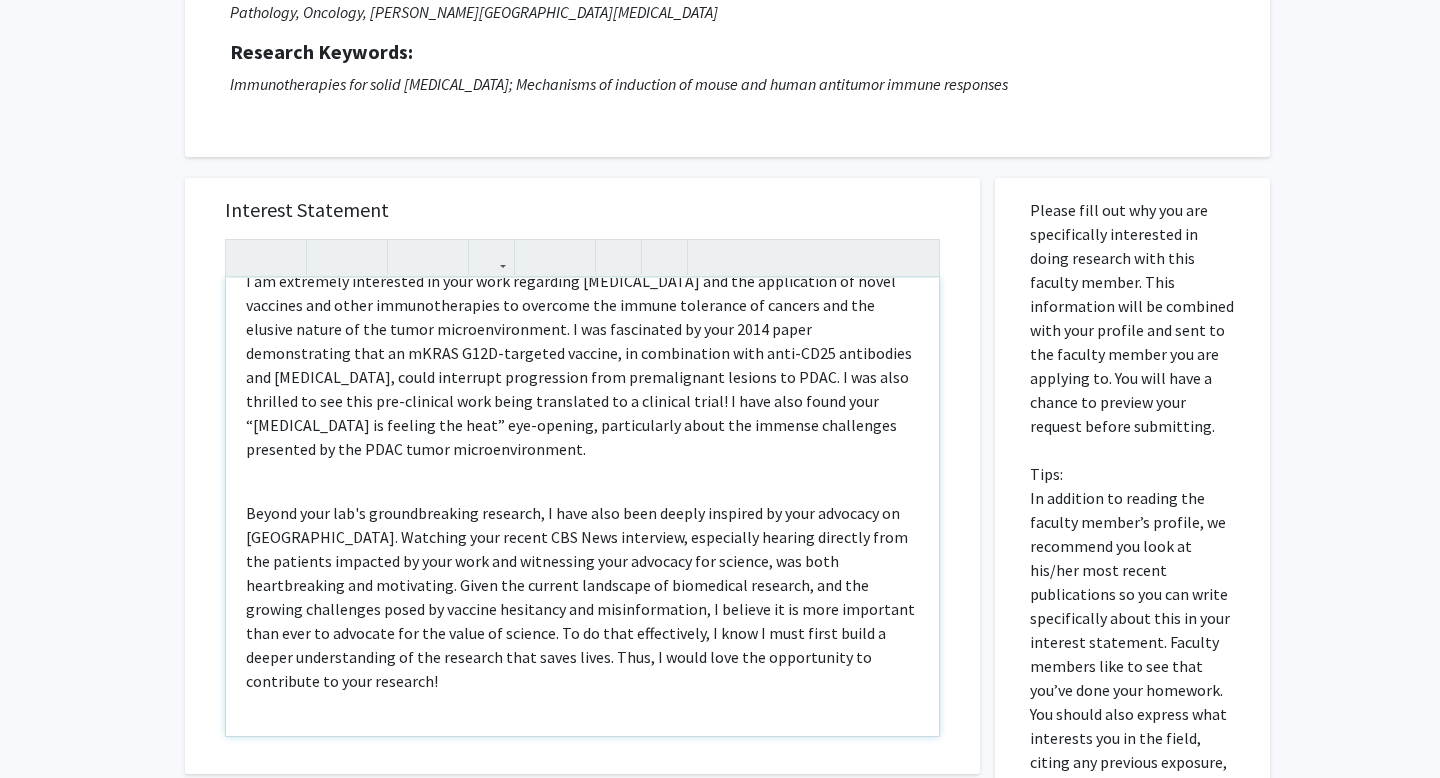 click on "I am extremely interested in your work regarding [MEDICAL_DATA] and the application of novel vaccines and other immunotherapies to overcome the immune tolerance of cancers and the elusive nature of the tumor microenvironment. I was fascinated by your 2014 paper demonstrating that an mKRAS G12D-targeted vaccine, in combination with anti-CD25 antibodies and [MEDICAL_DATA], could interrupt progression from premalignant lesions to PDAC. I was also thrilled to see this pre-clinical work being translated to a clinical trial! I have also found your  “[MEDICAL_DATA] is feeling the heat” eye-opening, particularly about the immense challenges presented by the PDAC tumor microenvironment." at bounding box center [582, 365] 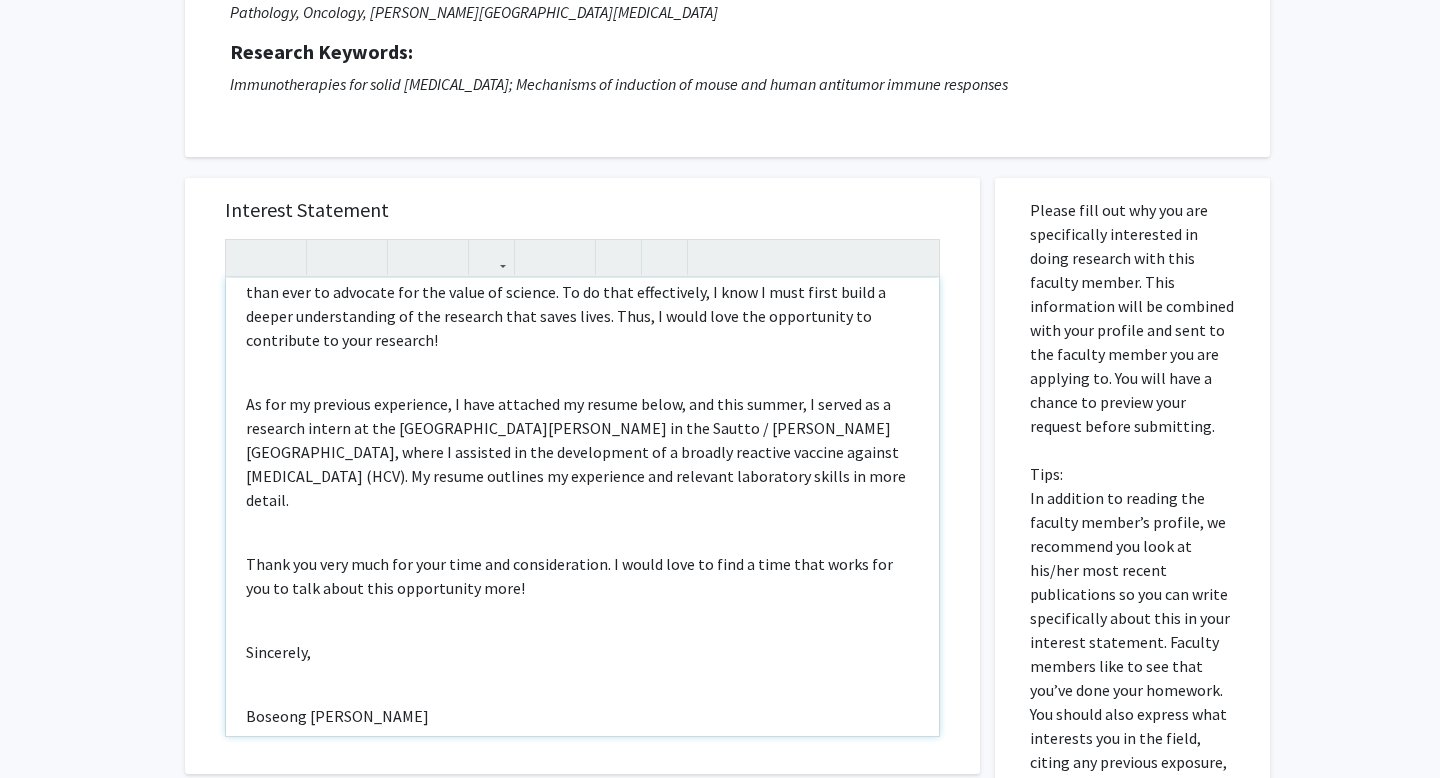 scroll, scrollTop: 678, scrollLeft: 0, axis: vertical 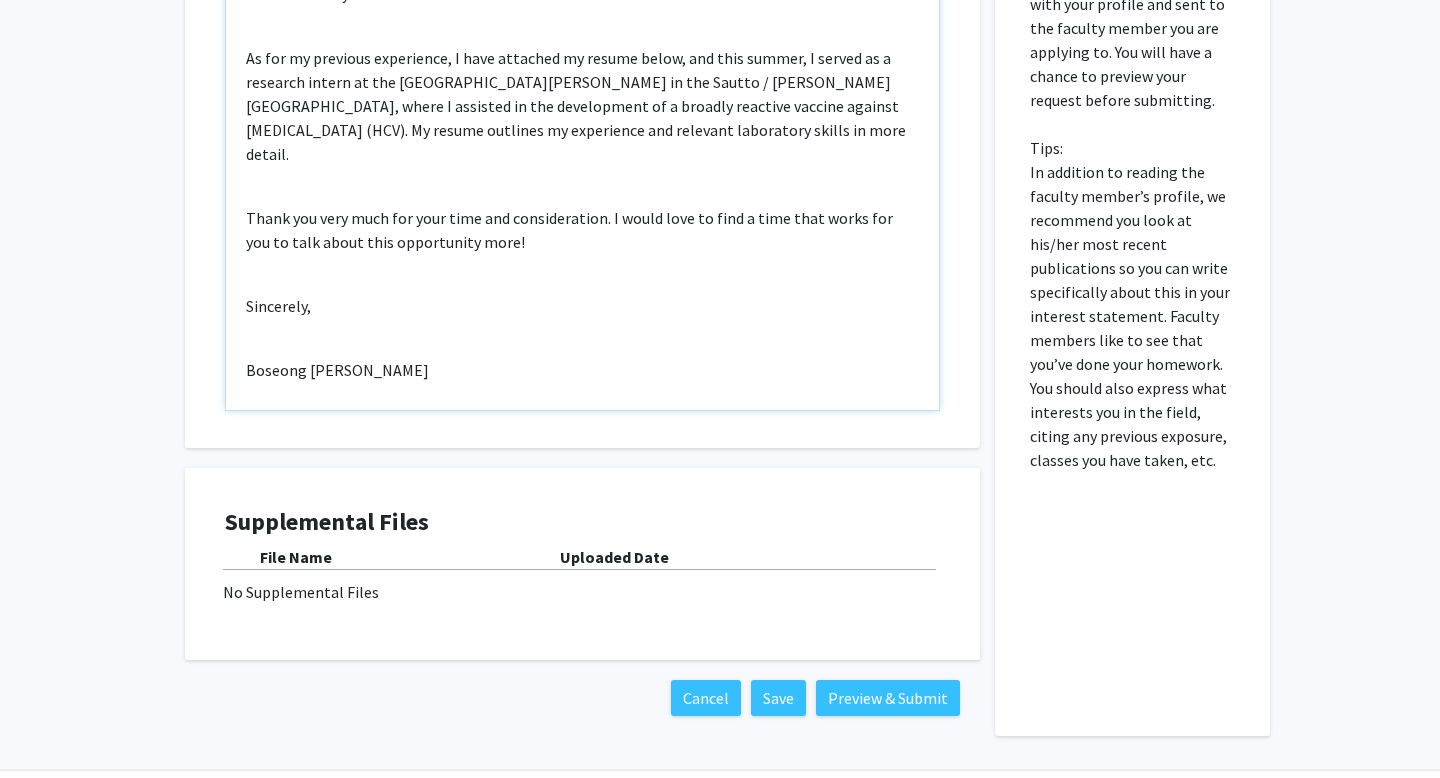 click on "Boseong Eric Seo" at bounding box center (582, 370) 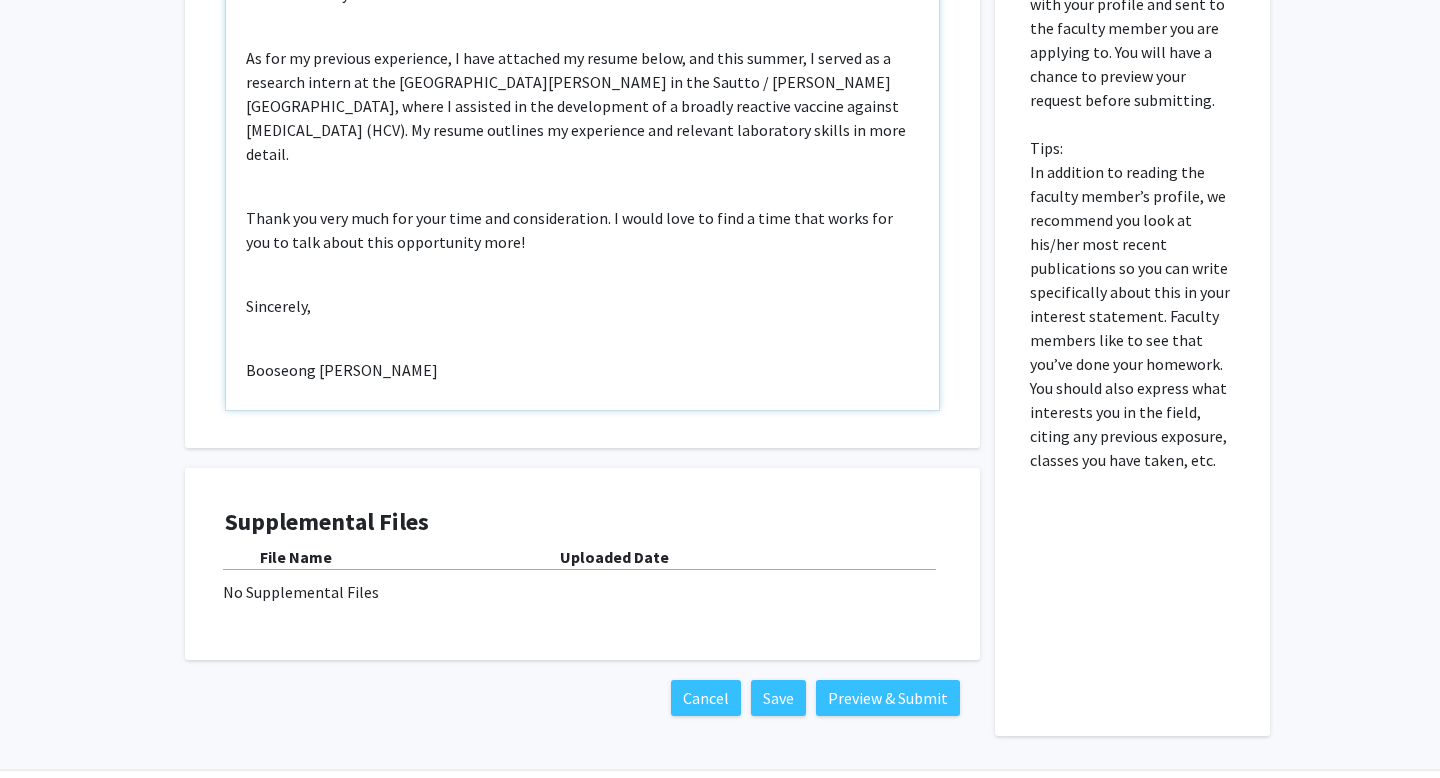 scroll, scrollTop: 632, scrollLeft: 0, axis: vertical 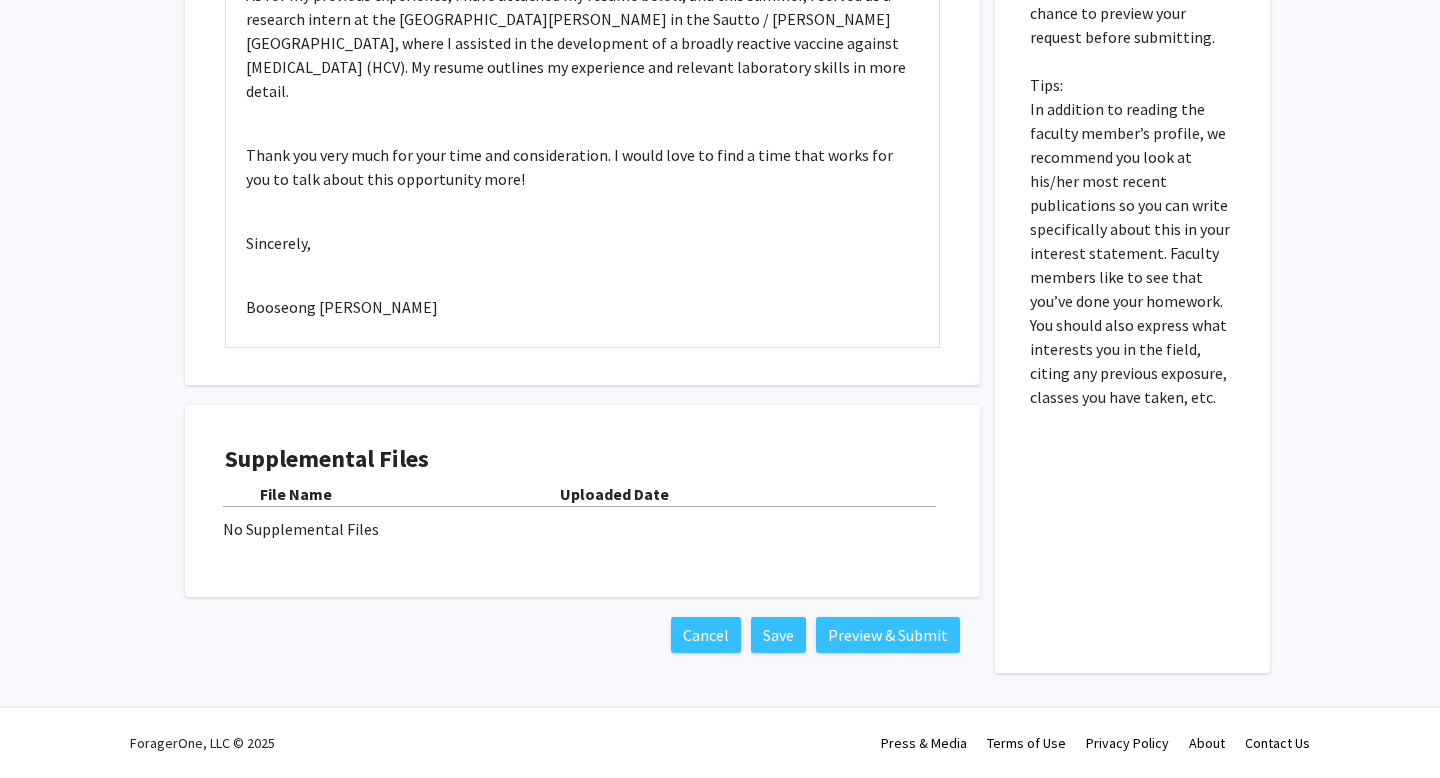 click on "File Name Uploaded Date No Supplemental Files" at bounding box center (582, 511) 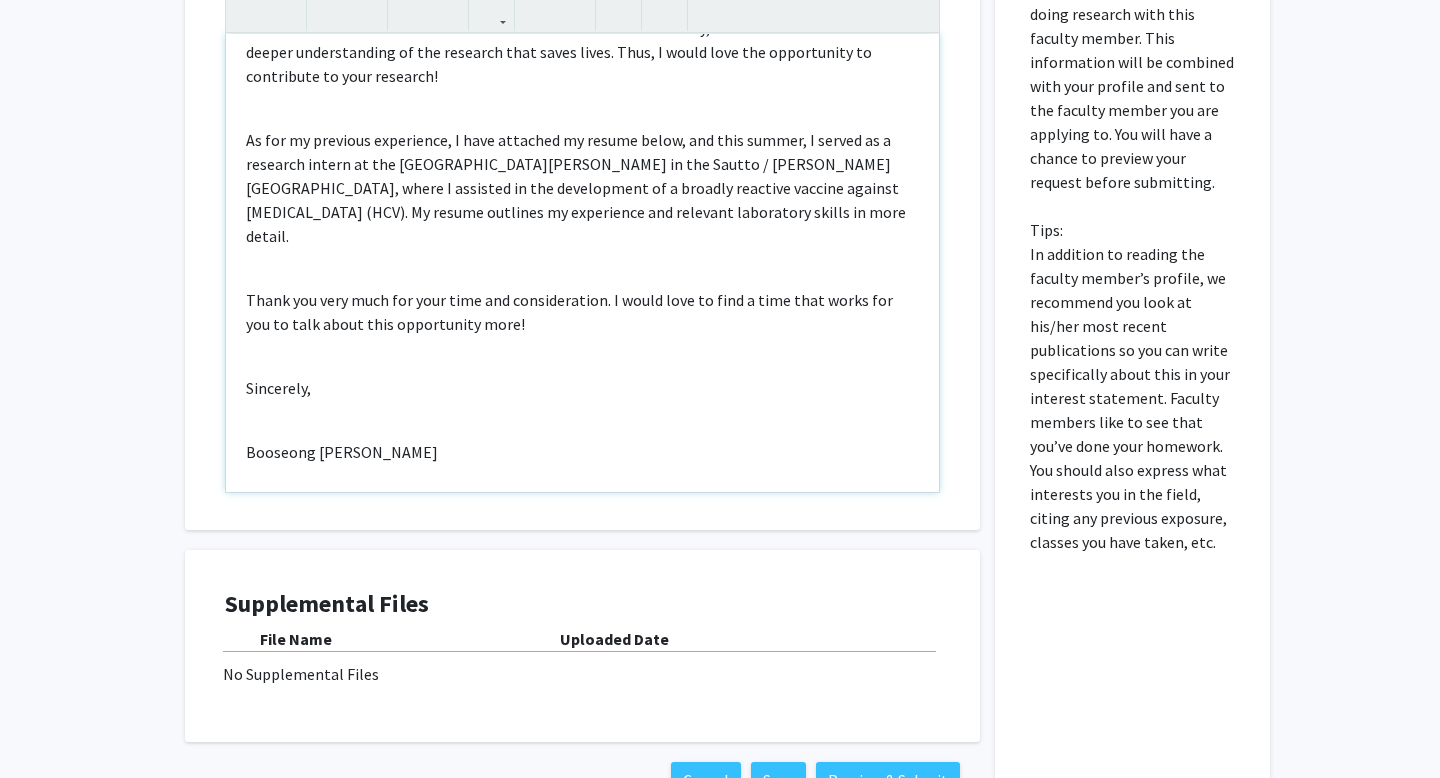 scroll, scrollTop: 632, scrollLeft: 0, axis: vertical 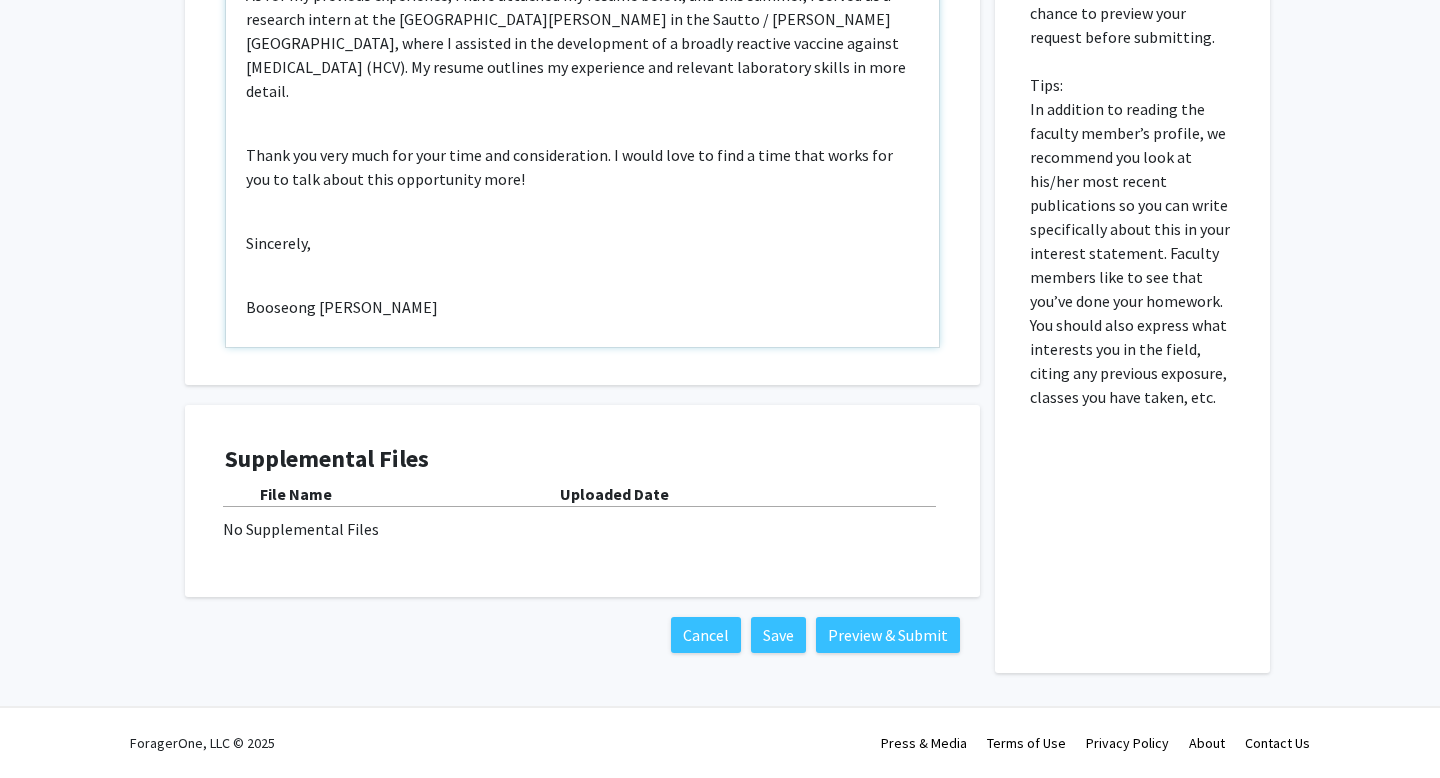 click on "Good morning, Dr. Jaffee, My name is Booseong Eric Seo, and I am a rising sophomore at JHU, double majoring in Public Health and Molecular & Cellular Biology. I am writing to inquire about any available undergraduate research opportunities in your lab for the upcoming fall semester.  I have a deep interest in the intersection of cancer biology and immunotherapy, particularly the role vaccines can play in both the prophylactic and therapeutic treatment of cancer, and I hope to further this passion throughout my undergraduate studies. As for my previous experience, I have attached my resume below, and this summer, I served as a research intern at the Cleveland Clinic Lerner Research Institute in the Sautto / Ross lab, where I assisted in the development of a broadly reactive vaccine against Hepatitis C Virus (HCV). My resume outlines my experience and relevant laboratory skills in more detail. Sincerely, Booseong Eric Seo" at bounding box center (582, 118) 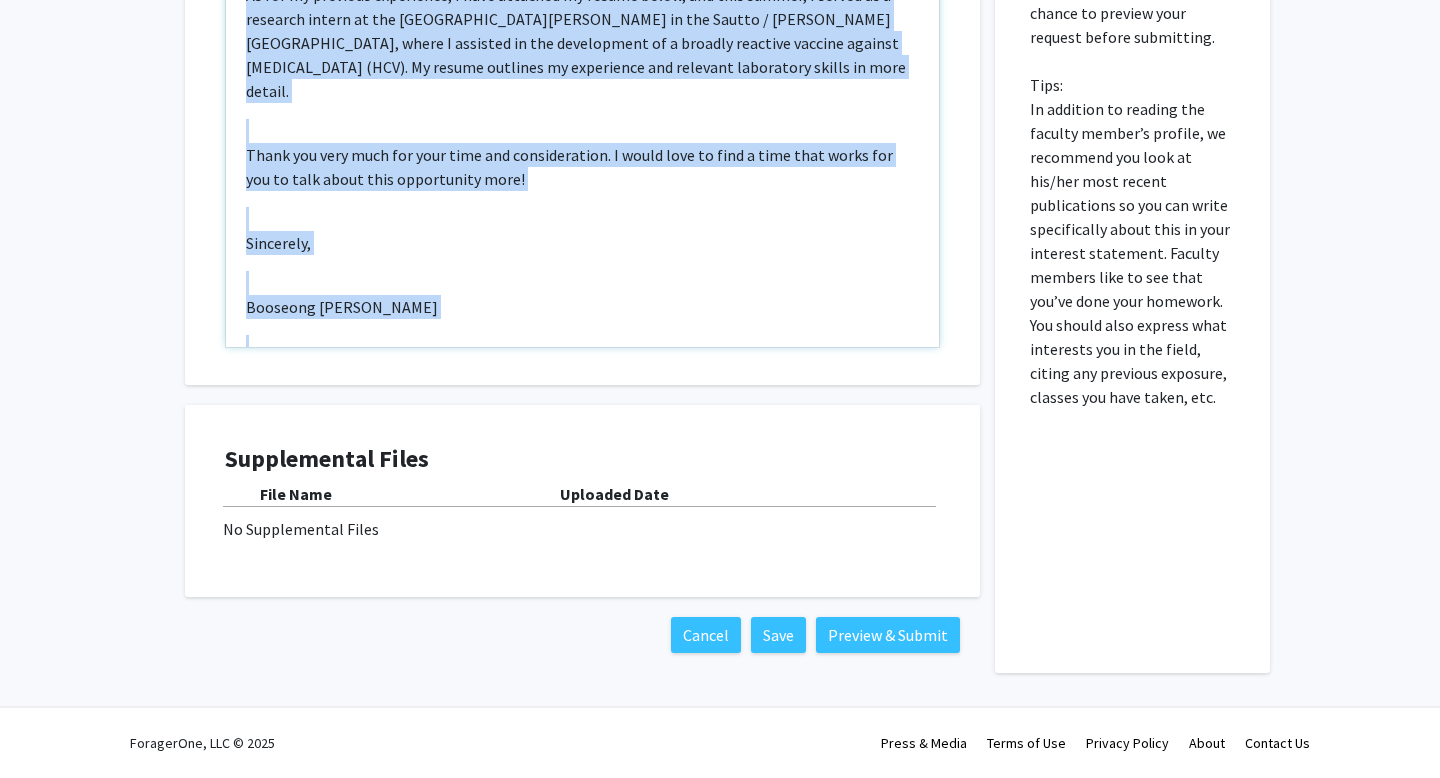 scroll, scrollTop: 521, scrollLeft: 0, axis: vertical 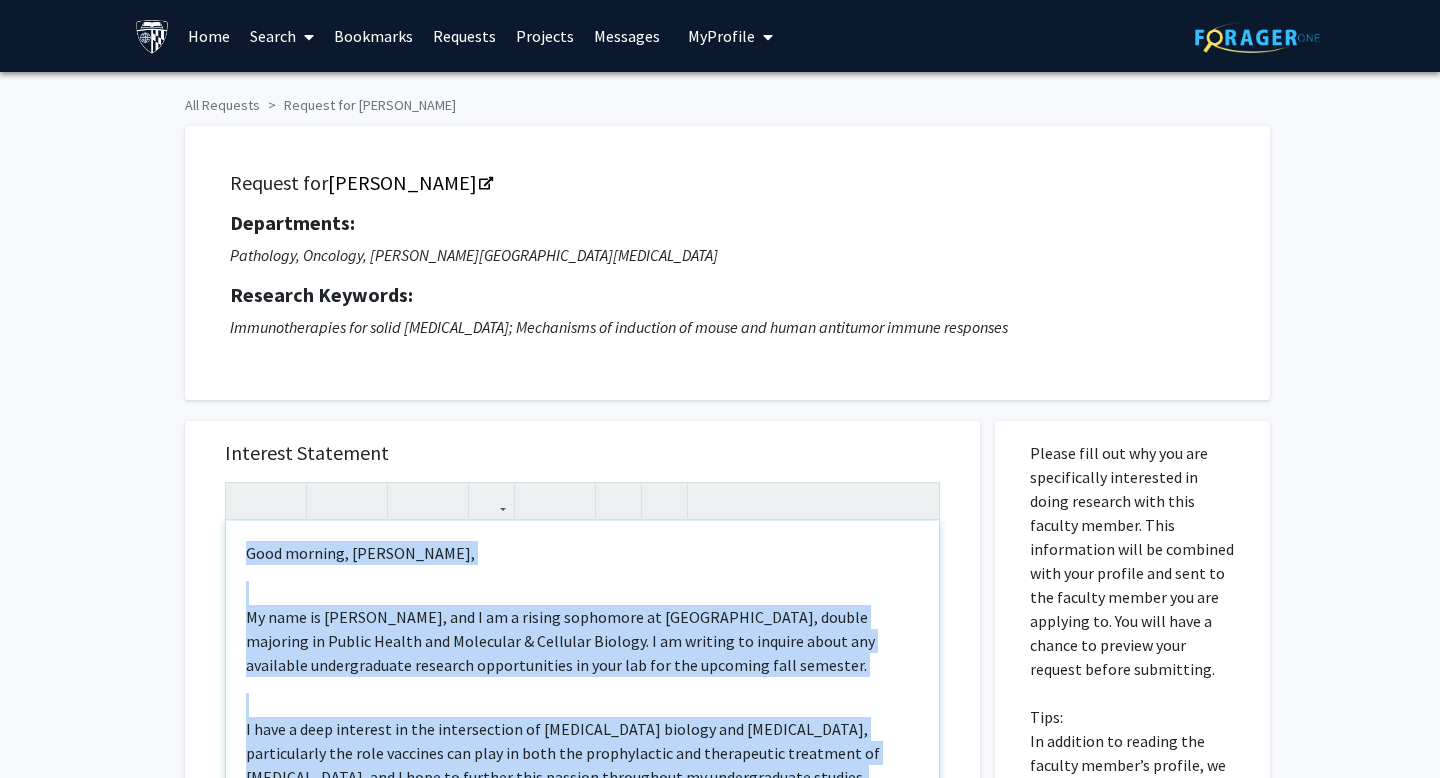 drag, startPoint x: 499, startPoint y: 273, endPoint x: 291, endPoint y: 0, distance: 343.20984 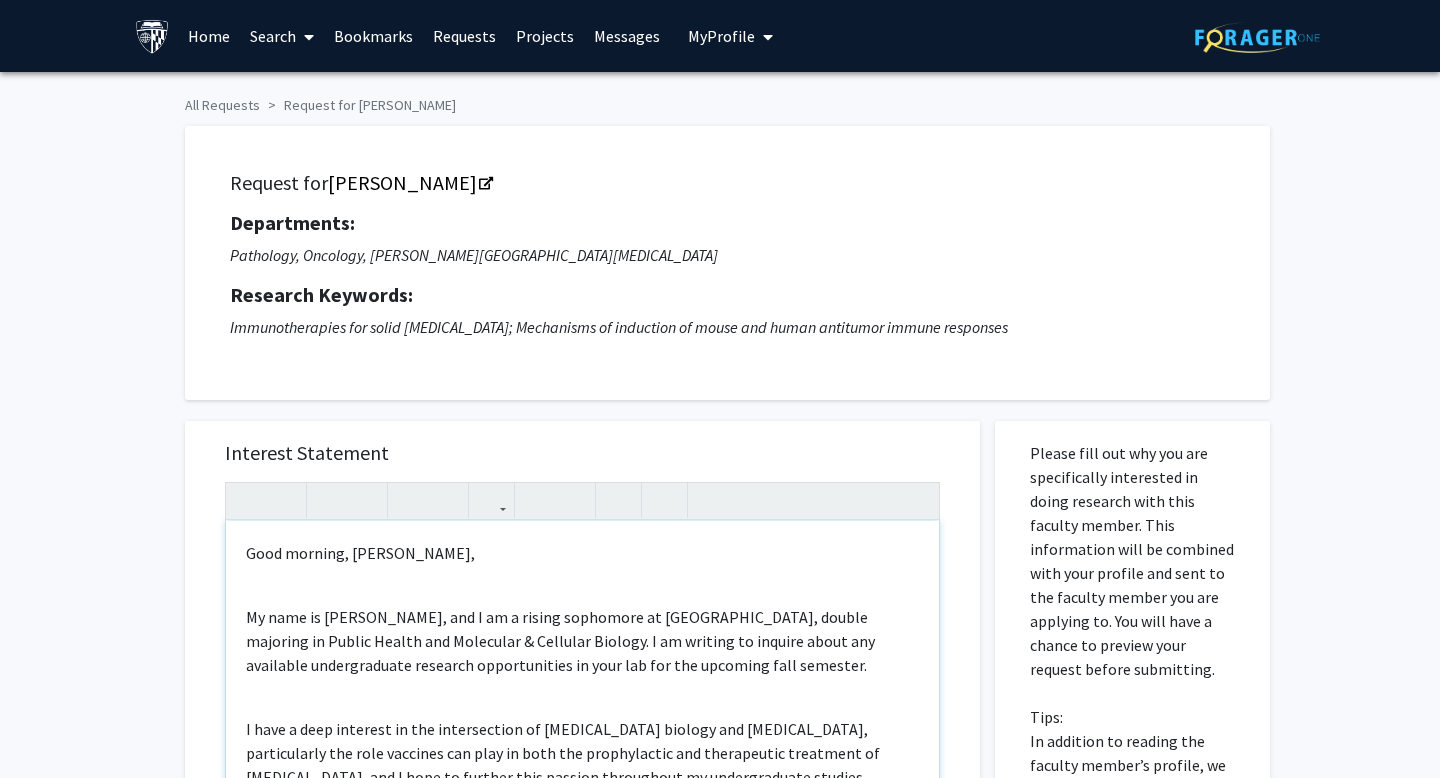type 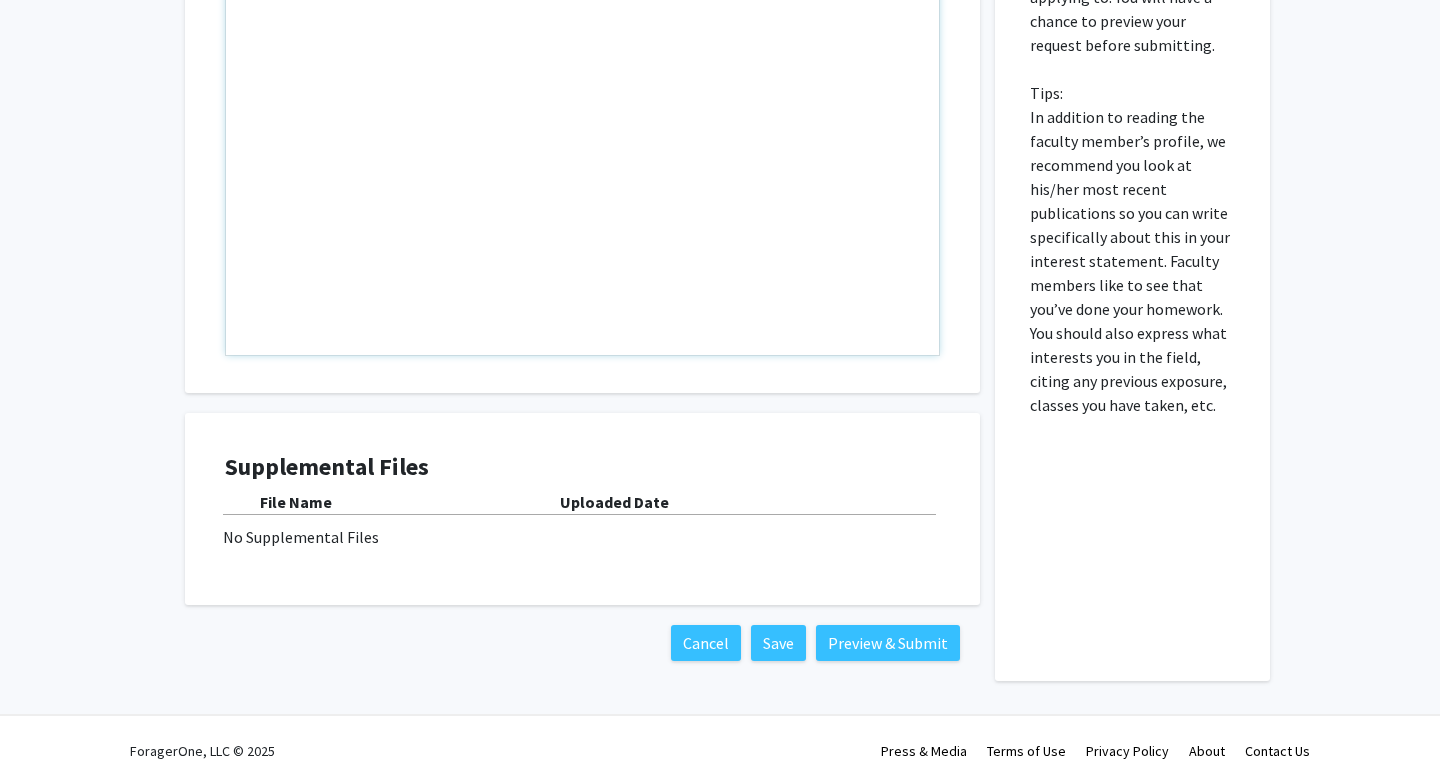 scroll, scrollTop: 632, scrollLeft: 0, axis: vertical 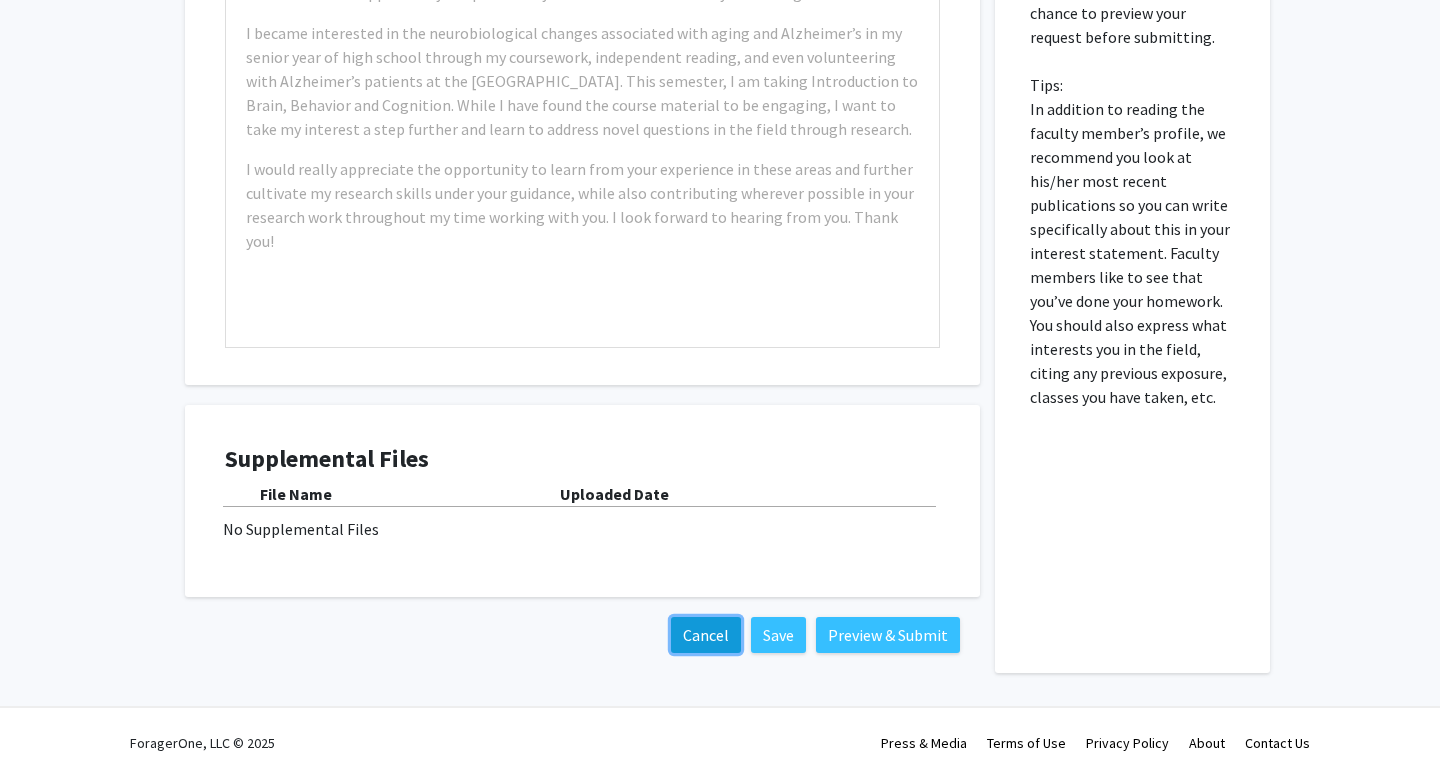 click on "Cancel" at bounding box center [706, 635] 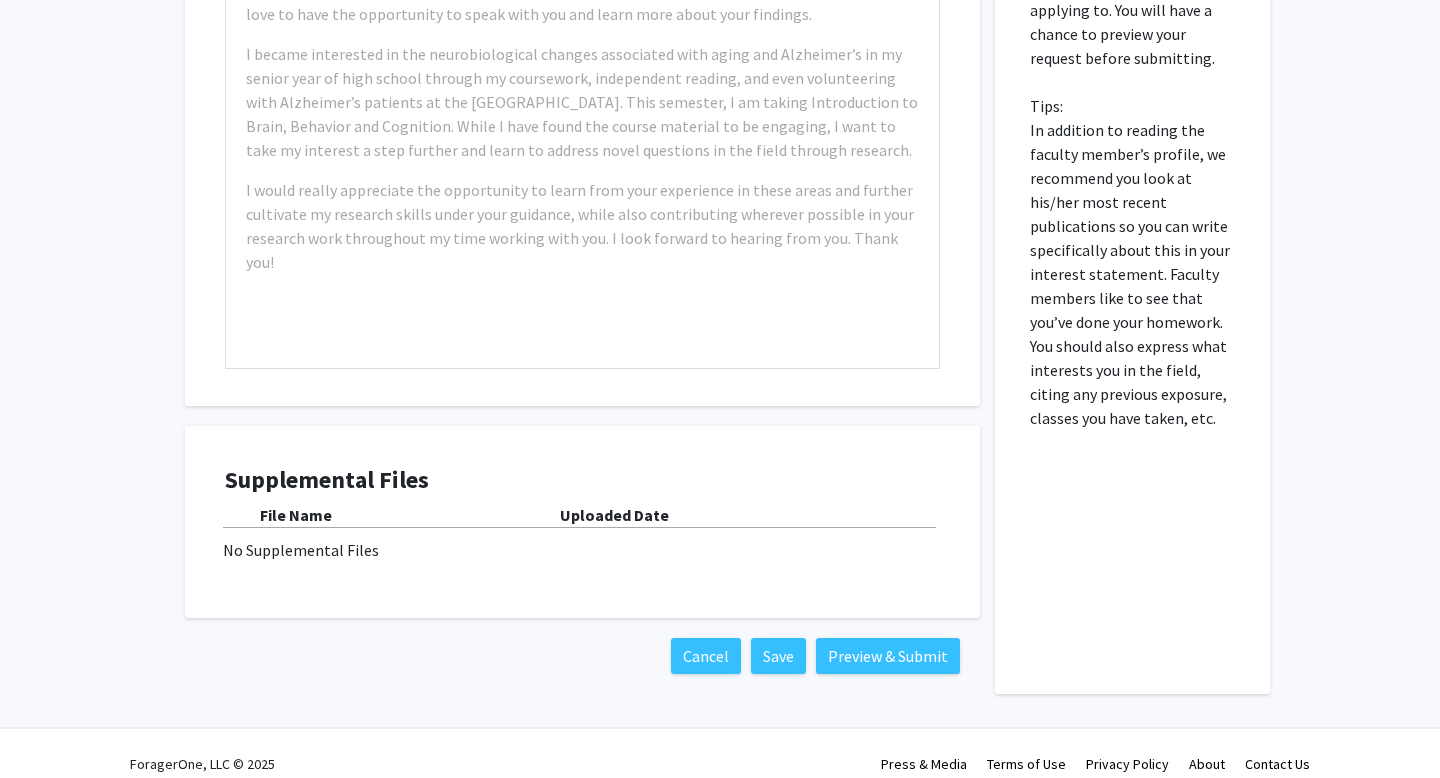 scroll, scrollTop: 632, scrollLeft: 0, axis: vertical 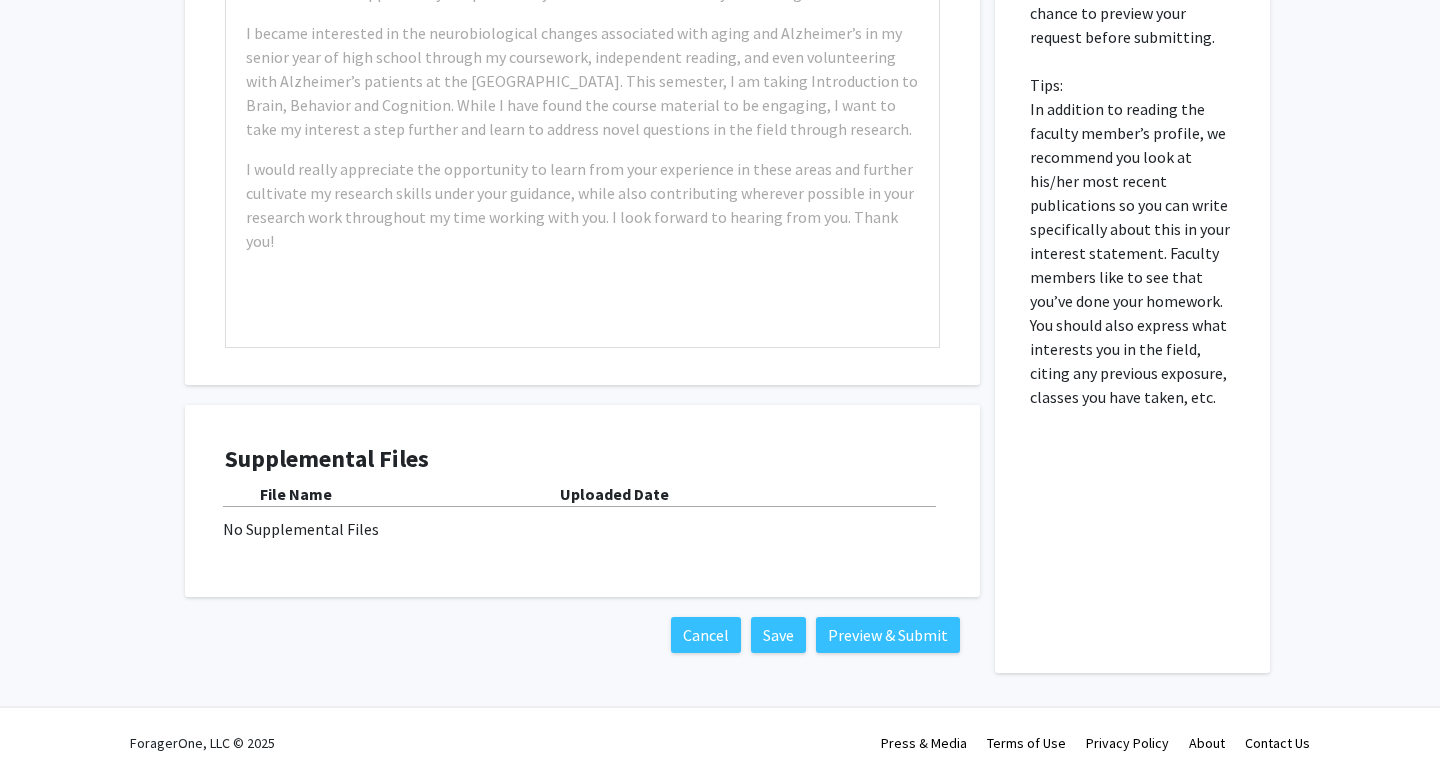 click on "Supplemental Files File Name Uploaded Date No Supplemental Files" at bounding box center (582, 501) 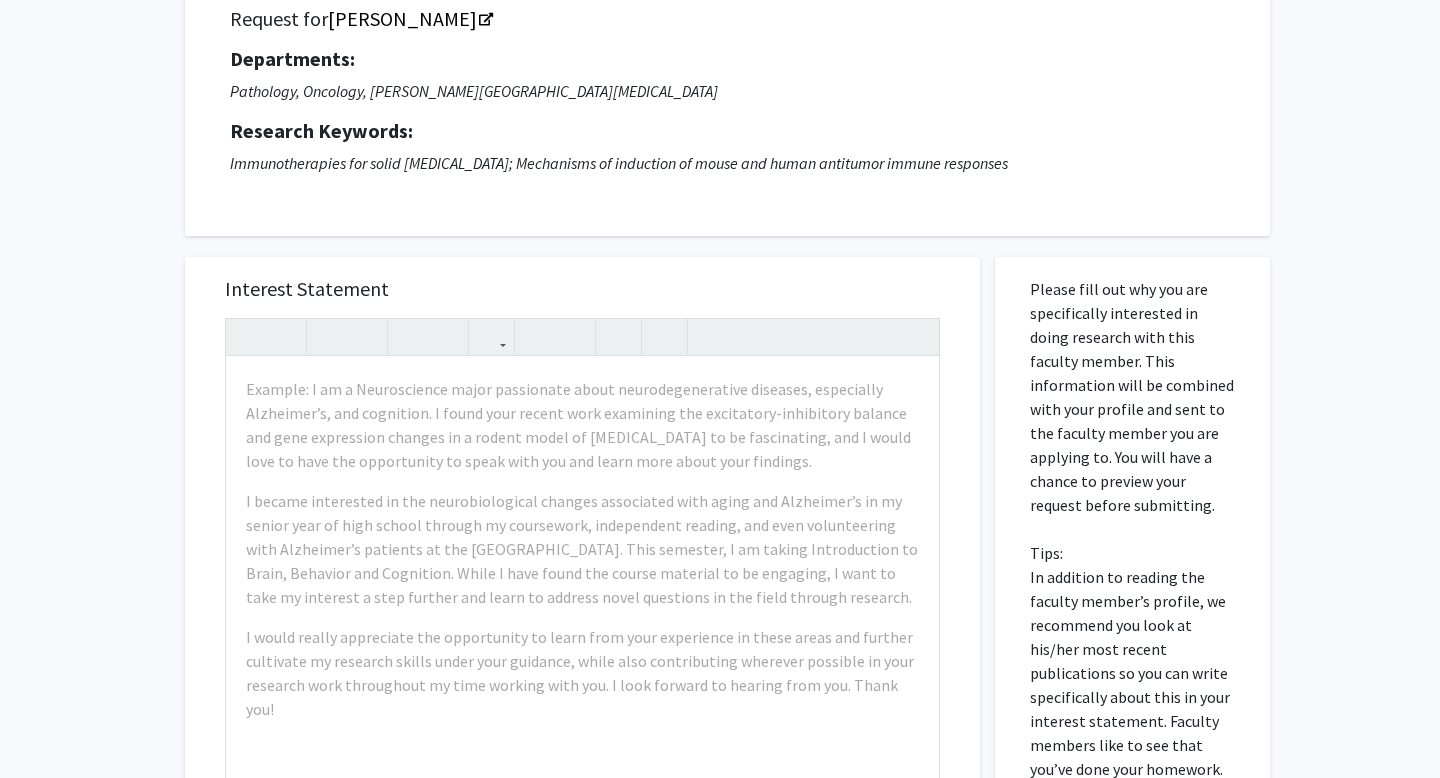 scroll, scrollTop: 0, scrollLeft: 0, axis: both 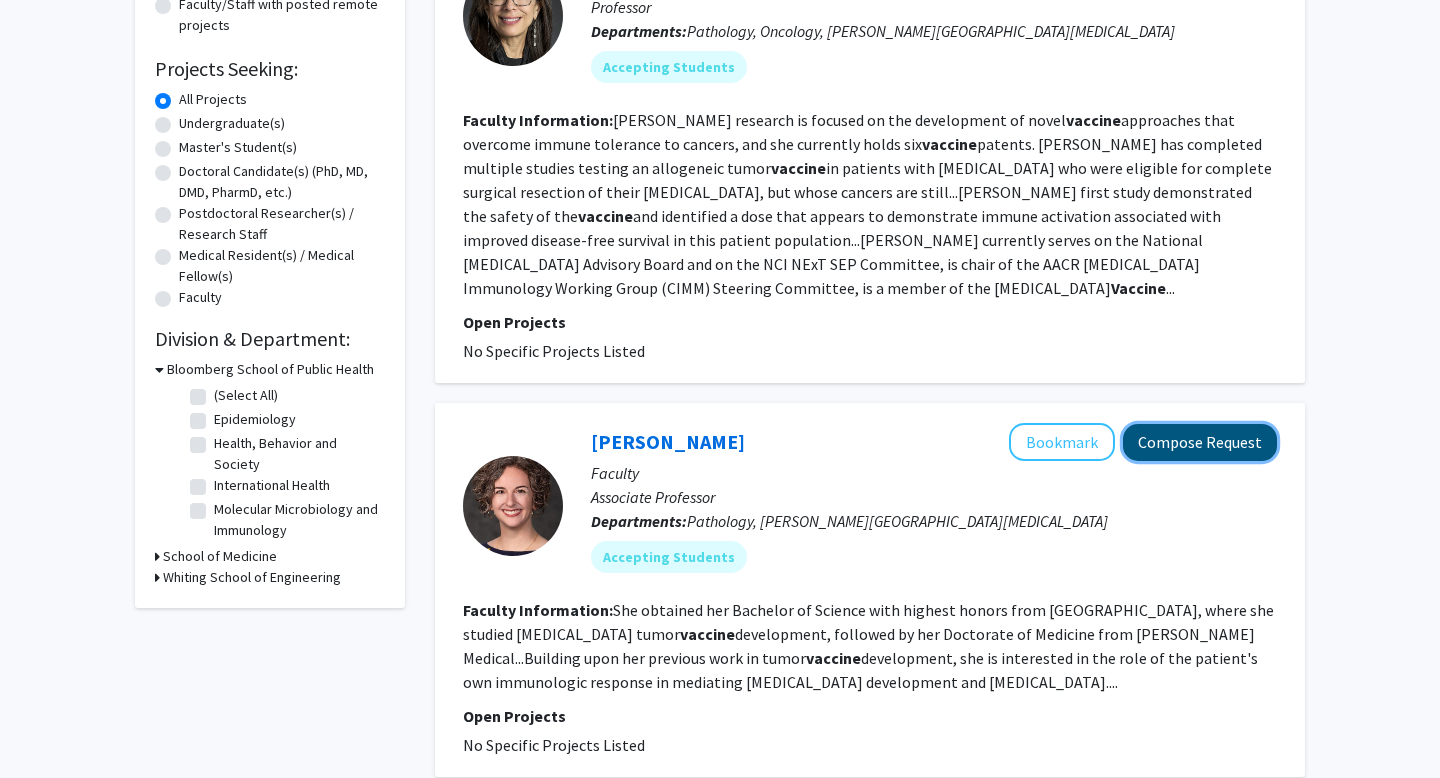 click on "Compose Request" 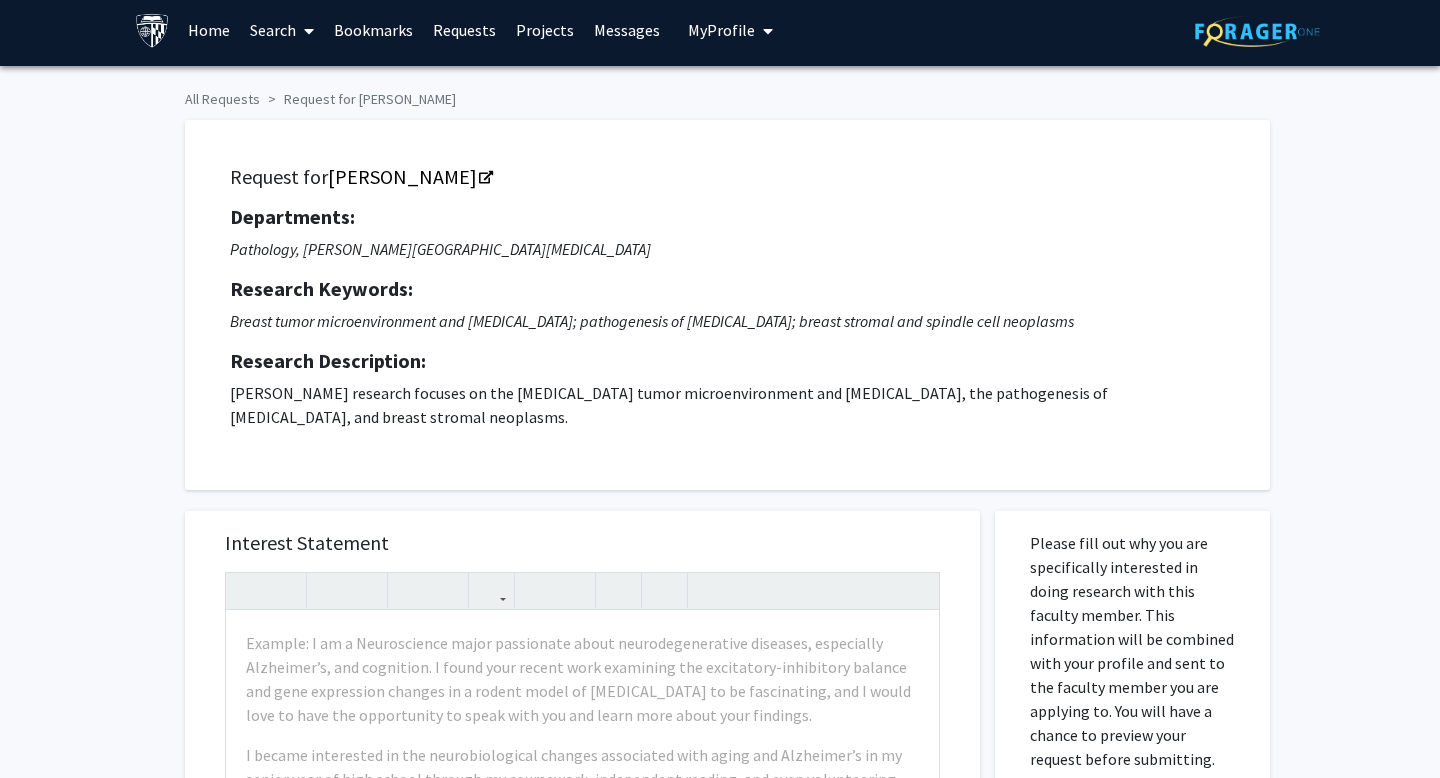 scroll, scrollTop: 0, scrollLeft: 0, axis: both 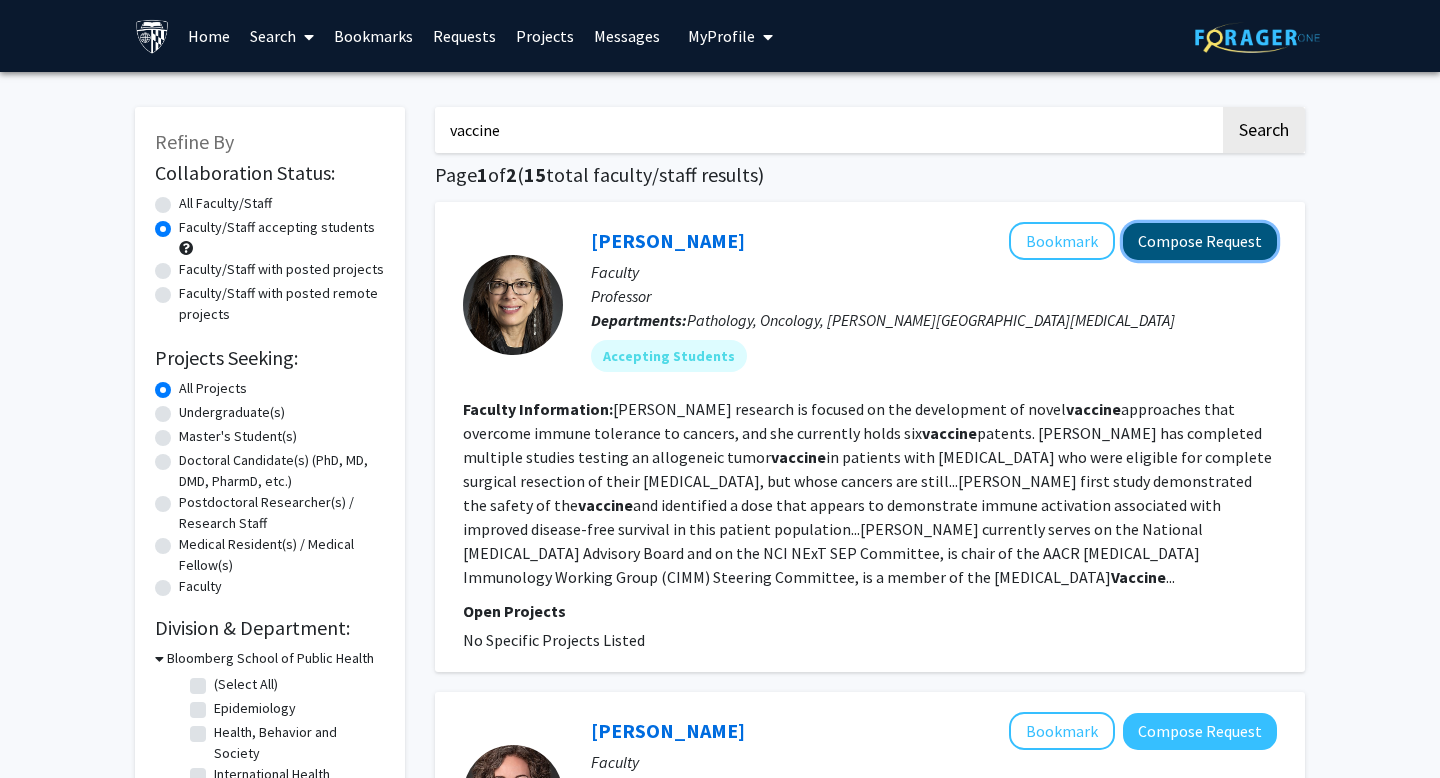 click on "Compose Request" 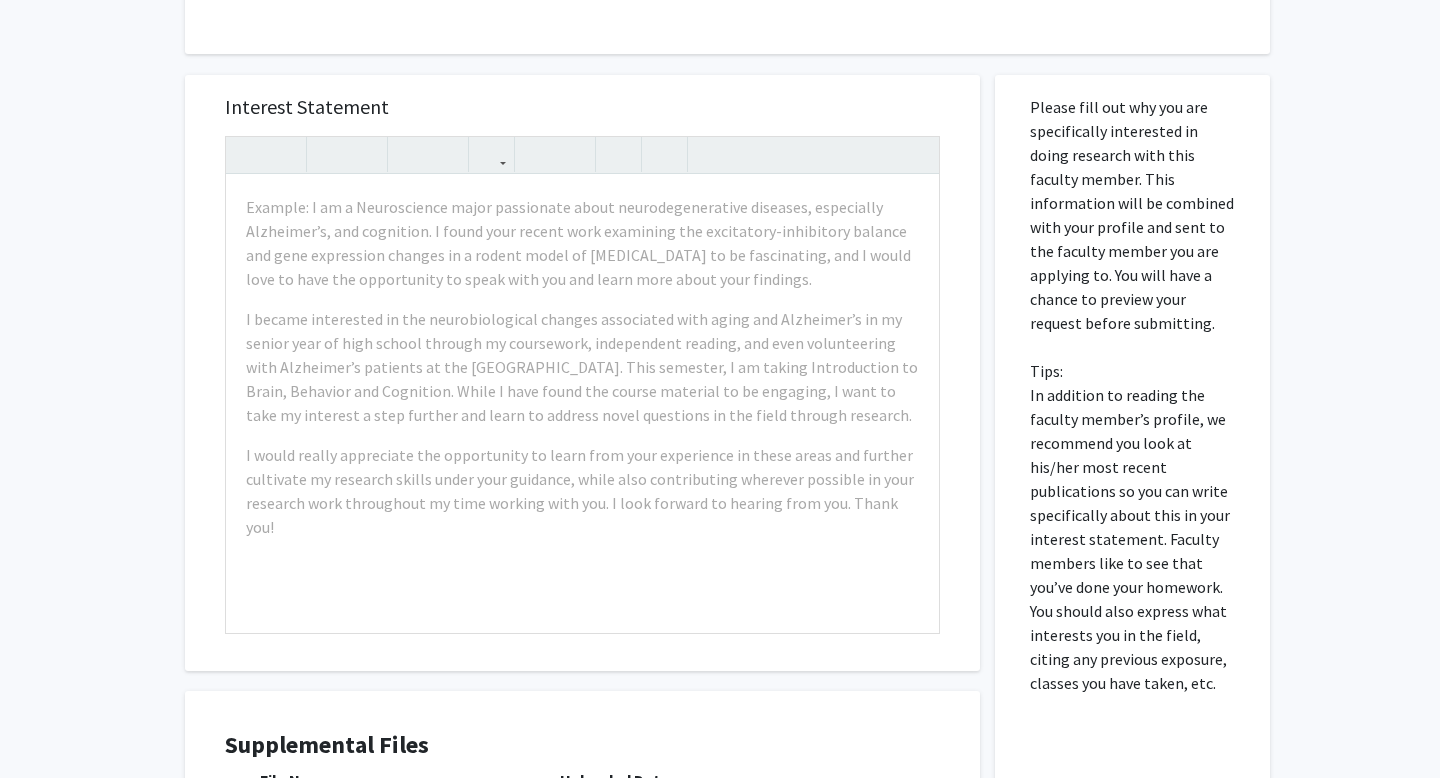 scroll, scrollTop: 492, scrollLeft: 0, axis: vertical 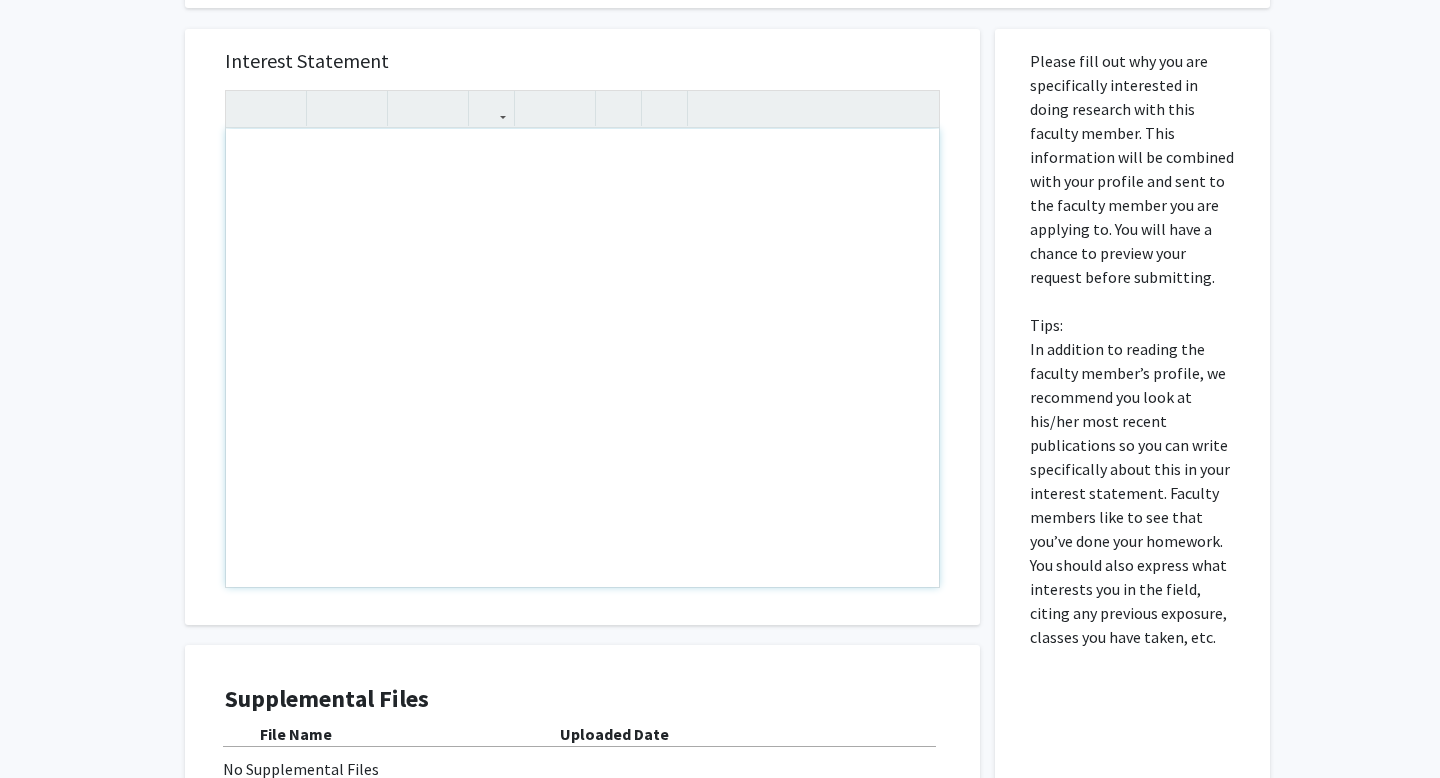 click at bounding box center (582, 358) 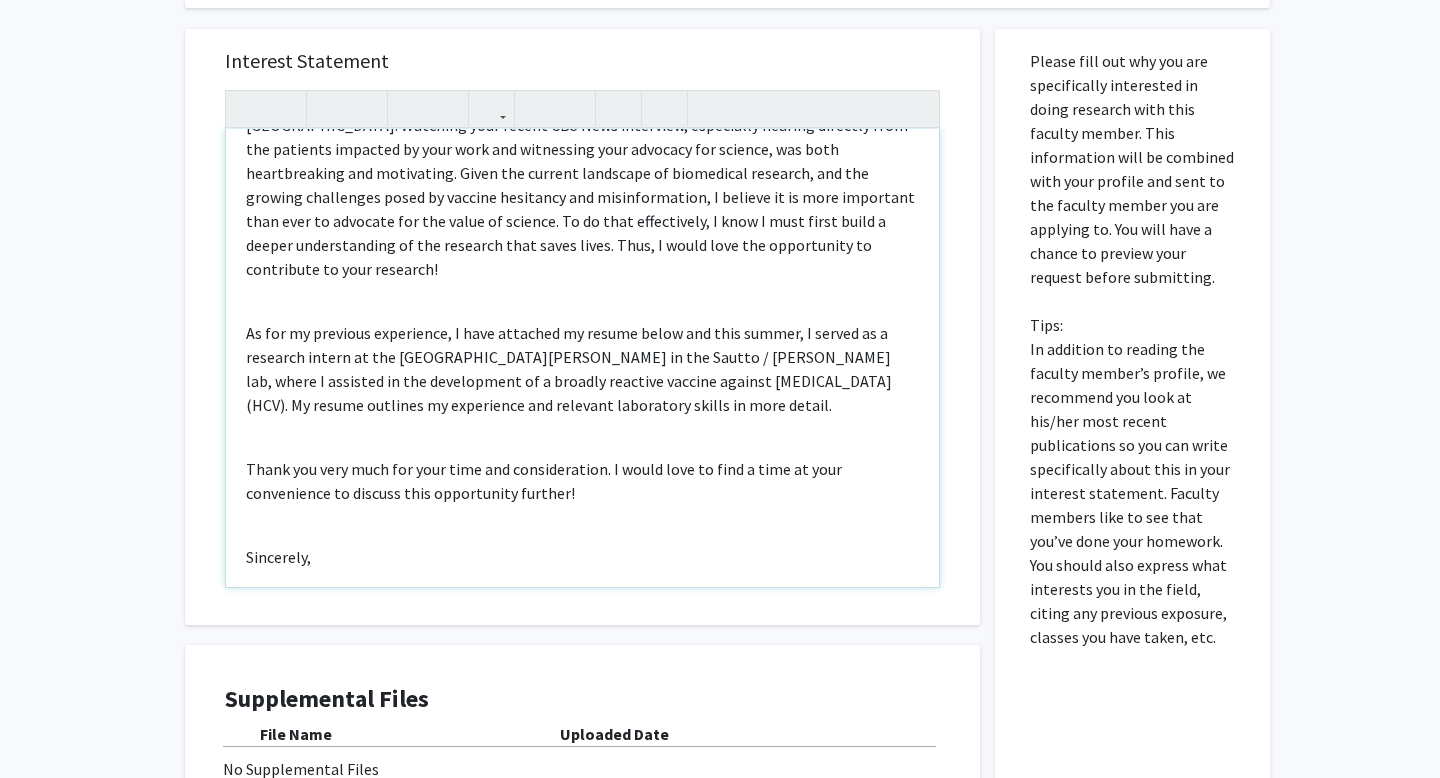 scroll, scrollTop: 678, scrollLeft: 0, axis: vertical 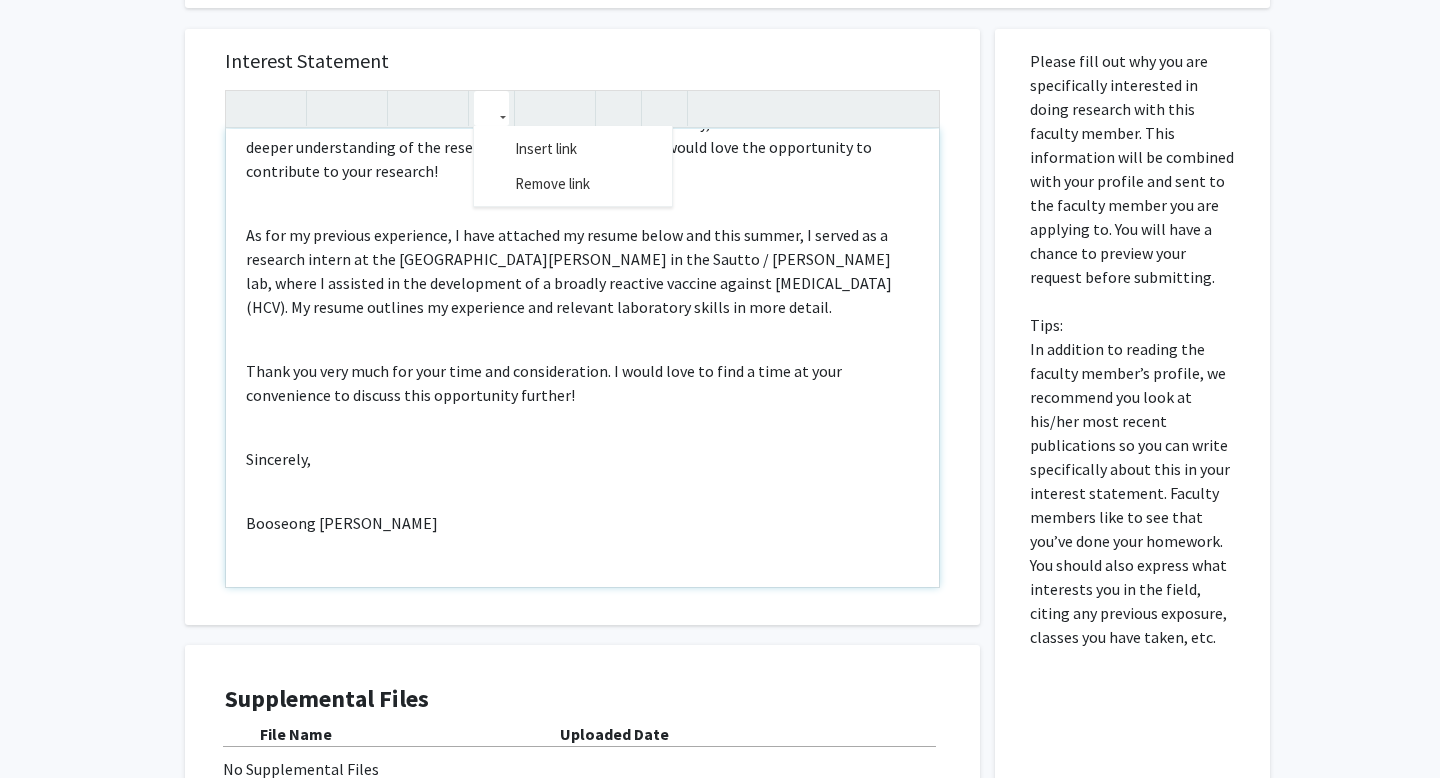 click 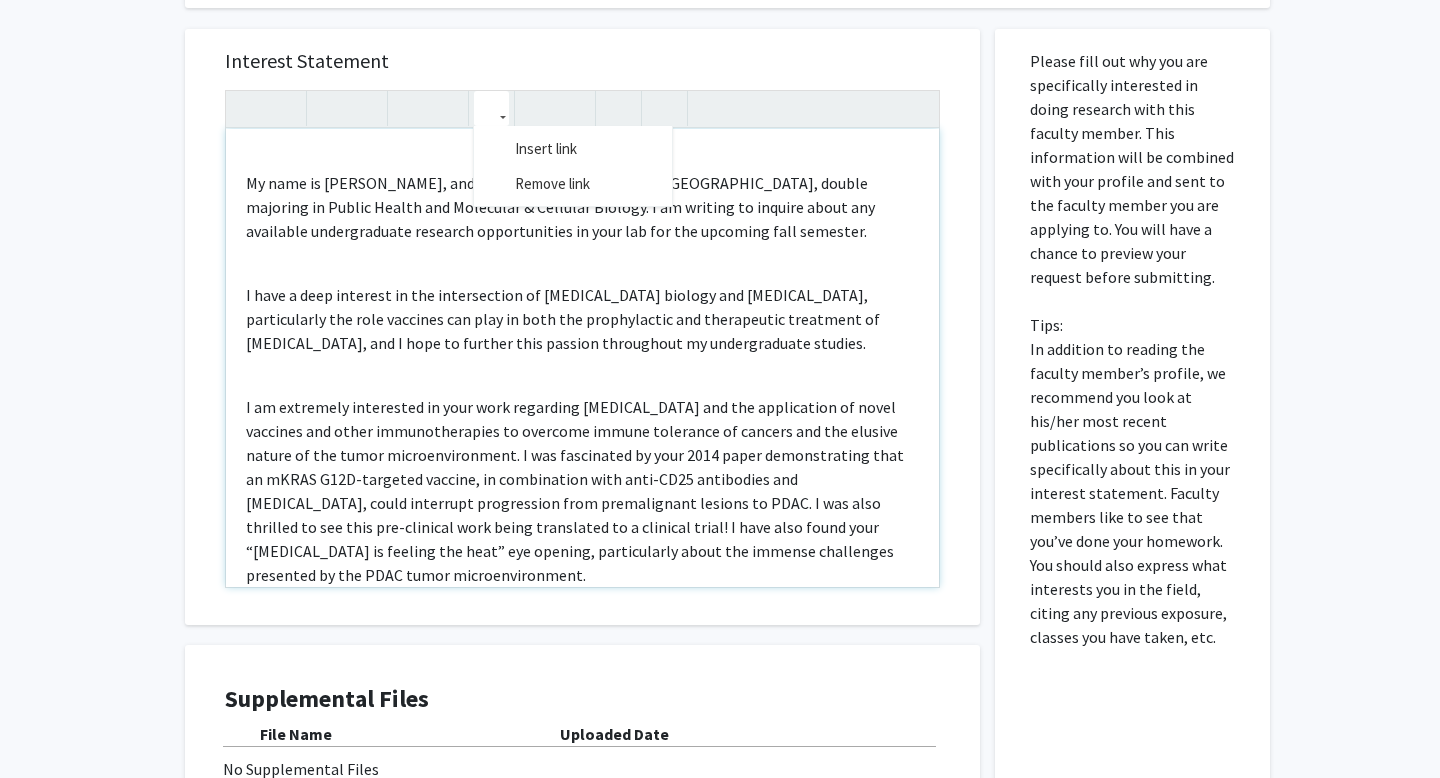 scroll, scrollTop: 0, scrollLeft: 0, axis: both 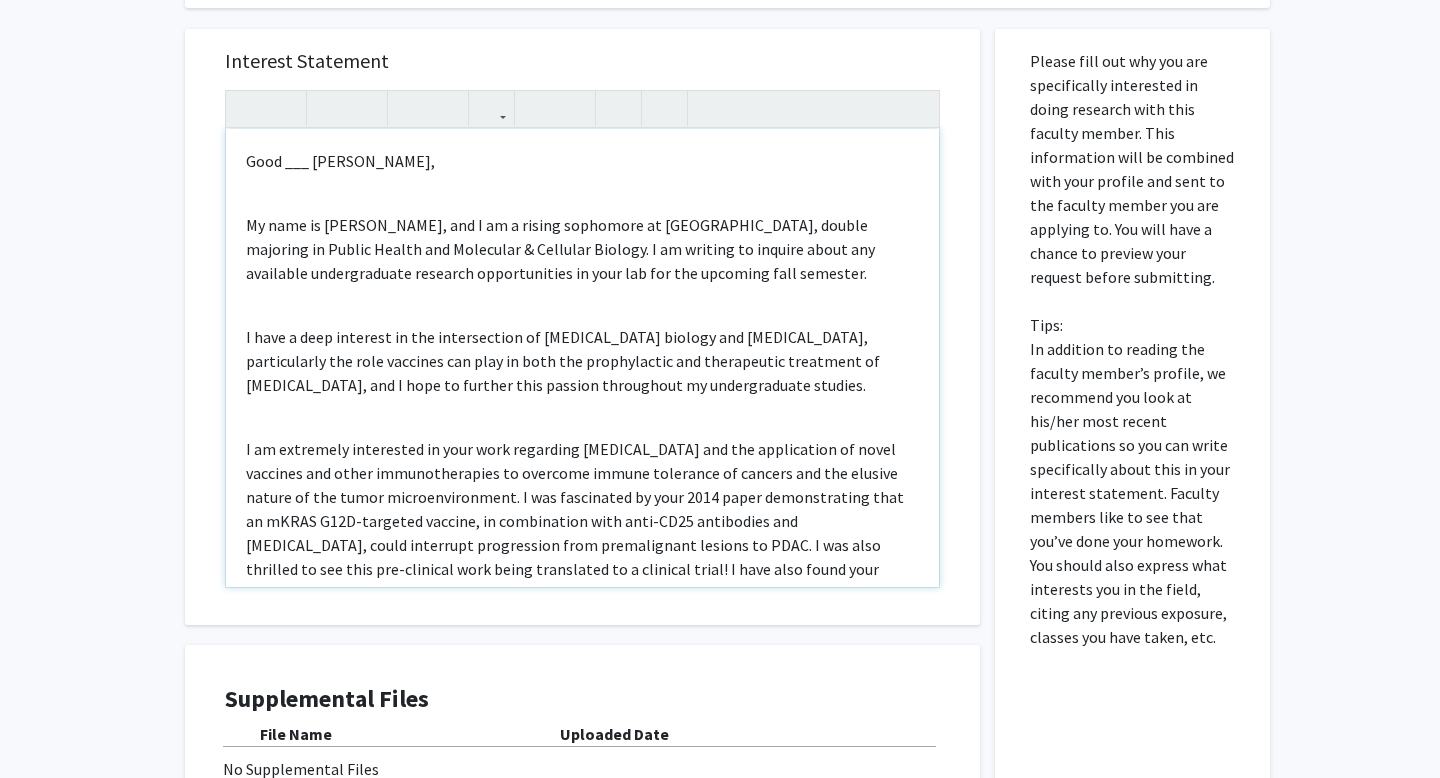click on "I have a deep interest in the intersection of [MEDICAL_DATA] biology and [MEDICAL_DATA], particularly the role vaccines can play in both the prophylactic and therapeutic treatment of [MEDICAL_DATA], and I hope to further this passion throughout my undergraduate studies." at bounding box center [582, 361] 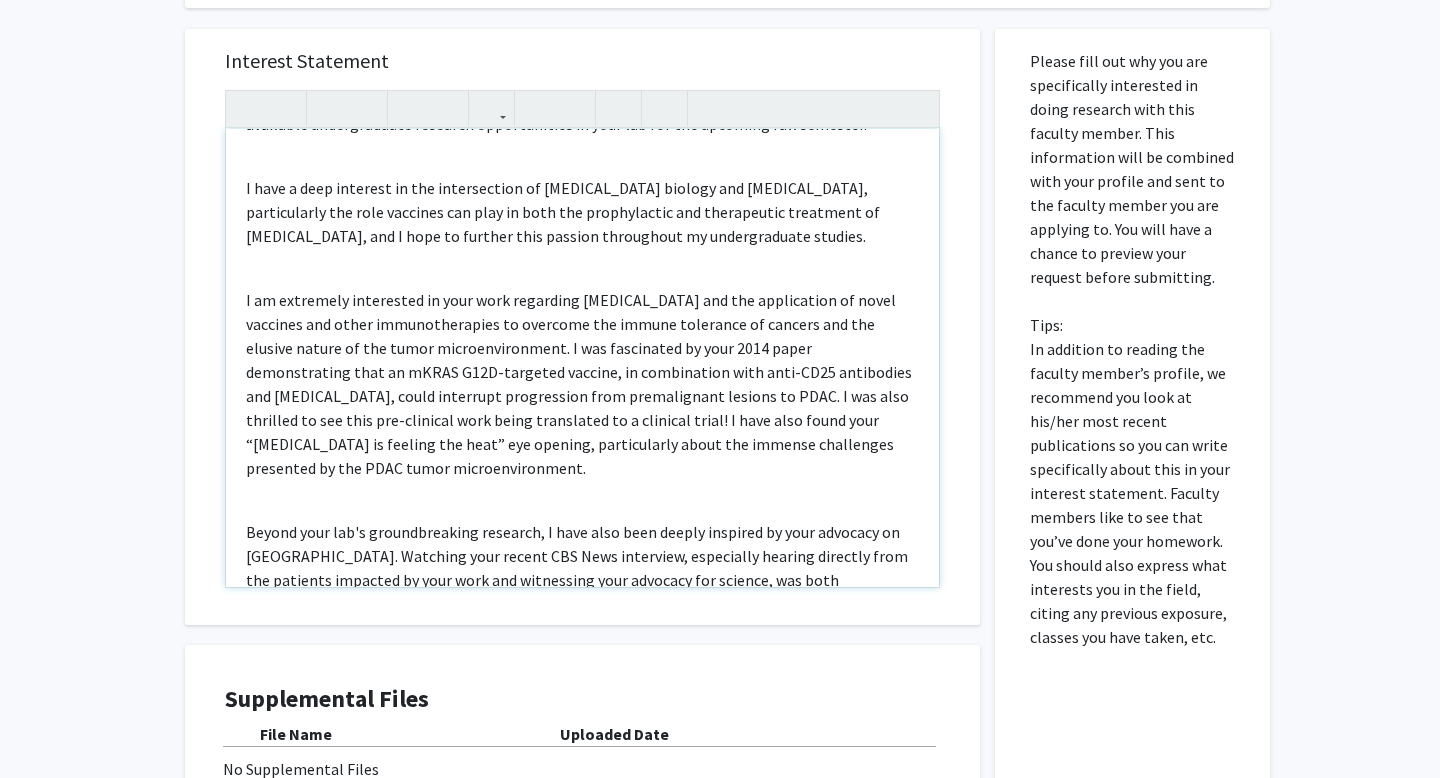 click on "I am extremely interested in your work regarding [MEDICAL_DATA] and the application of novel vaccines and other immunotherapies to overcome the immune tolerance of cancers and the elusive nature of the tumor microenvironment. I was fascinated by your 2014 paper demonstrating that an mKRAS G12D-targeted vaccine, in combination with anti-CD25 antibodies and [MEDICAL_DATA], could interrupt progression from premalignant lesions to PDAC. I was also thrilled to see this pre-clinical work being translated to a clinical trial! I have also found your  “[MEDICAL_DATA] is feeling the heat” eye opening, particularly about the immense challenges presented by the PDAC tumor microenvironment." at bounding box center [582, 384] 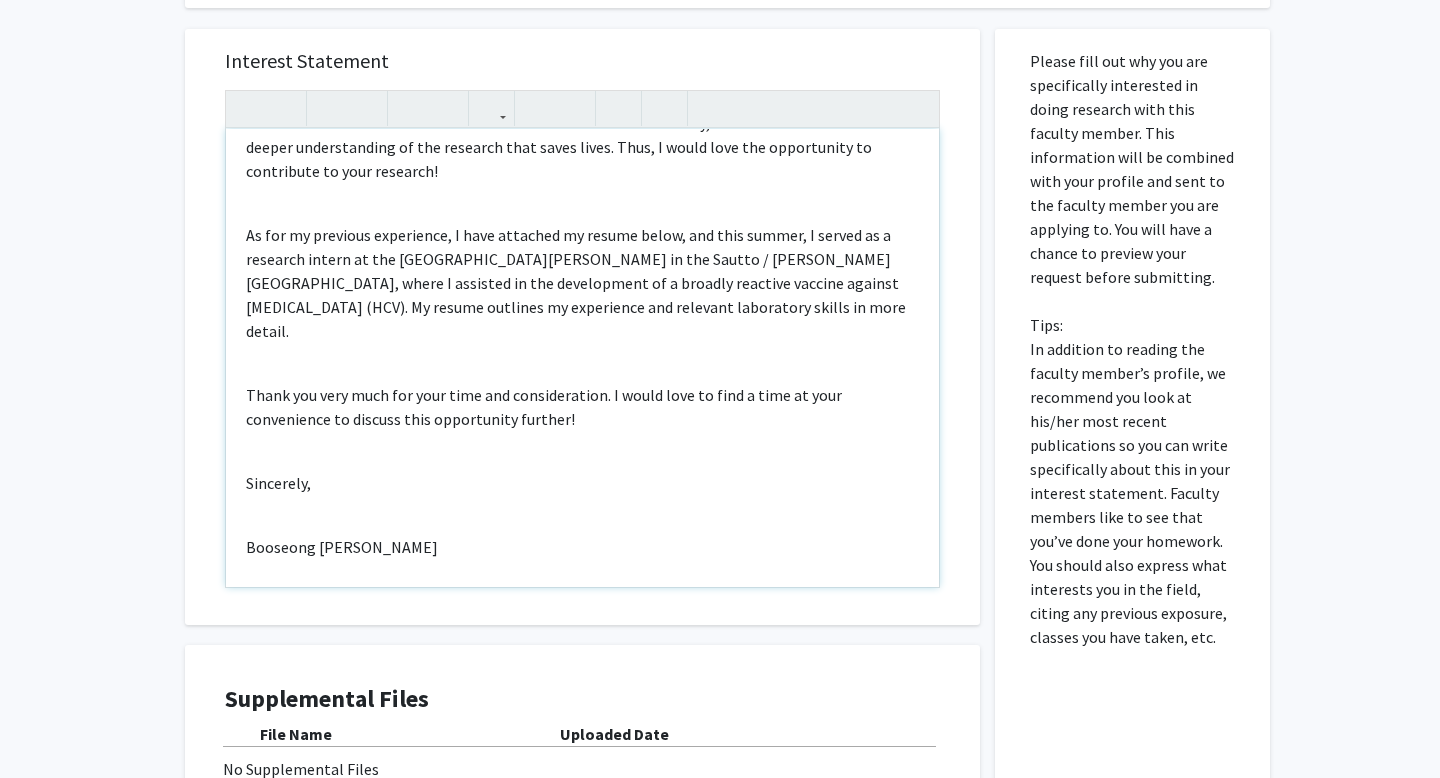 scroll, scrollTop: 401, scrollLeft: 0, axis: vertical 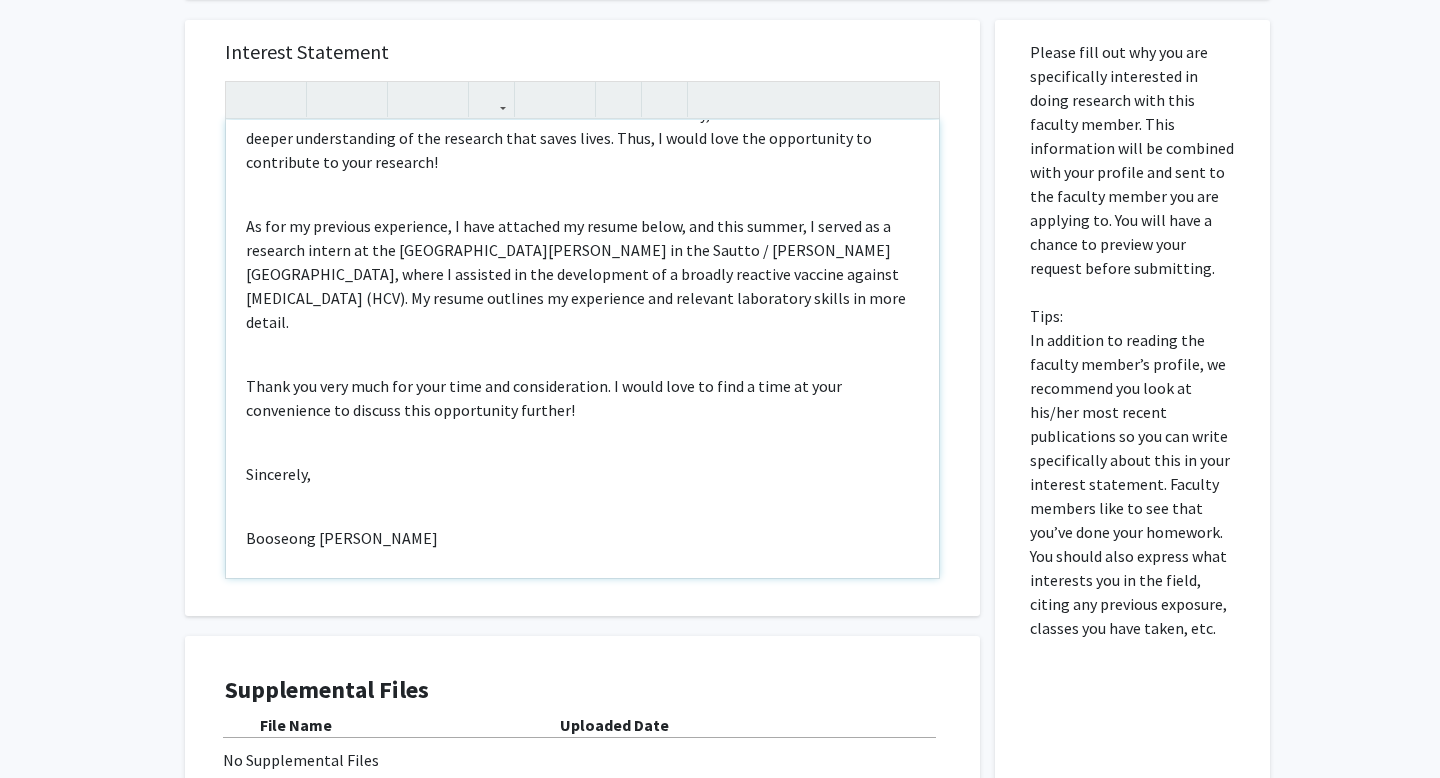 click on "Thank you very much for your time and consideration. I would love to find a time at your convenience to discuss this opportunity further!" at bounding box center [582, 398] 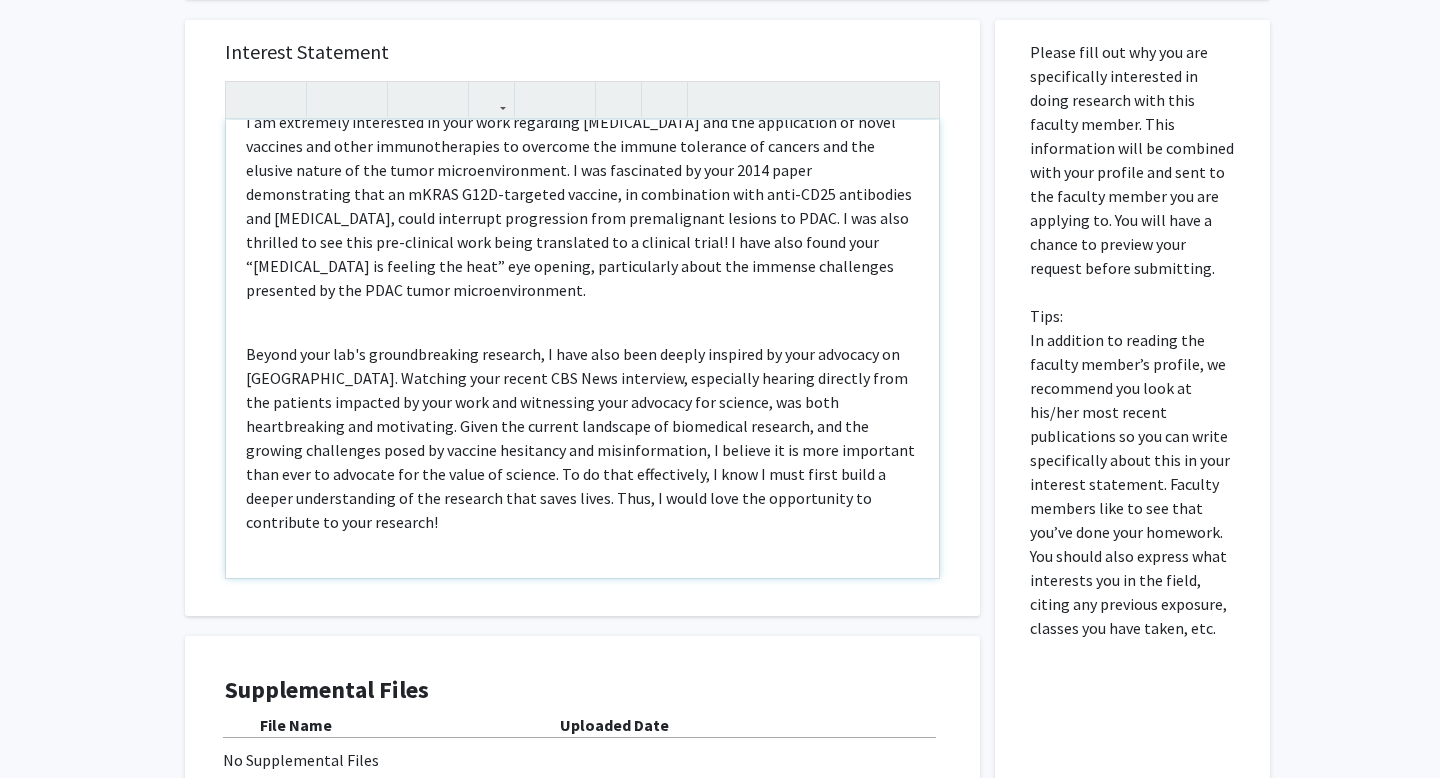 scroll, scrollTop: 678, scrollLeft: 0, axis: vertical 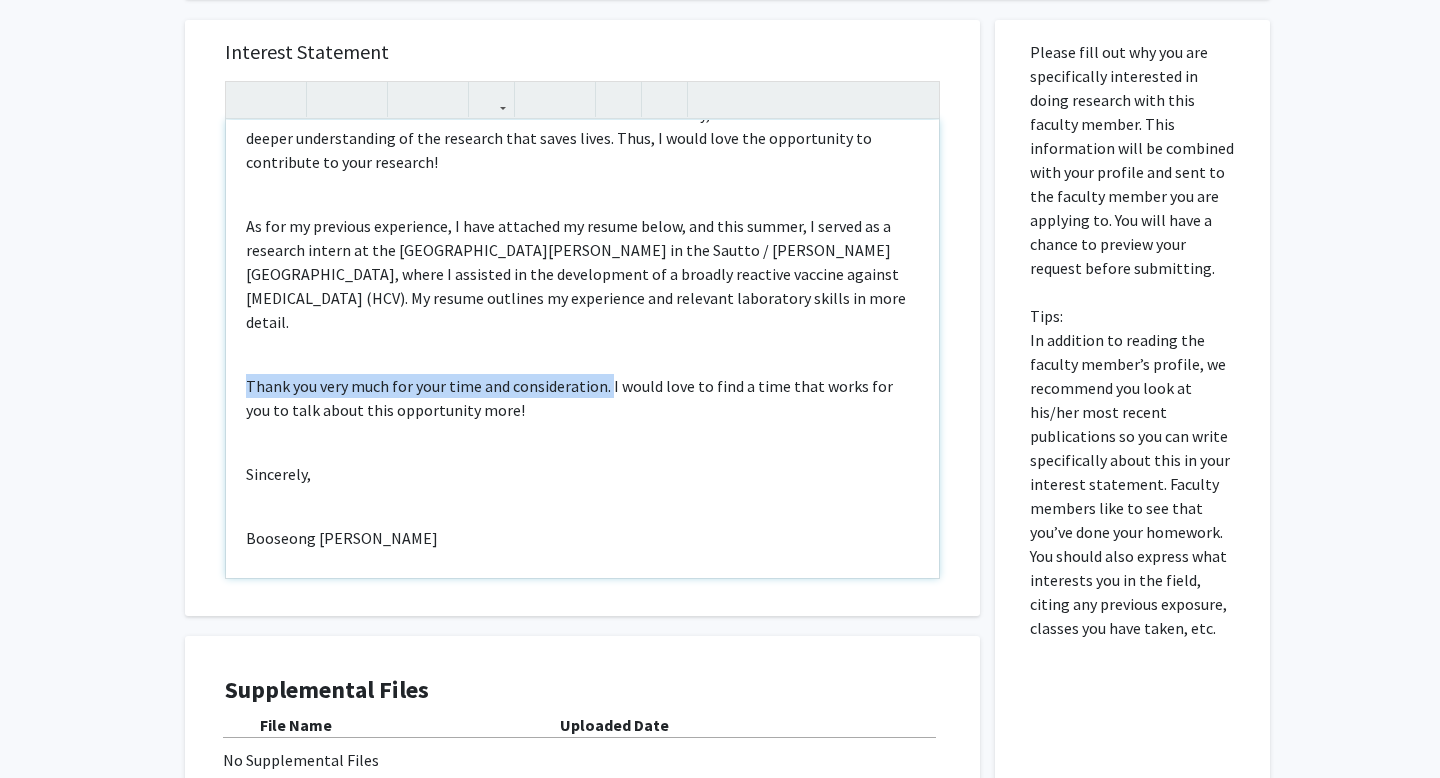 drag, startPoint x: 609, startPoint y: 336, endPoint x: 244, endPoint y: 342, distance: 365.04932 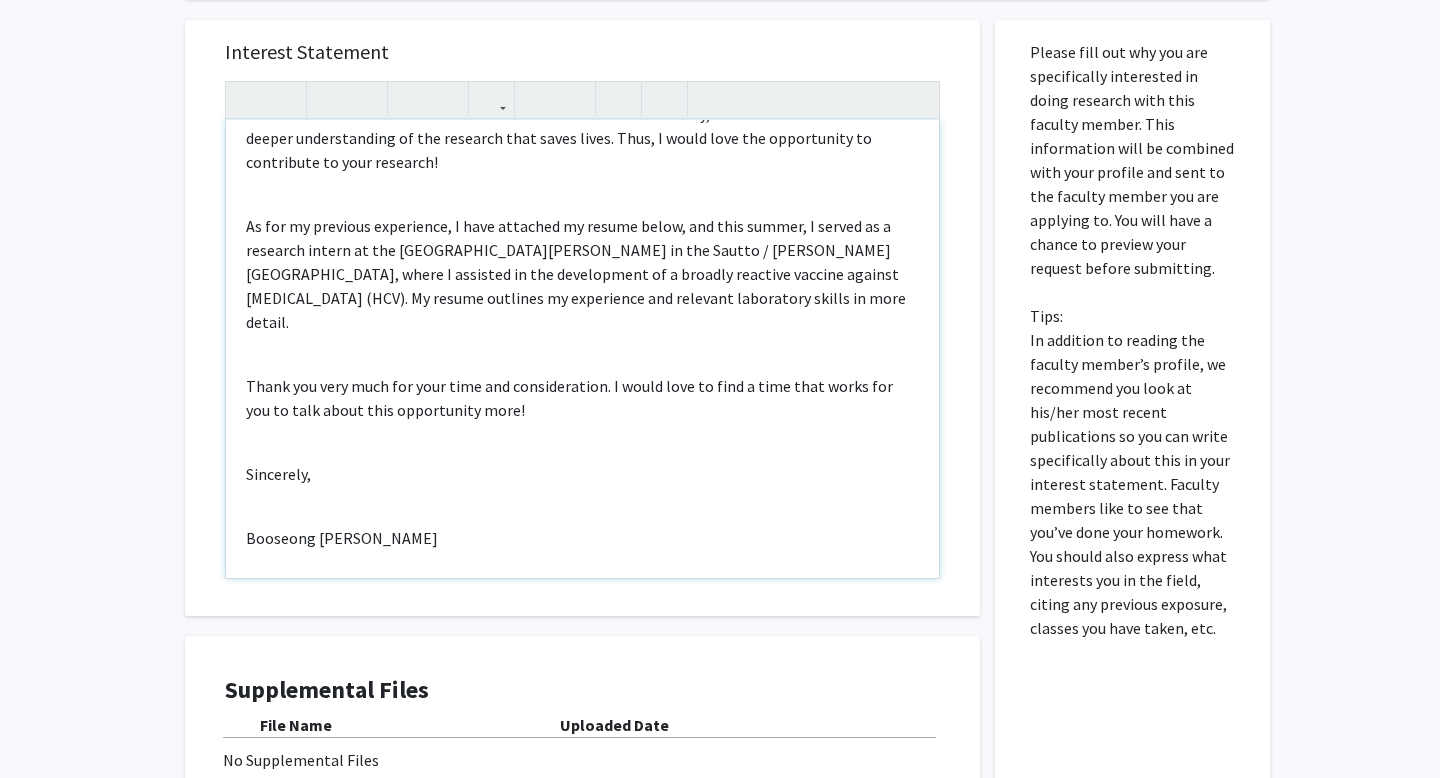 scroll, scrollTop: 638, scrollLeft: 0, axis: vertical 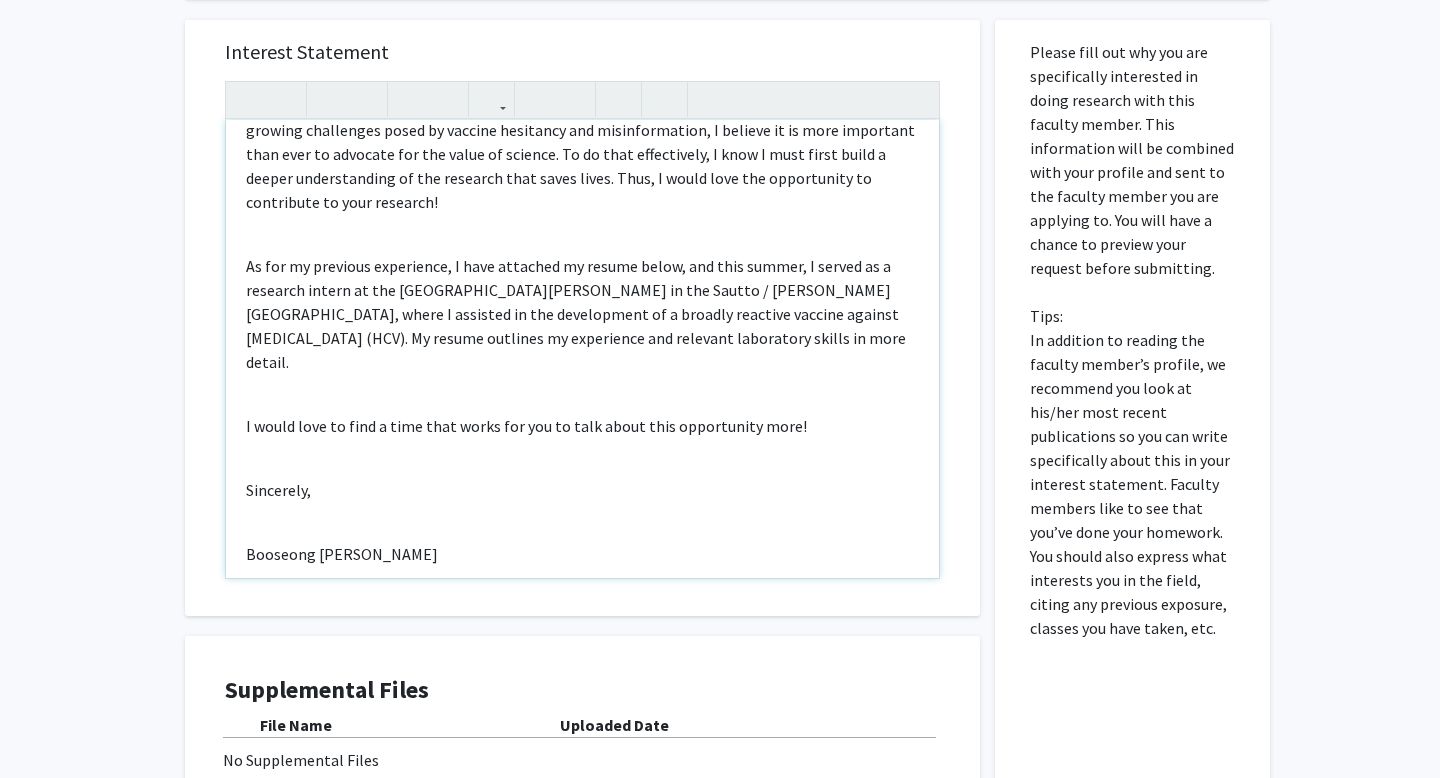 click on "I would love to find a time that works for you to talk about this opportunity more!" at bounding box center (582, 426) 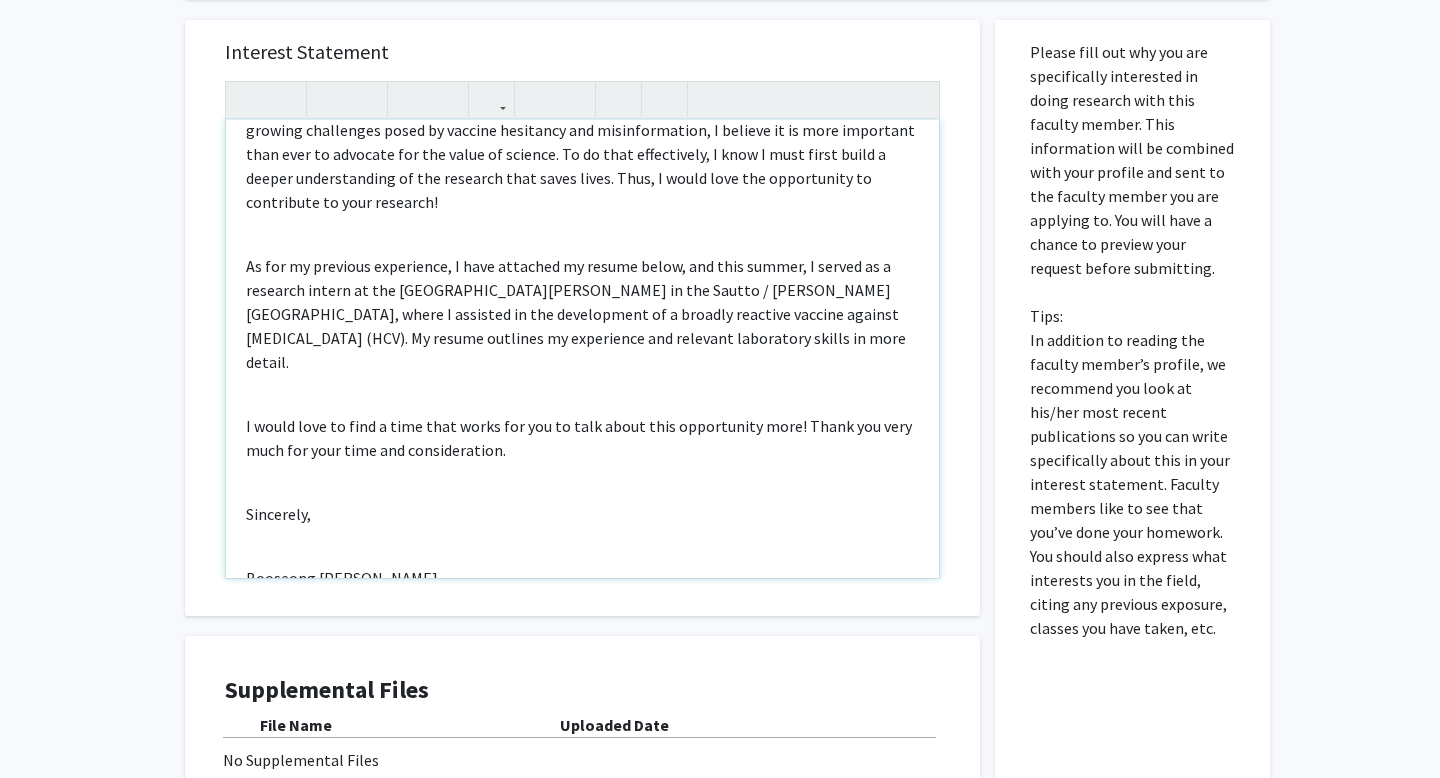 scroll, scrollTop: 662, scrollLeft: 0, axis: vertical 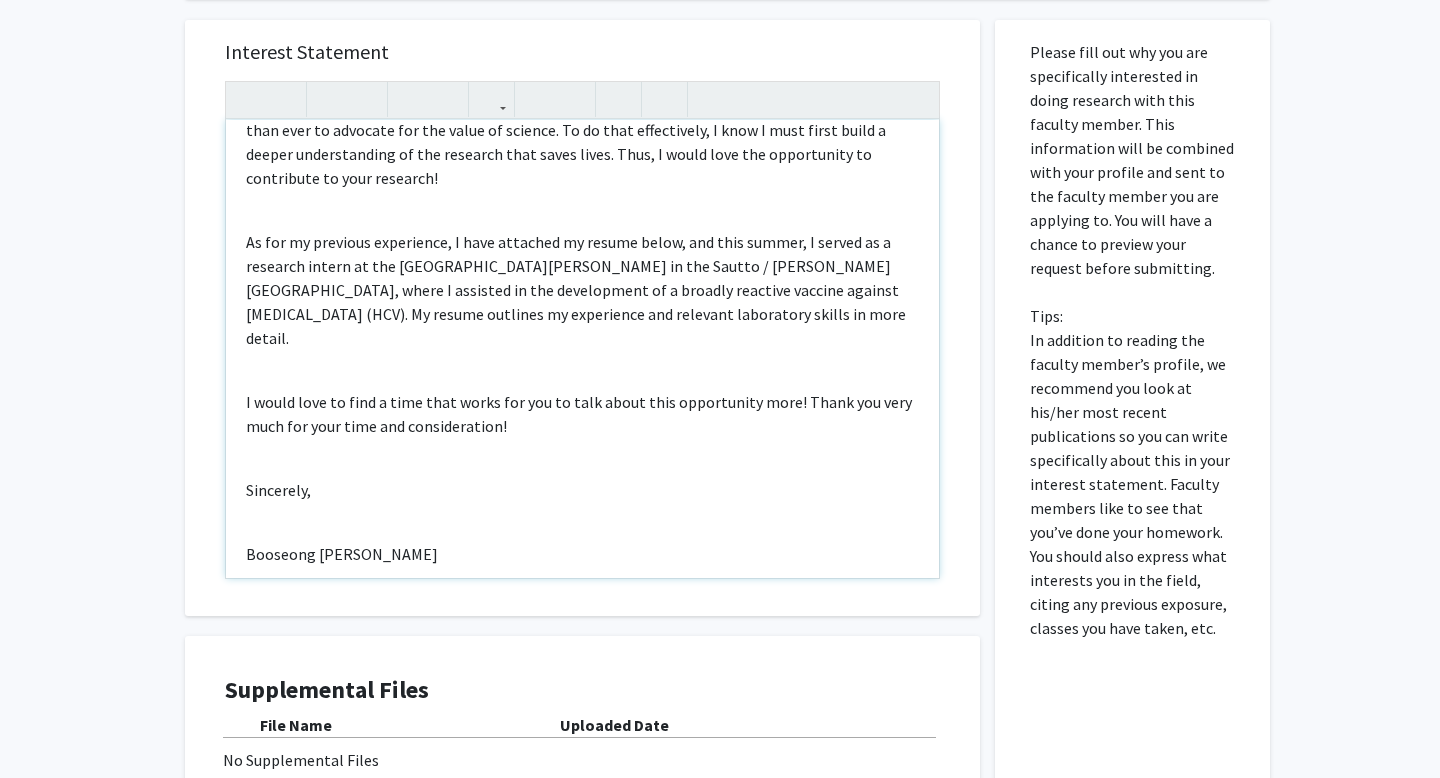 type on "<p>Good ___ [PERSON_NAME],</p><br><p>My name is [PERSON_NAME], and I am a rising sophomore at [GEOGRAPHIC_DATA], double majoring in Public Health and Molecular &amp; Cellular Biology. I am writing to inquire about any available undergraduate research opportunities in your lab for the upcoming fall semester.&nbsp;</p><br><p>I have a deep interest in the intersection of [MEDICAL_DATA] biology and [MEDICAL_DATA], particularly the role vaccines can play in both the prophylactic and therapeutic treatment of [MEDICAL_DATA], and I hope to further this passion throughout my undergraduate studies.</p><br><p>I am extremely interested in your work regarding [MEDICAL_DATA] and the application of novel vaccines and other immunotherapies to overcome the immune tolerance of cancers and the elusive nature of the tumor microenvironment. I was fascinated by your 2014 paper demonstrating that an mKRAS G12D-targeted vaccine, in combination with anti-CD25 antibodies and [MEDICAL_DATA], could interrupt progression from premalignant lesions to PDAC. I w..." 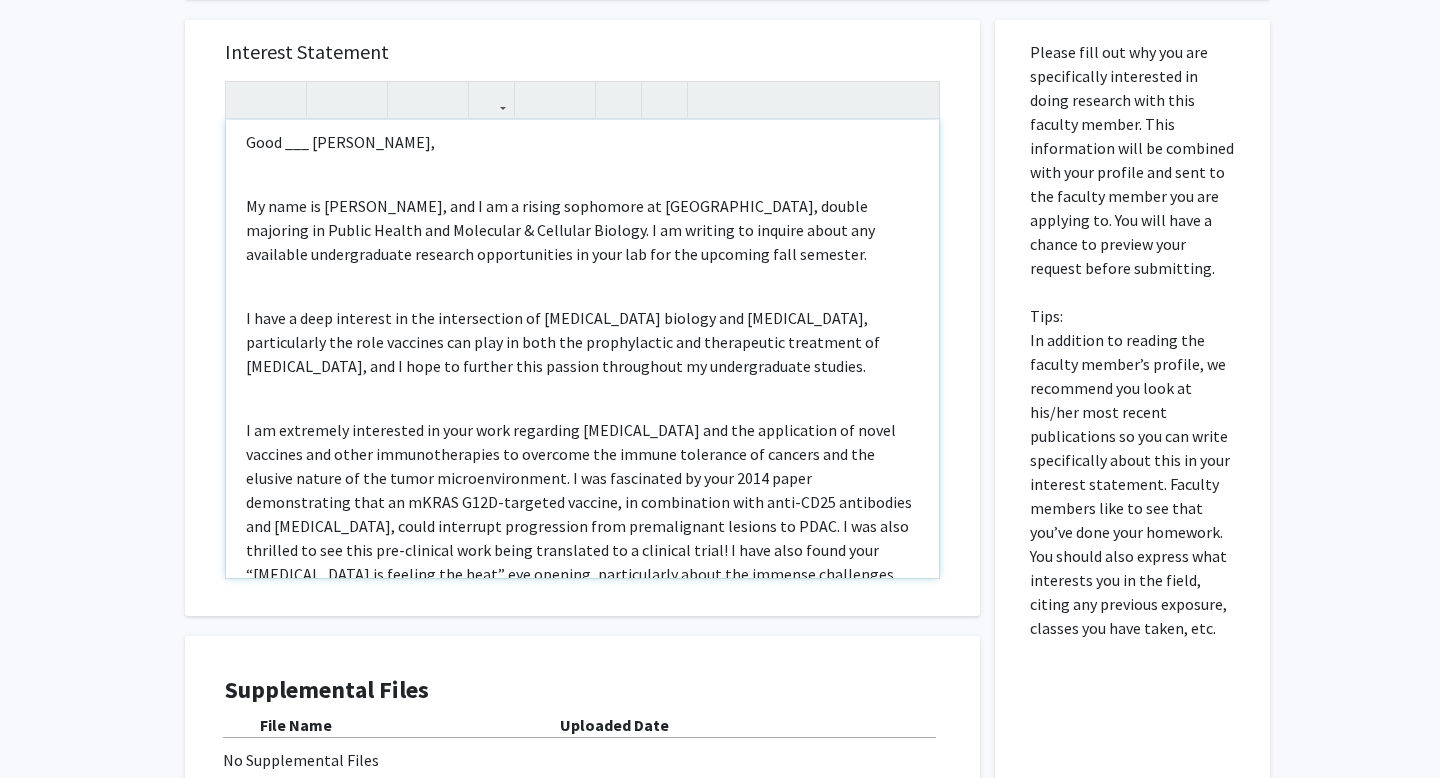 scroll, scrollTop: 0, scrollLeft: 0, axis: both 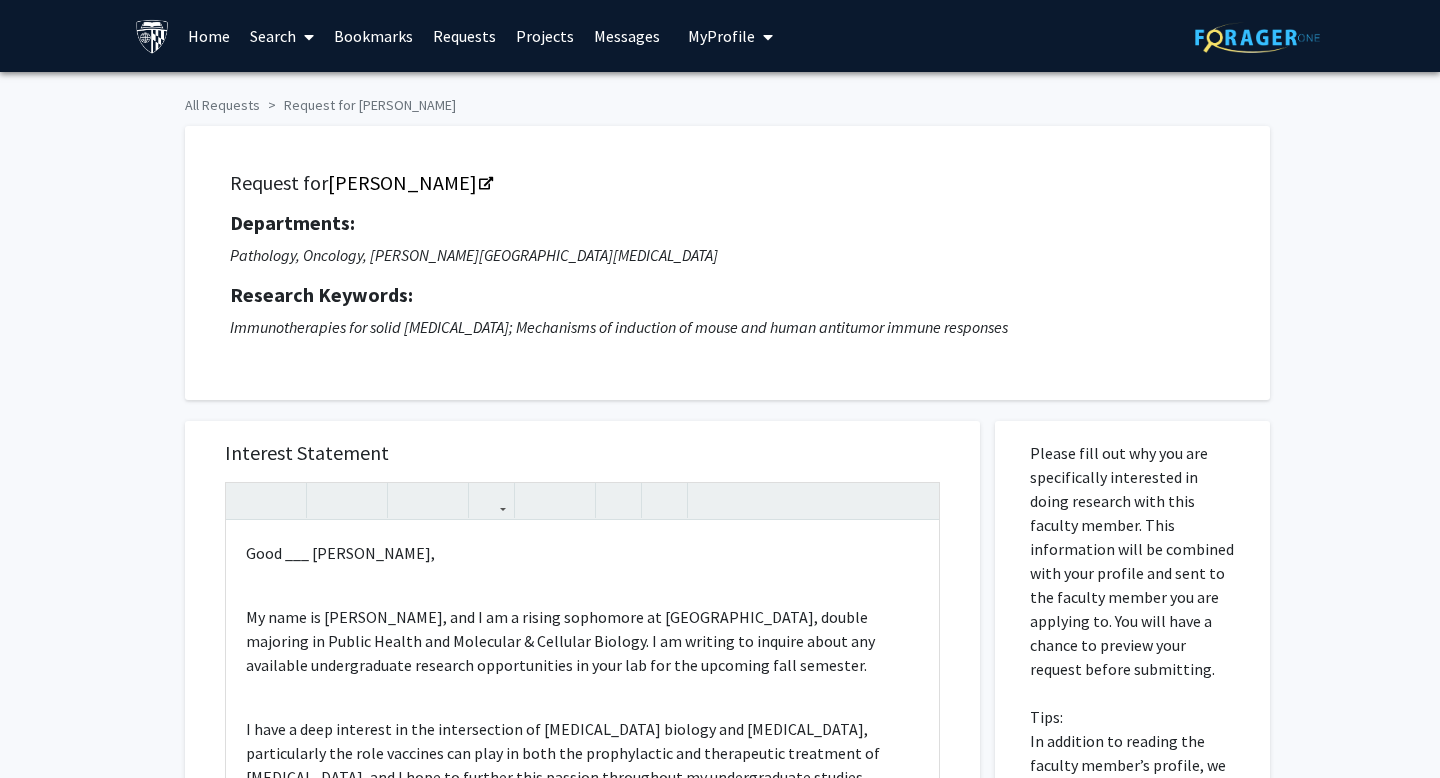 click on "Projects" at bounding box center (545, 36) 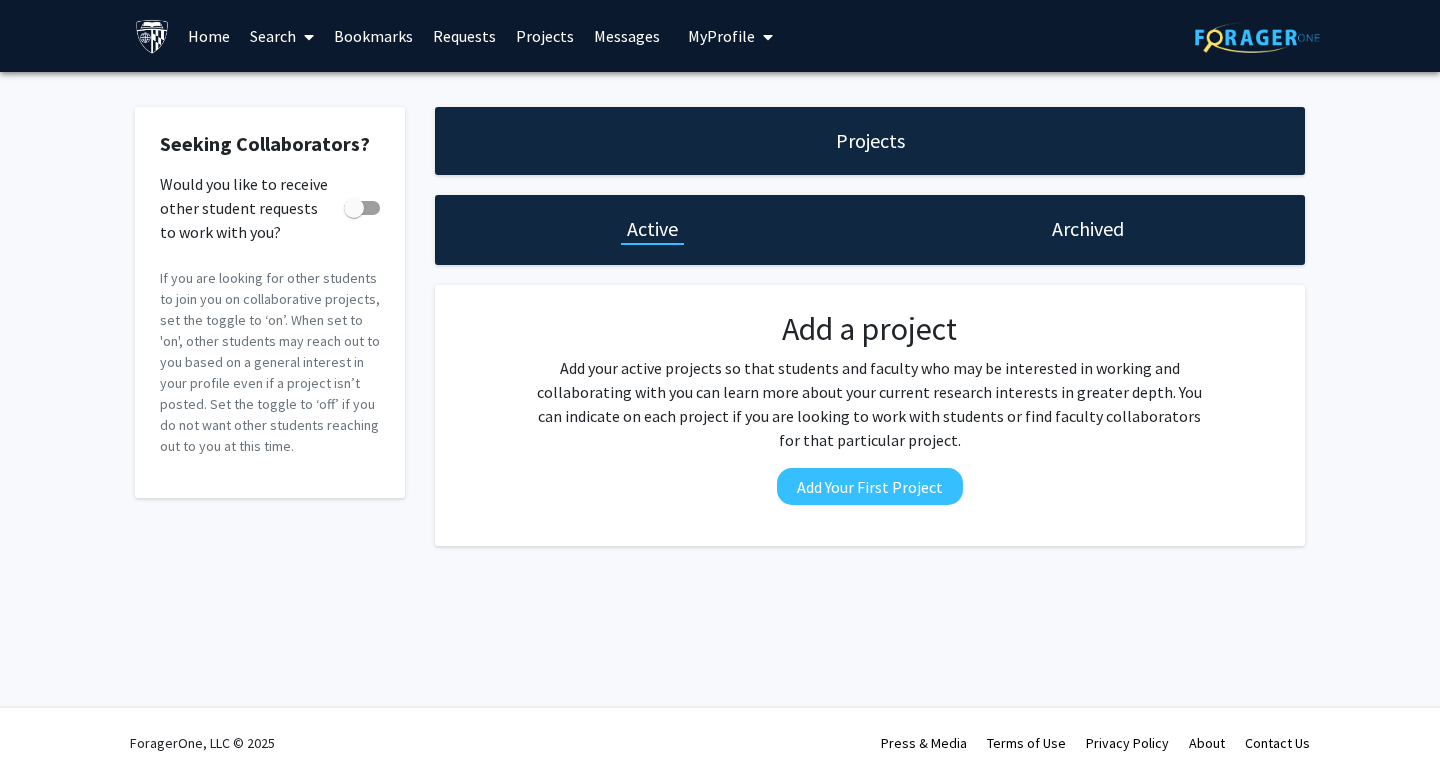 click at bounding box center [764, 37] 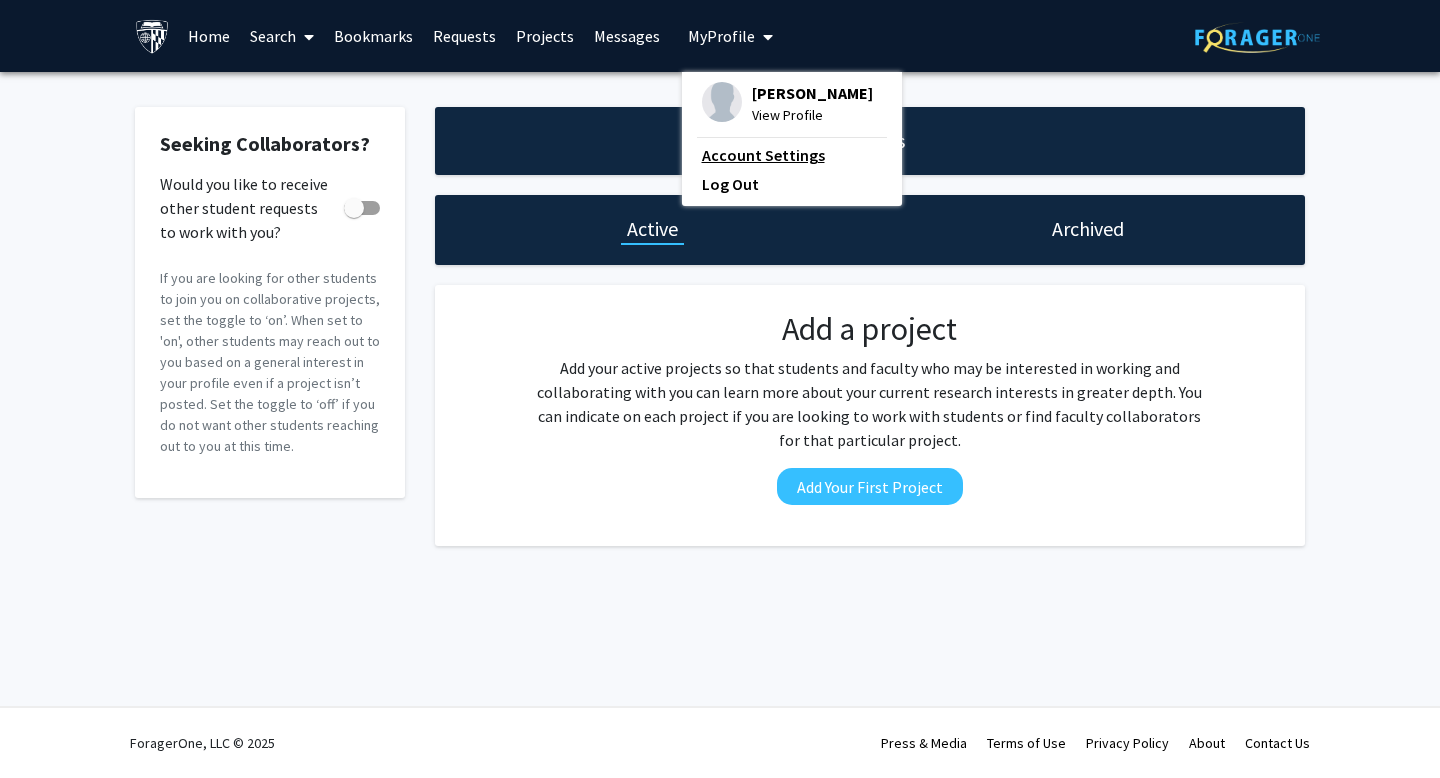 click on "Account Settings" at bounding box center [792, 155] 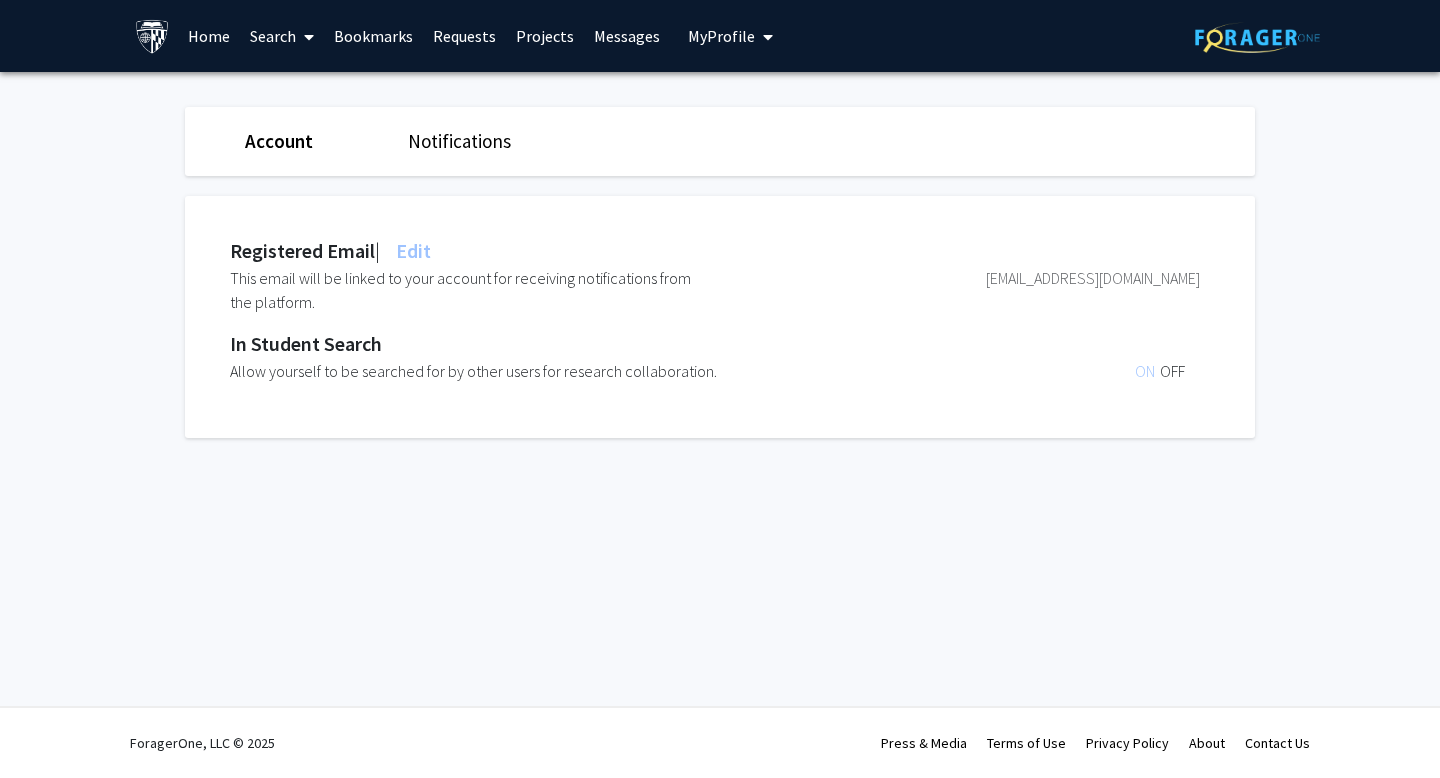 click on "Messages" at bounding box center [627, 36] 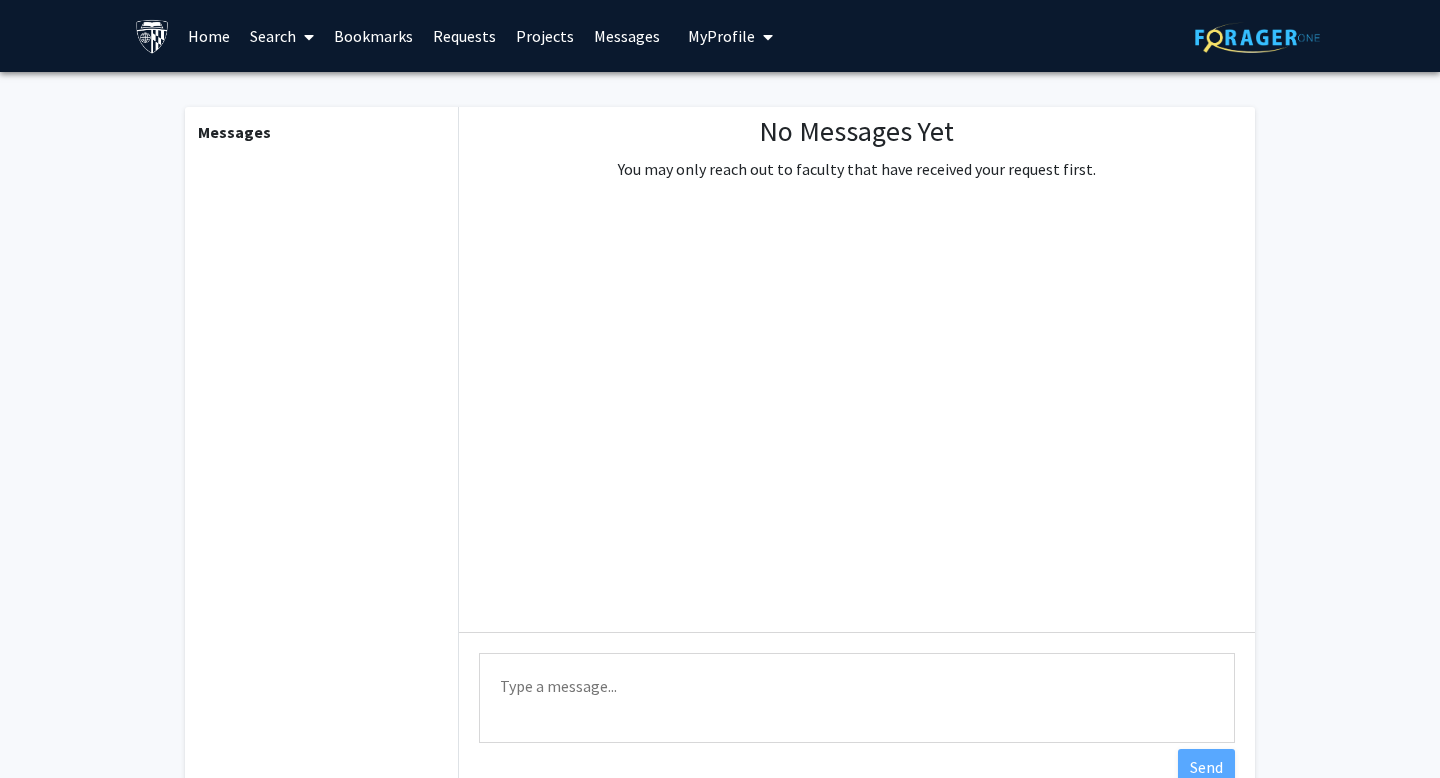 click on "Projects" at bounding box center (545, 36) 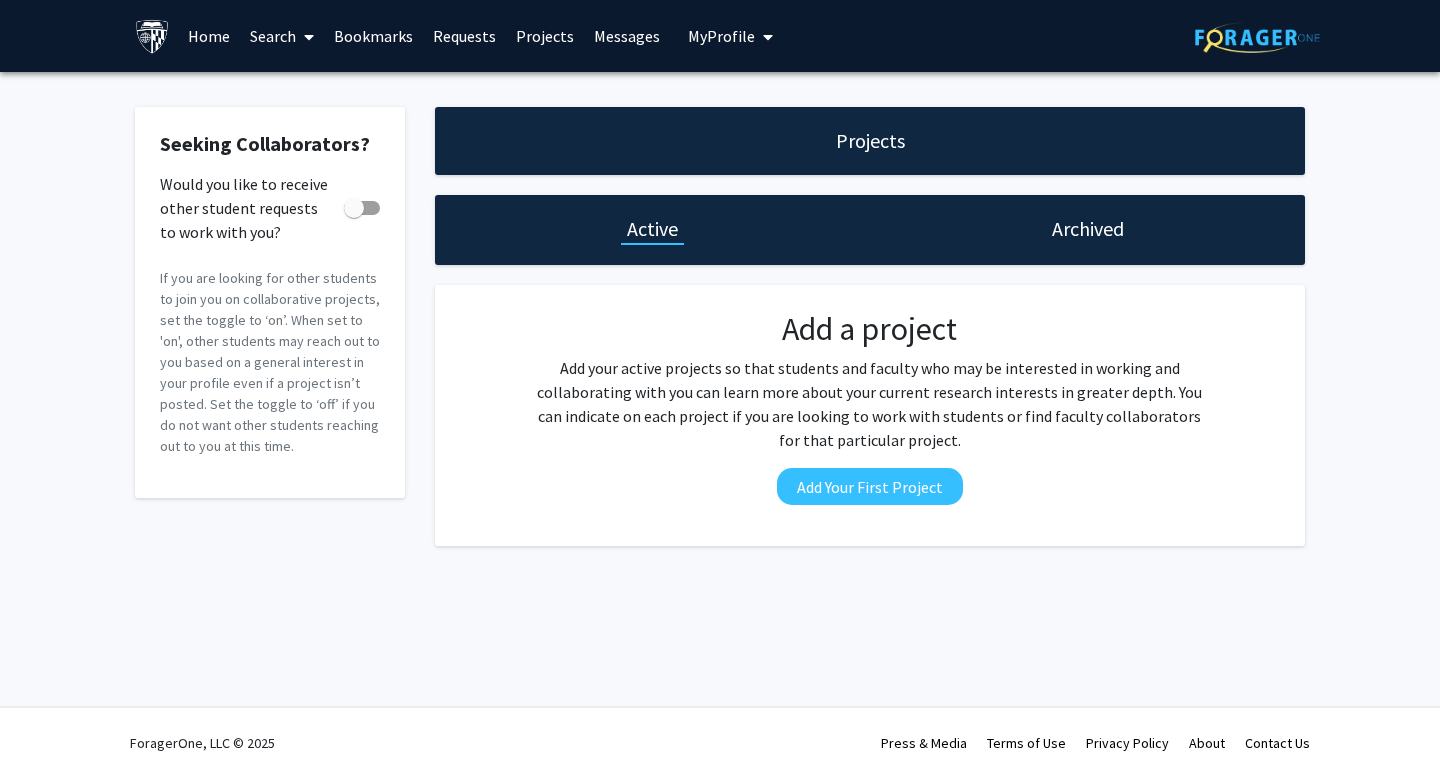 click on "Requests" at bounding box center (464, 36) 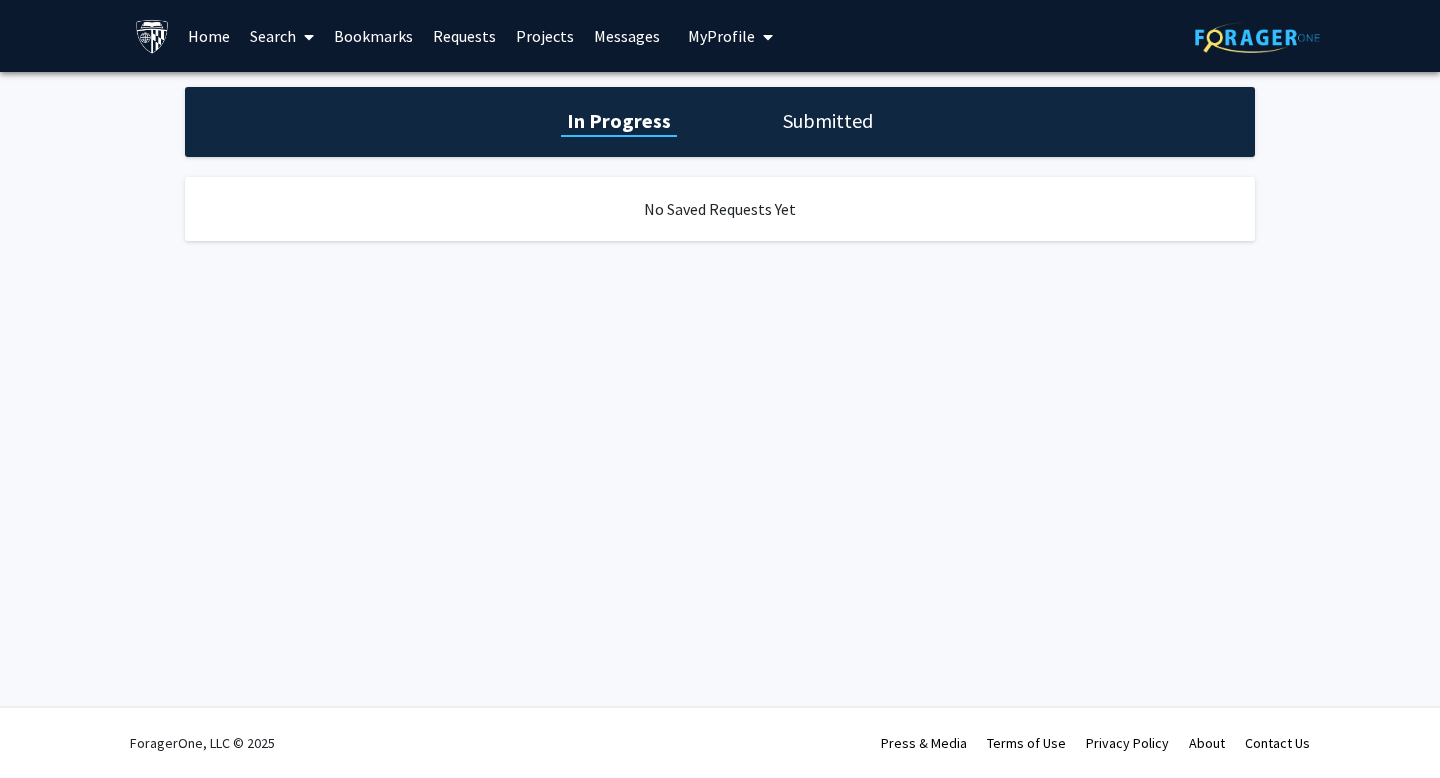 click on "Bookmarks" at bounding box center (373, 36) 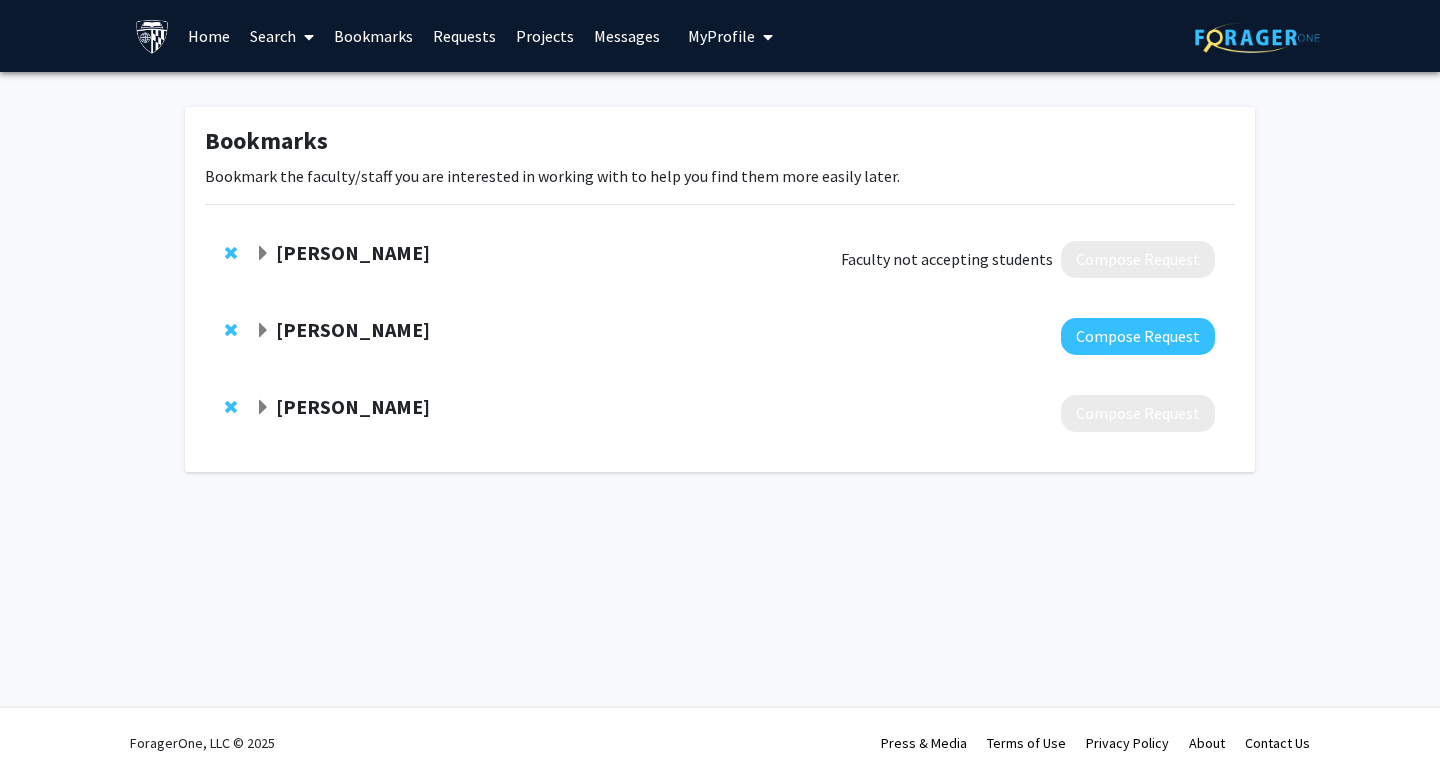 click on "Requests" at bounding box center [464, 36] 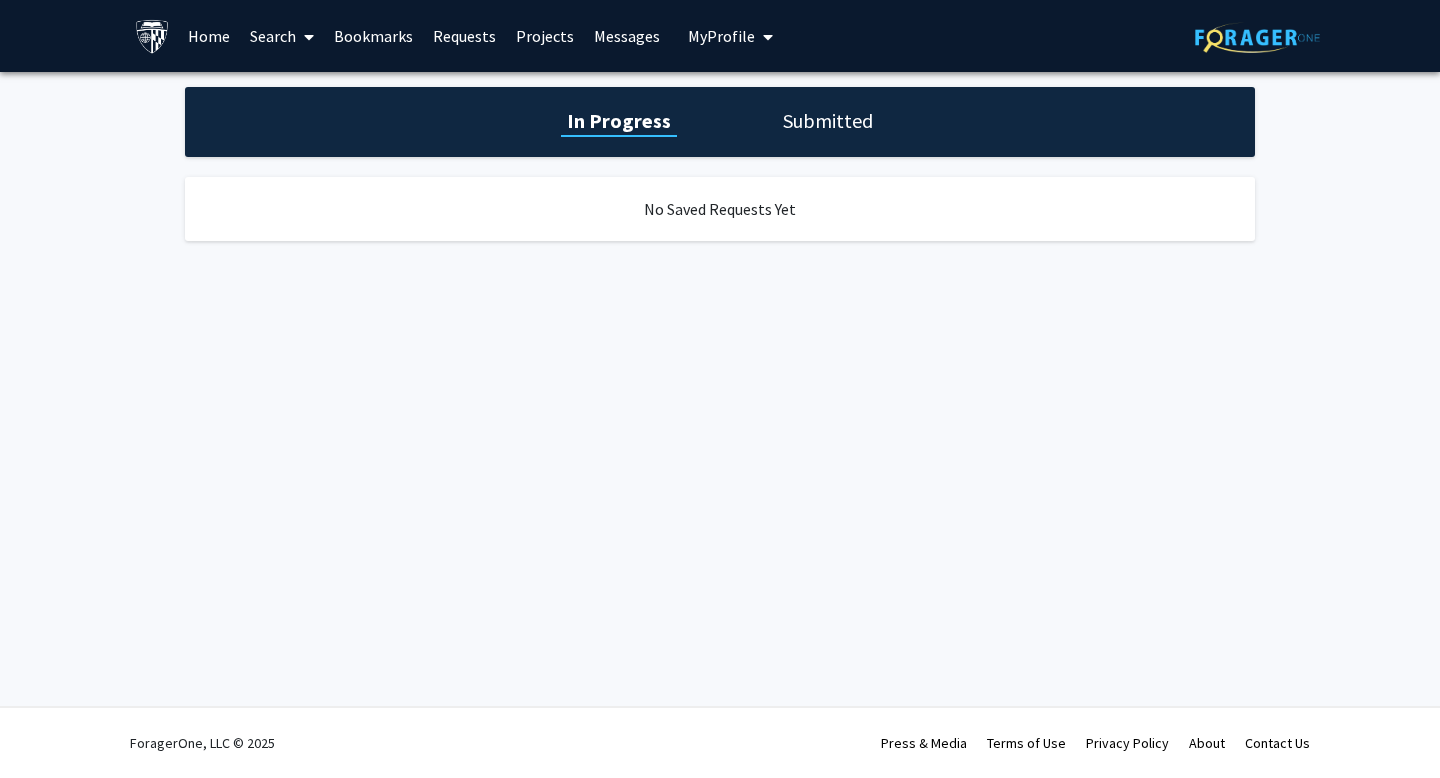 click on "Submitted" 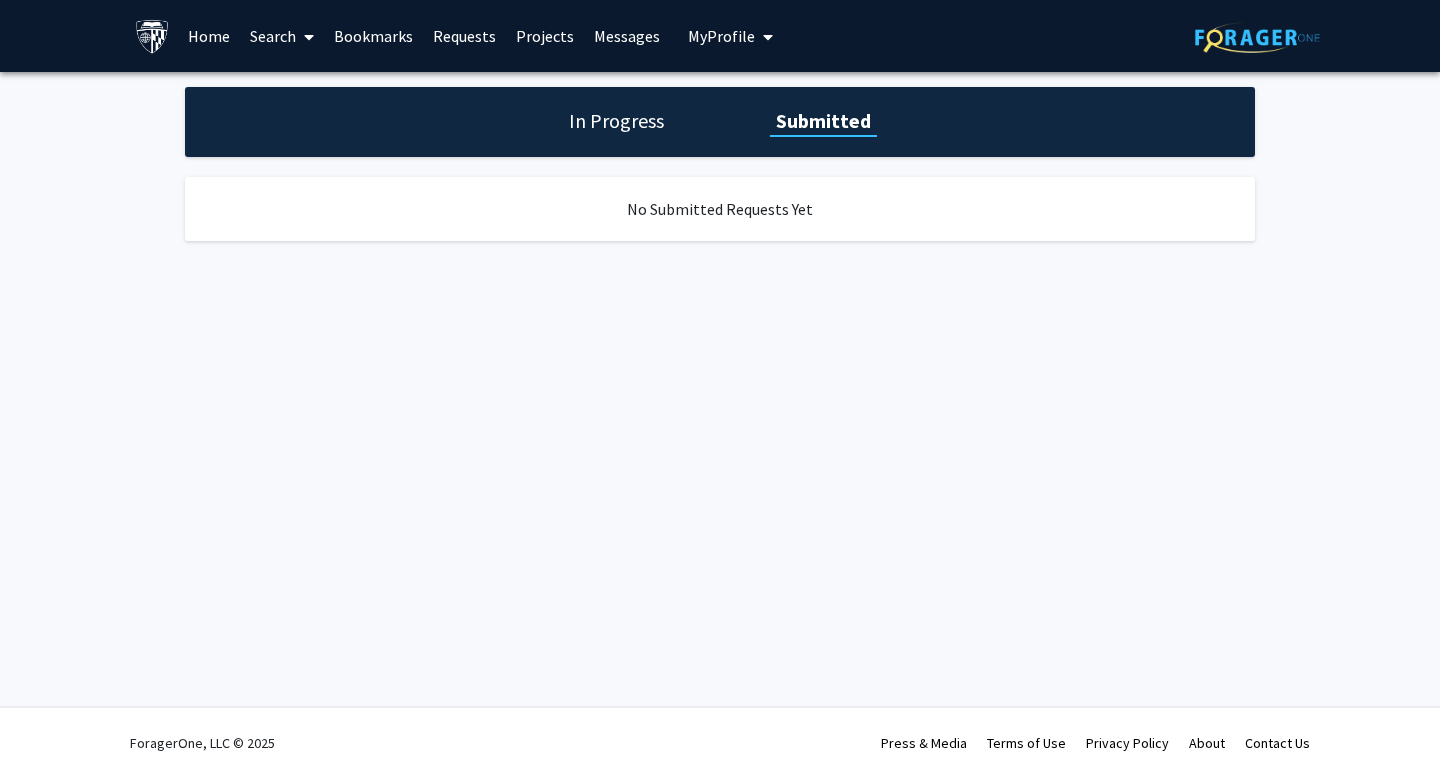click on "Bookmarks" at bounding box center [373, 36] 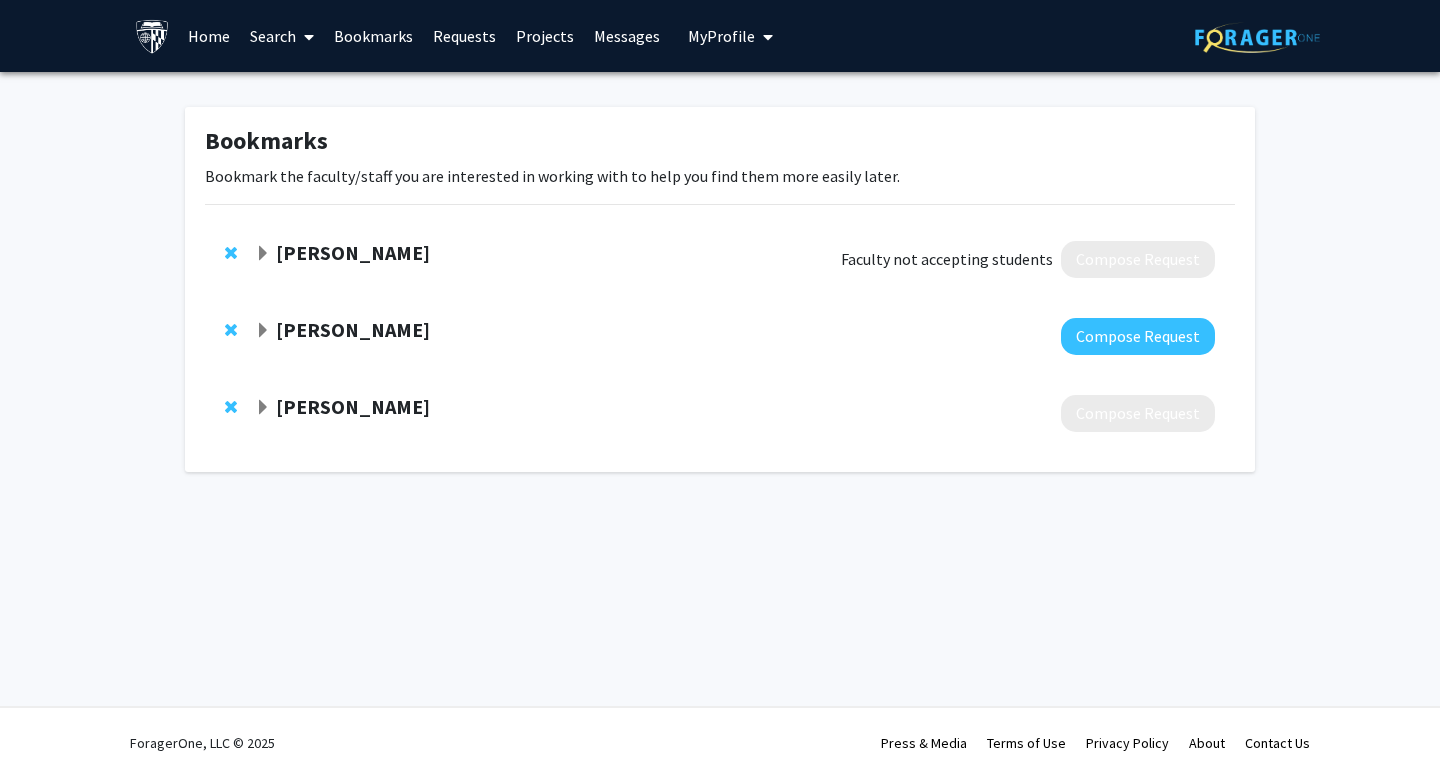 click on "Requests" at bounding box center [464, 36] 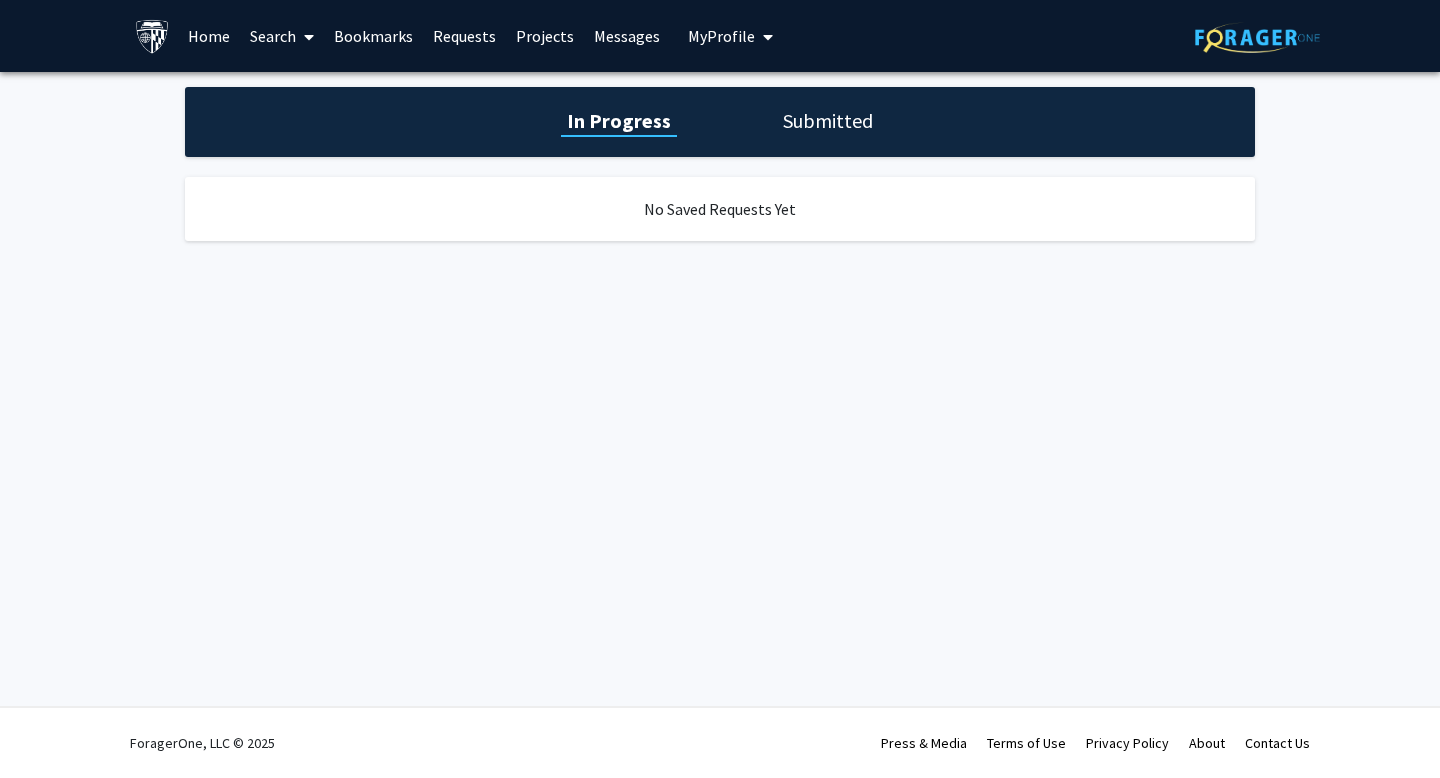 click on "In Progress Submitted" 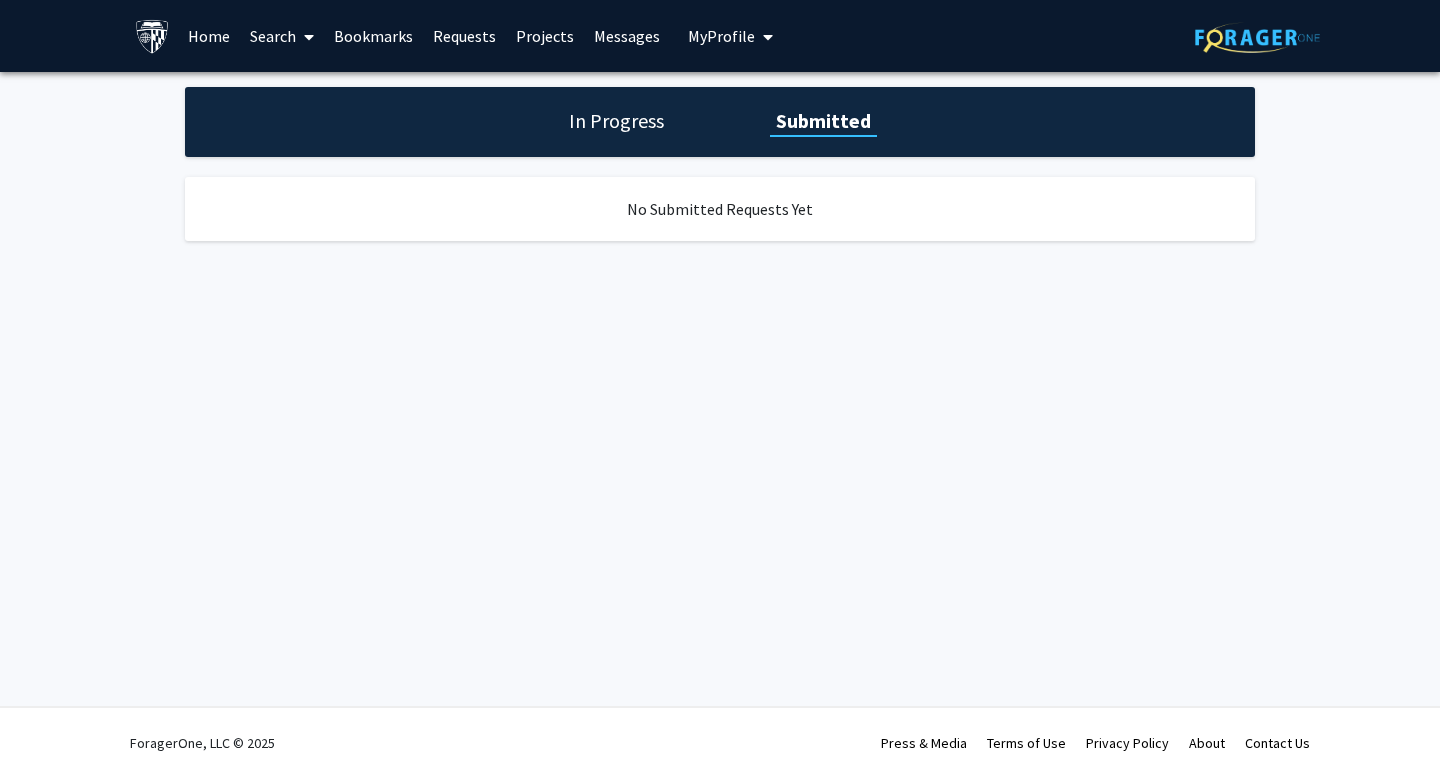 click at bounding box center (305, 37) 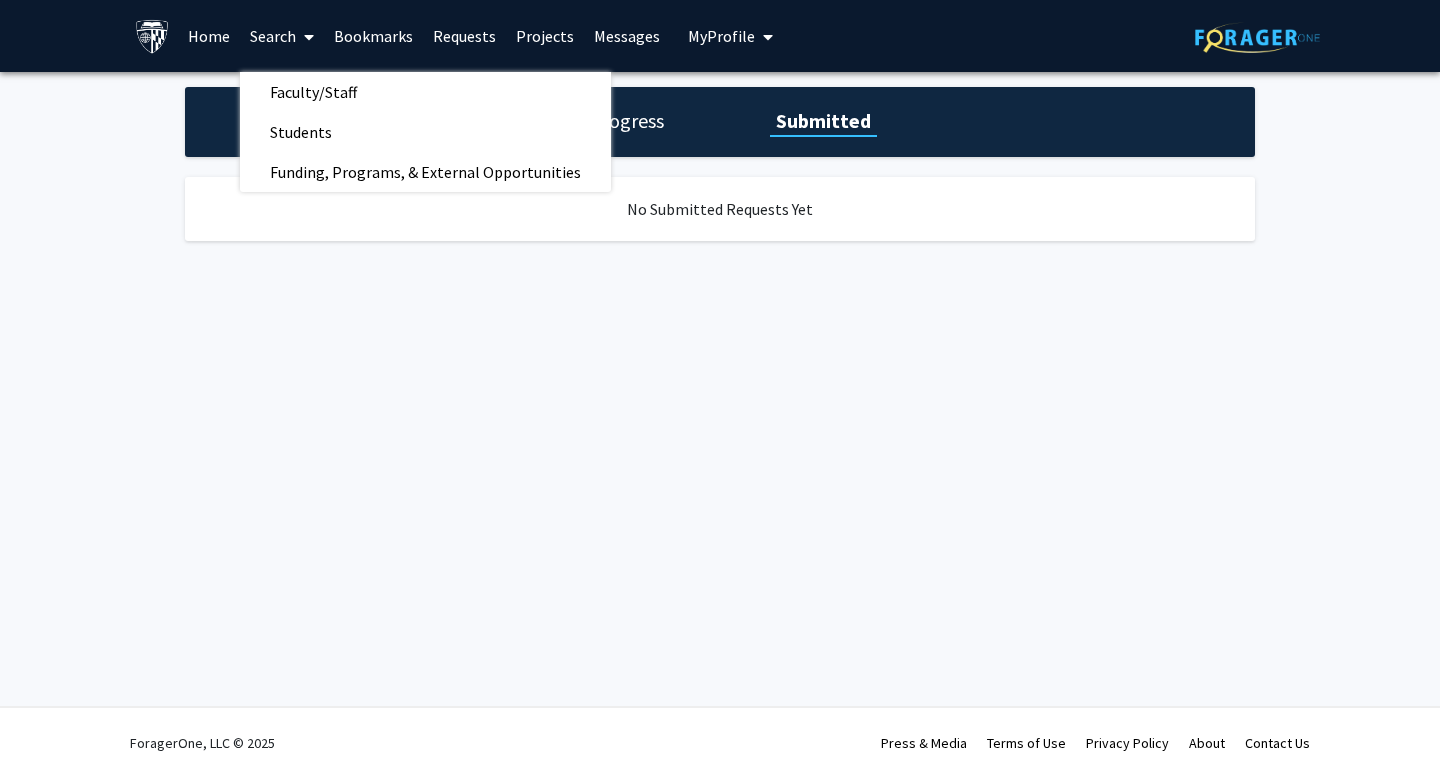 click on "Home" at bounding box center (209, 36) 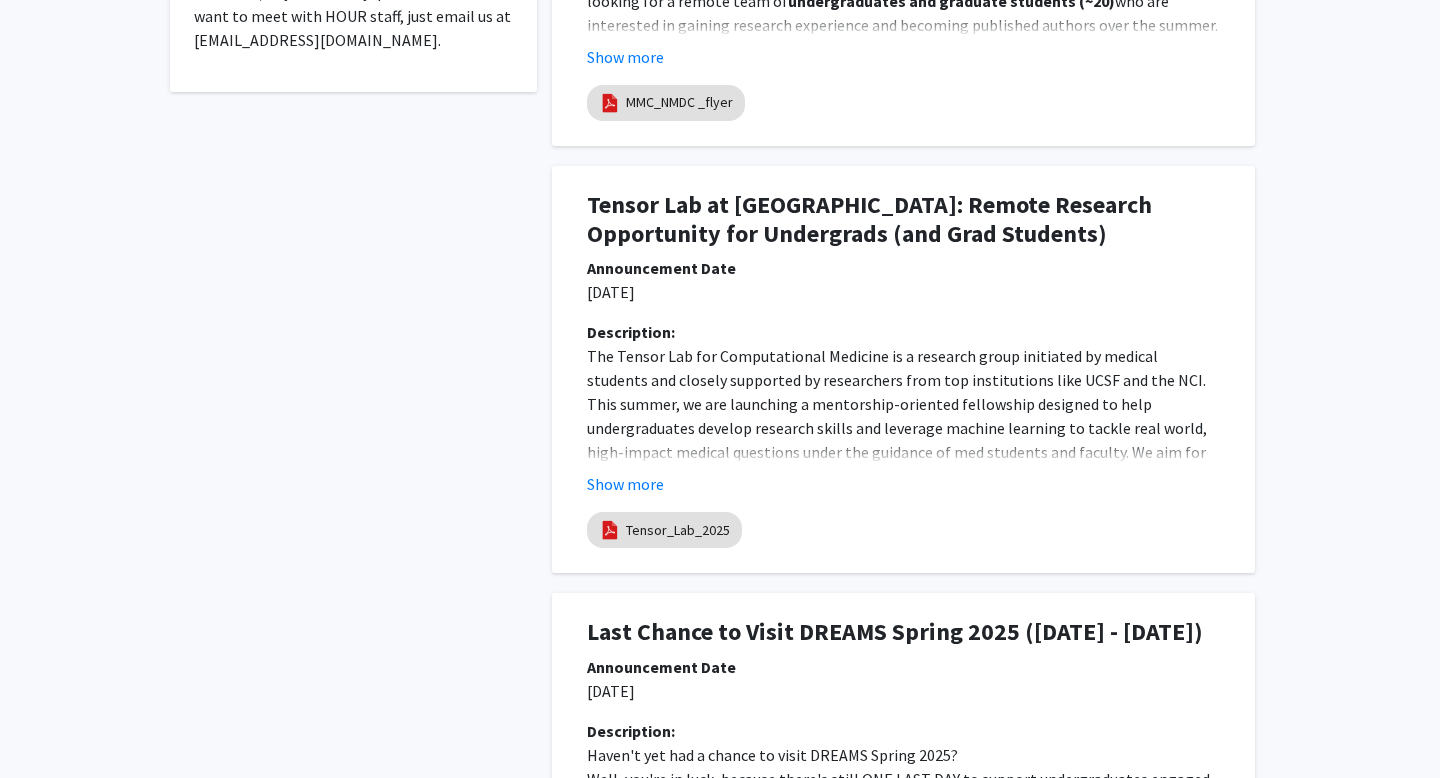 scroll, scrollTop: 0, scrollLeft: 0, axis: both 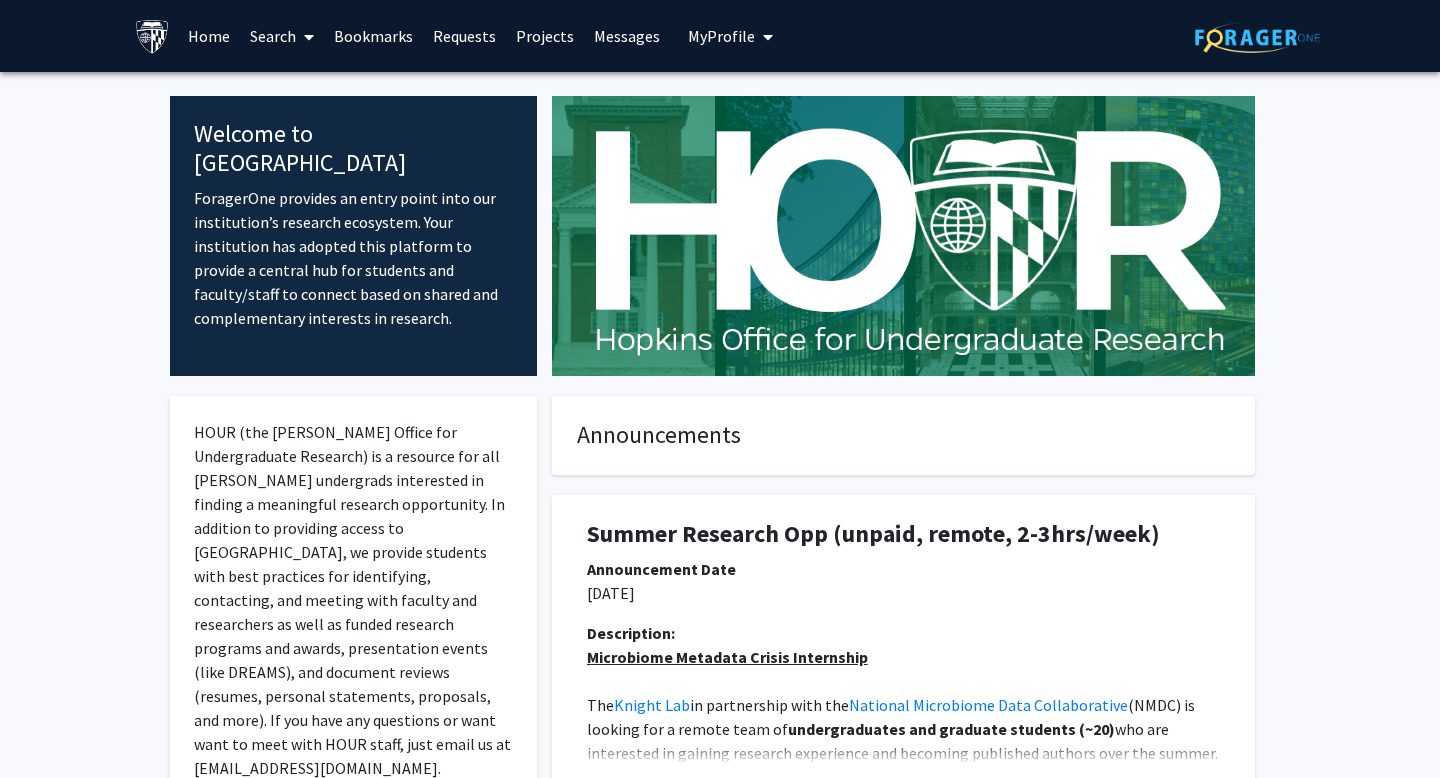 click 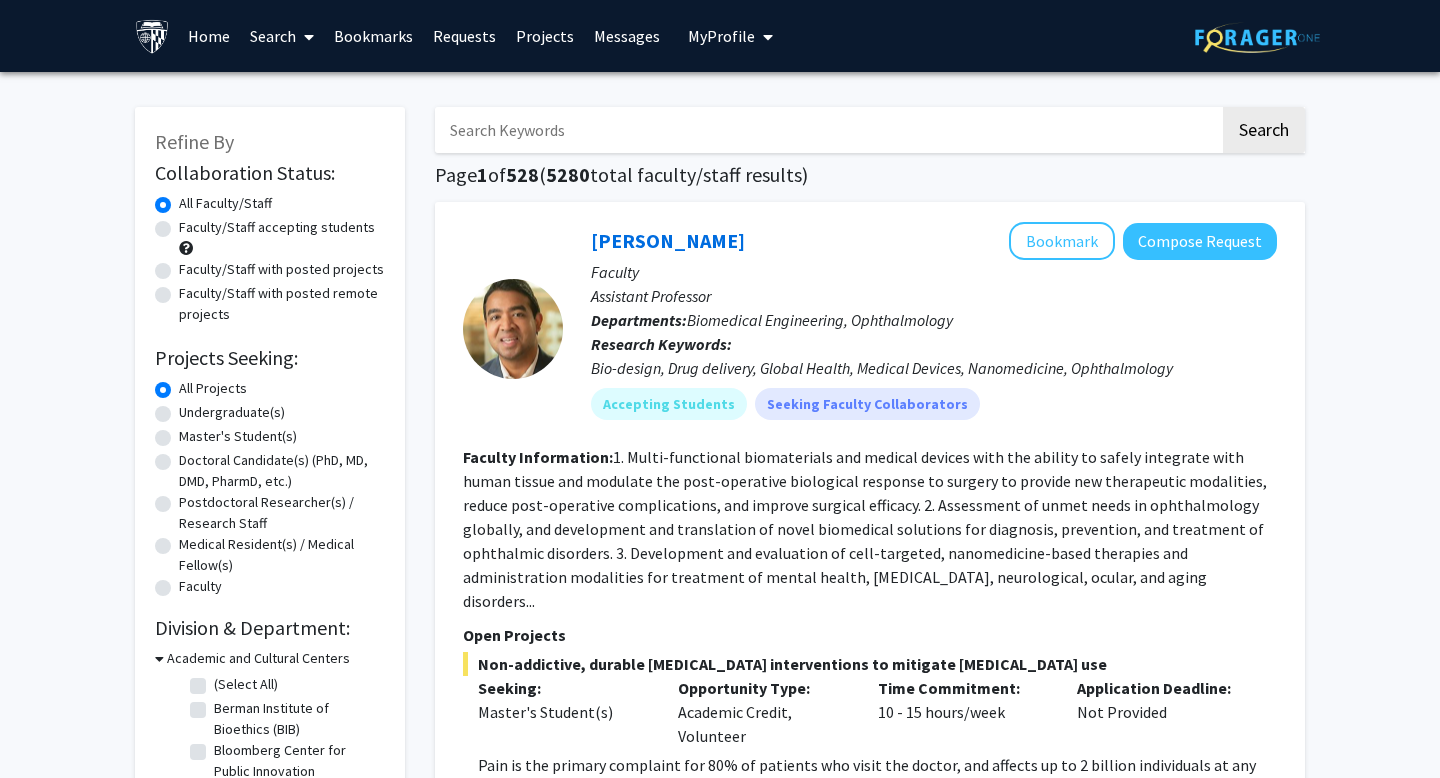 click 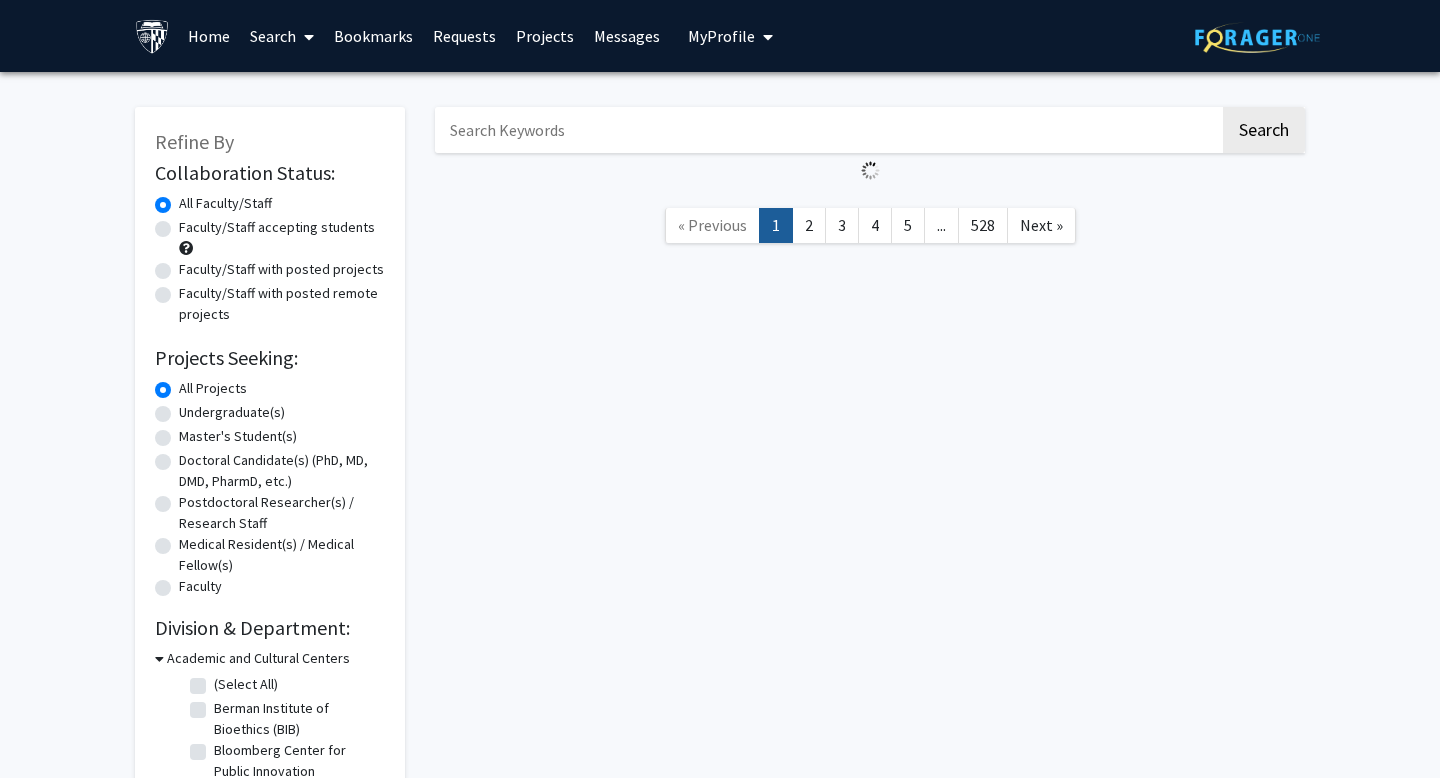 click 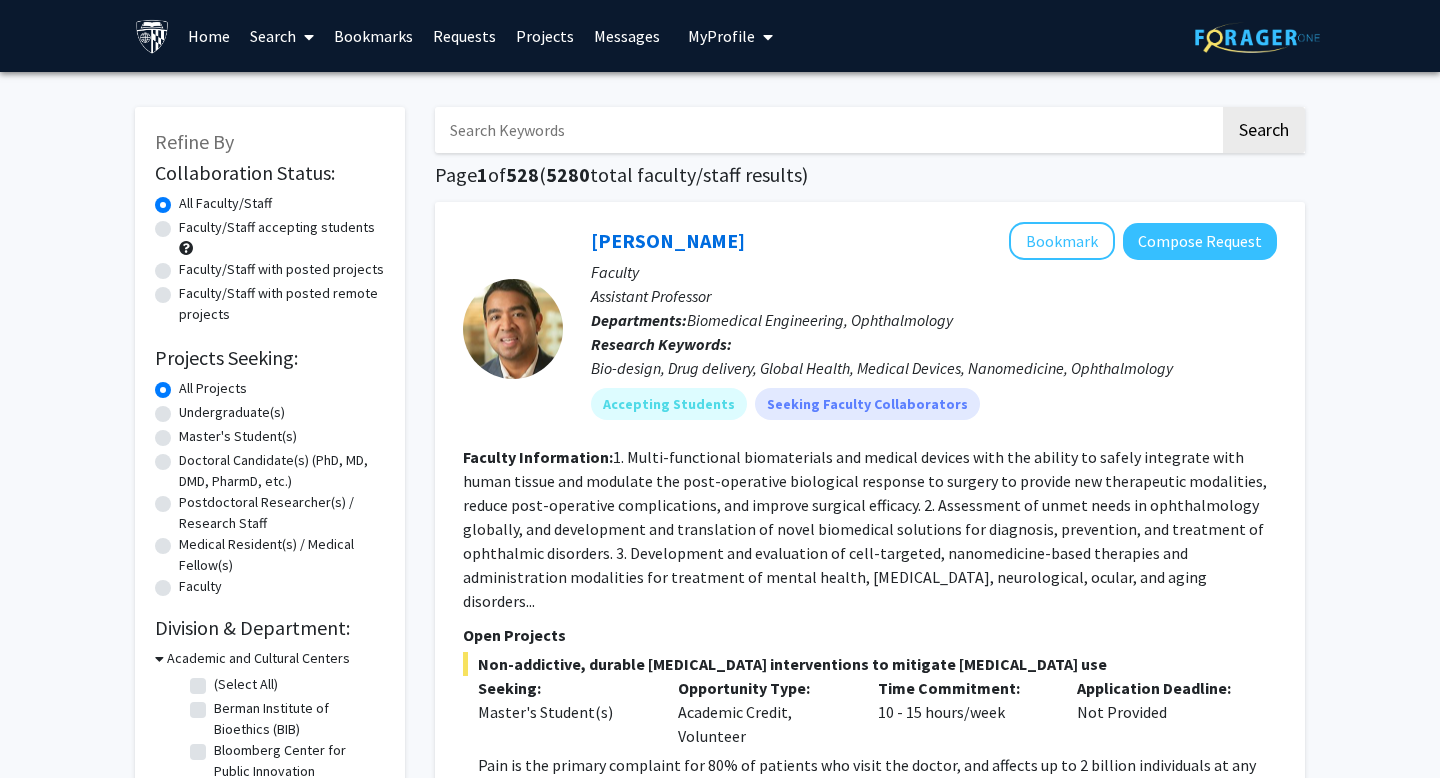 click on "My   Profile" at bounding box center [721, 36] 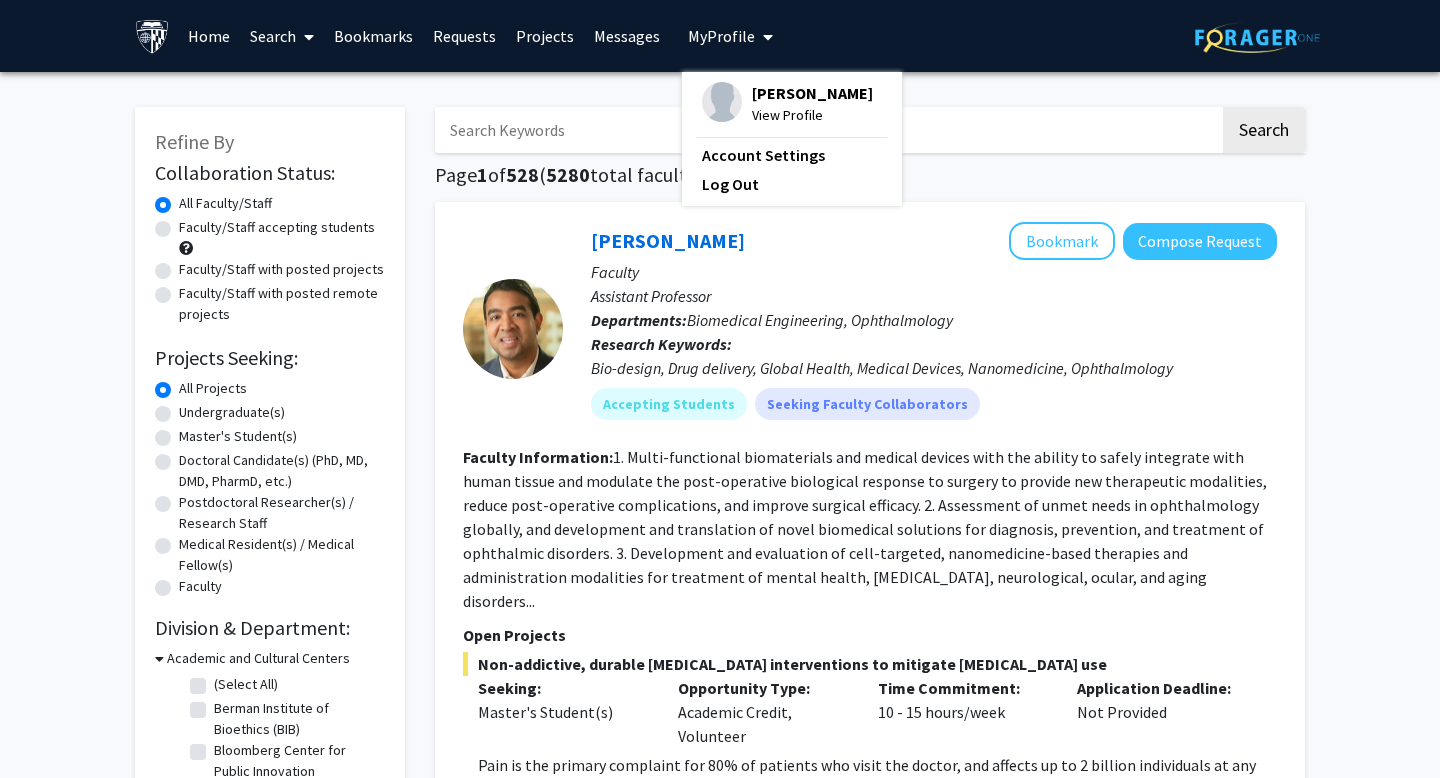 click on "View Profile" at bounding box center [812, 115] 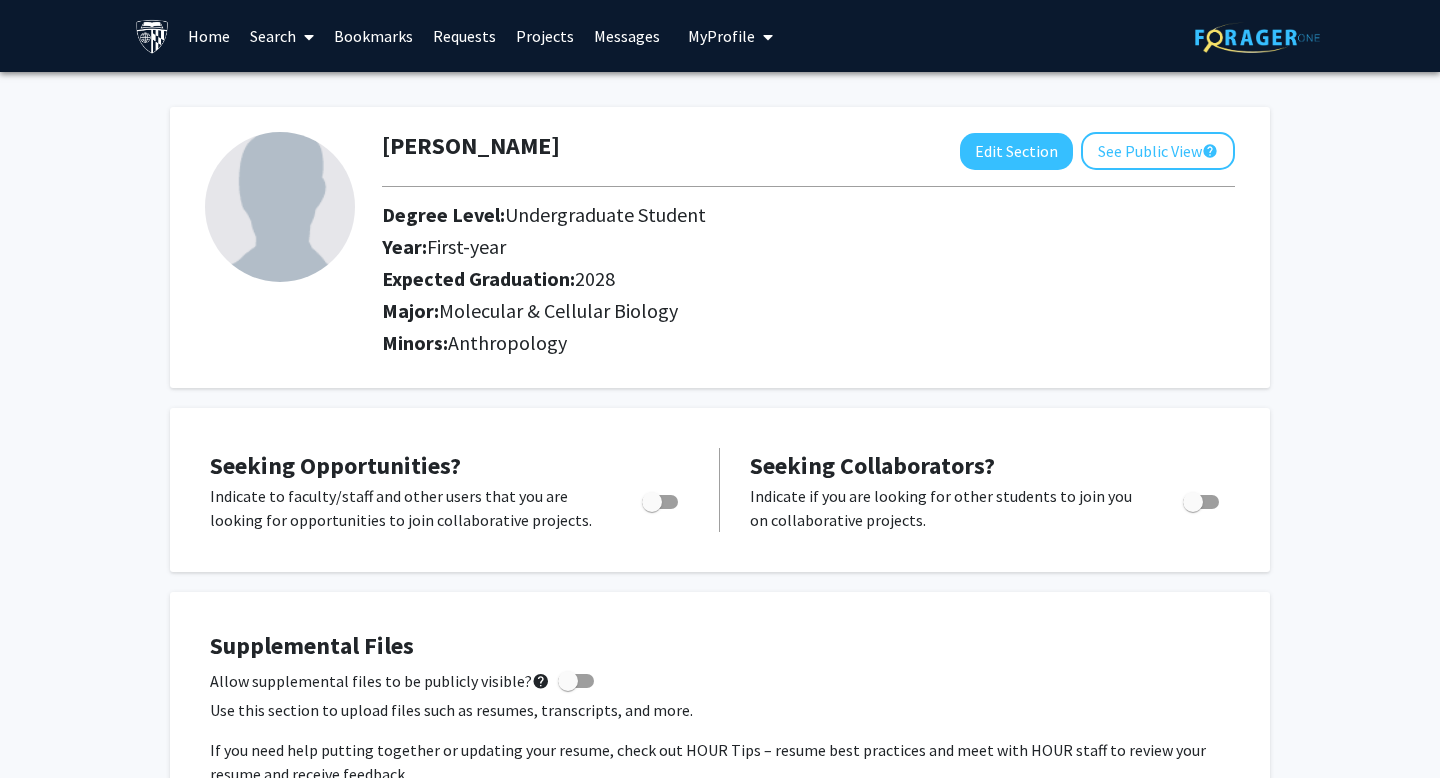 click on "Booseong Seo   Edit Section  See Public View  help  Degree Level:   Undergraduate Student   Year:   First-year   Expected Graduation:   2028   Major:  Molecular & Cellular Biology  Minors:  Anthropology" 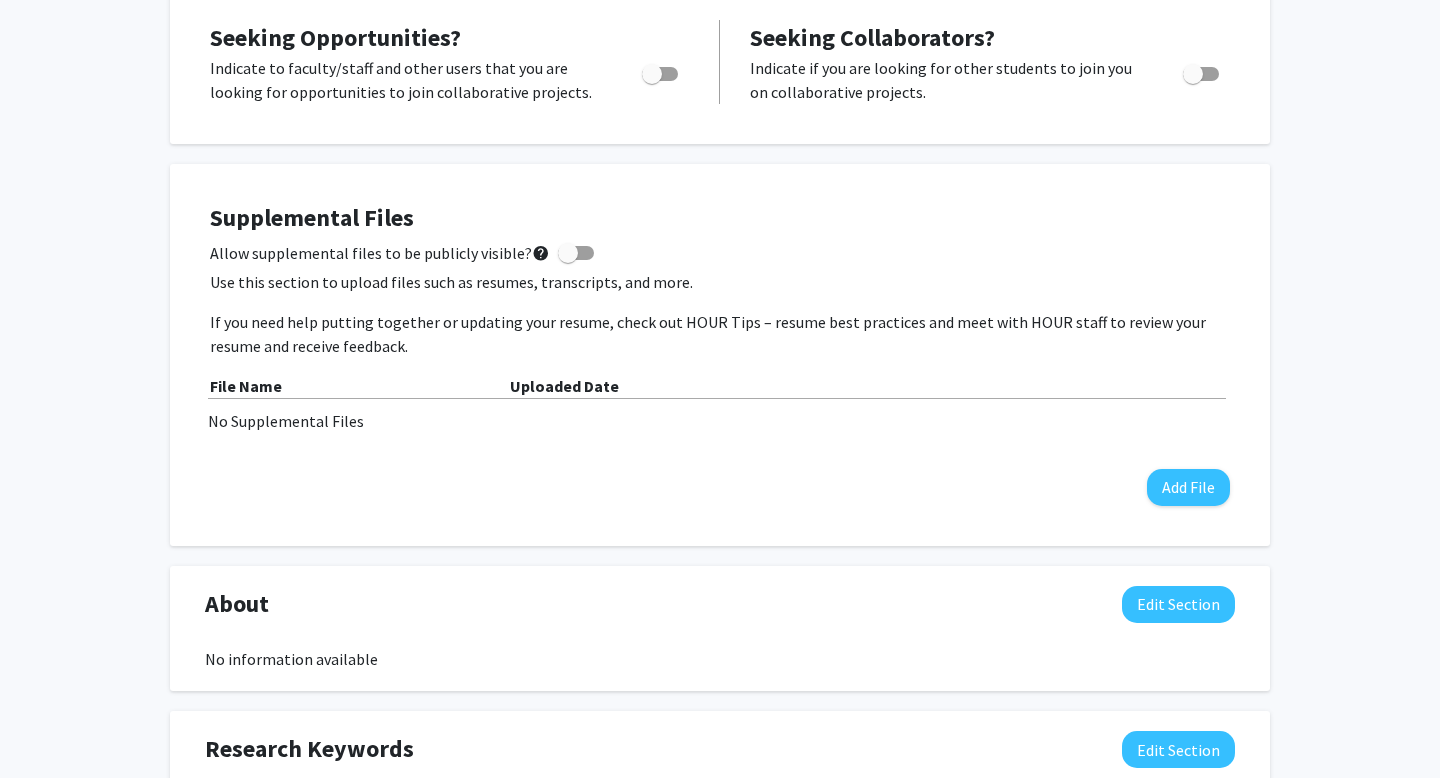 scroll, scrollTop: 431, scrollLeft: 0, axis: vertical 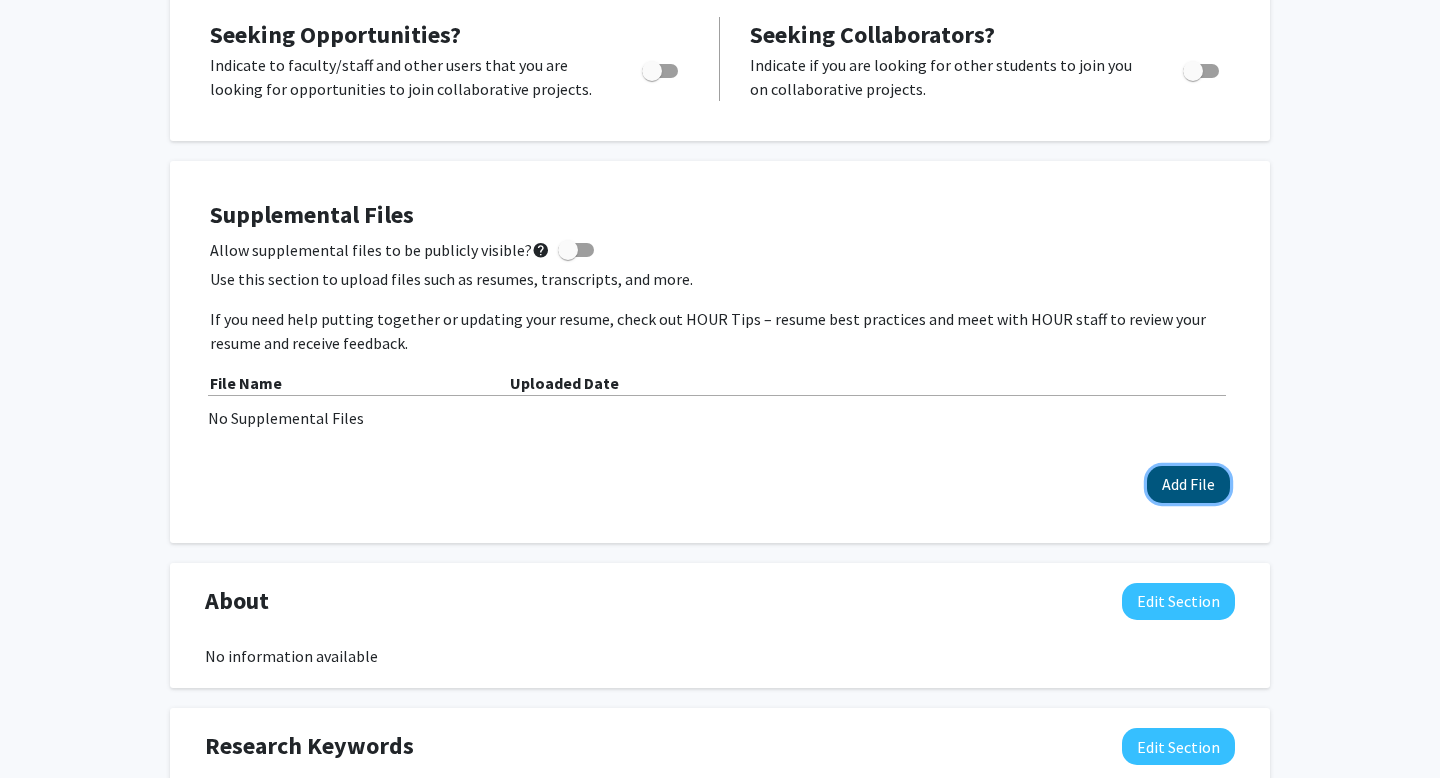 click on "Add File" 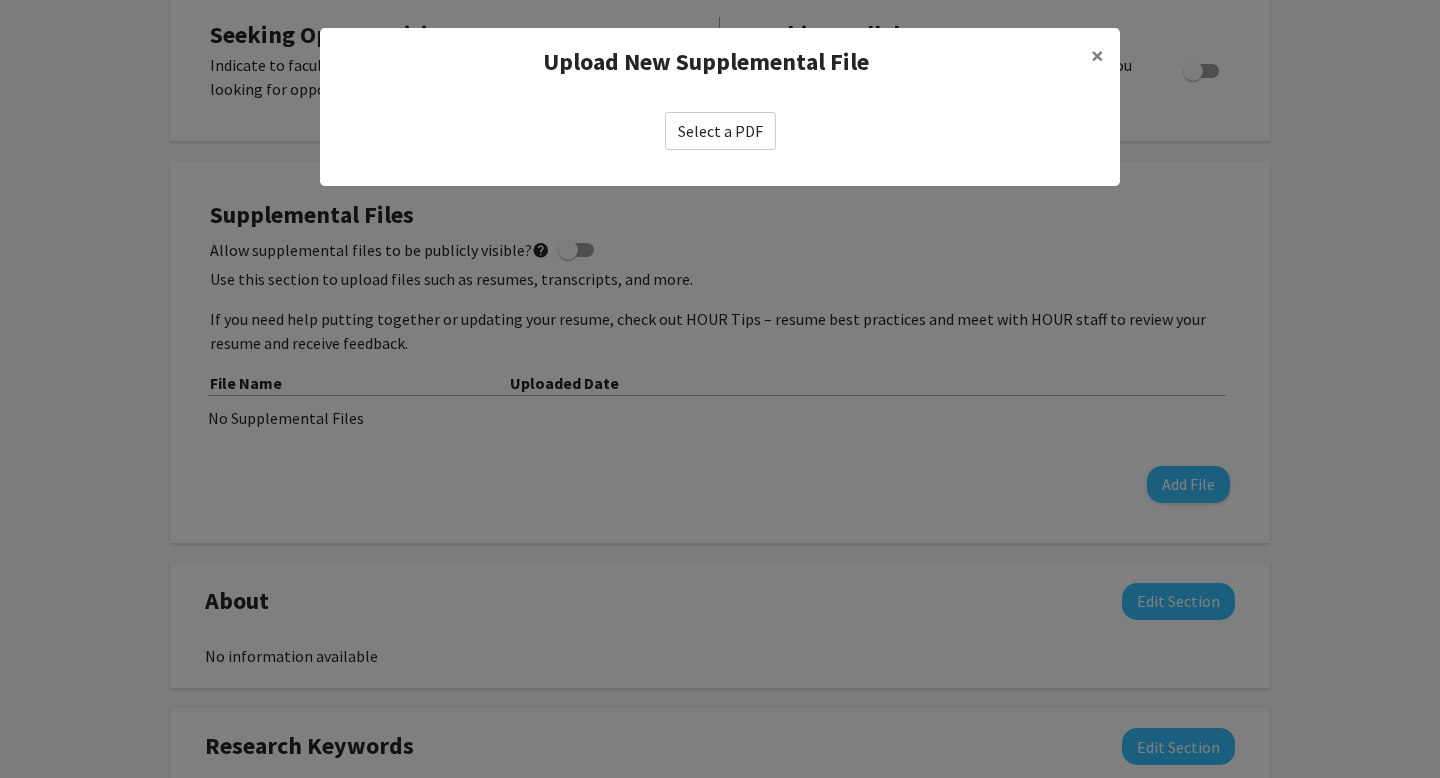 click on "Select a PDF" 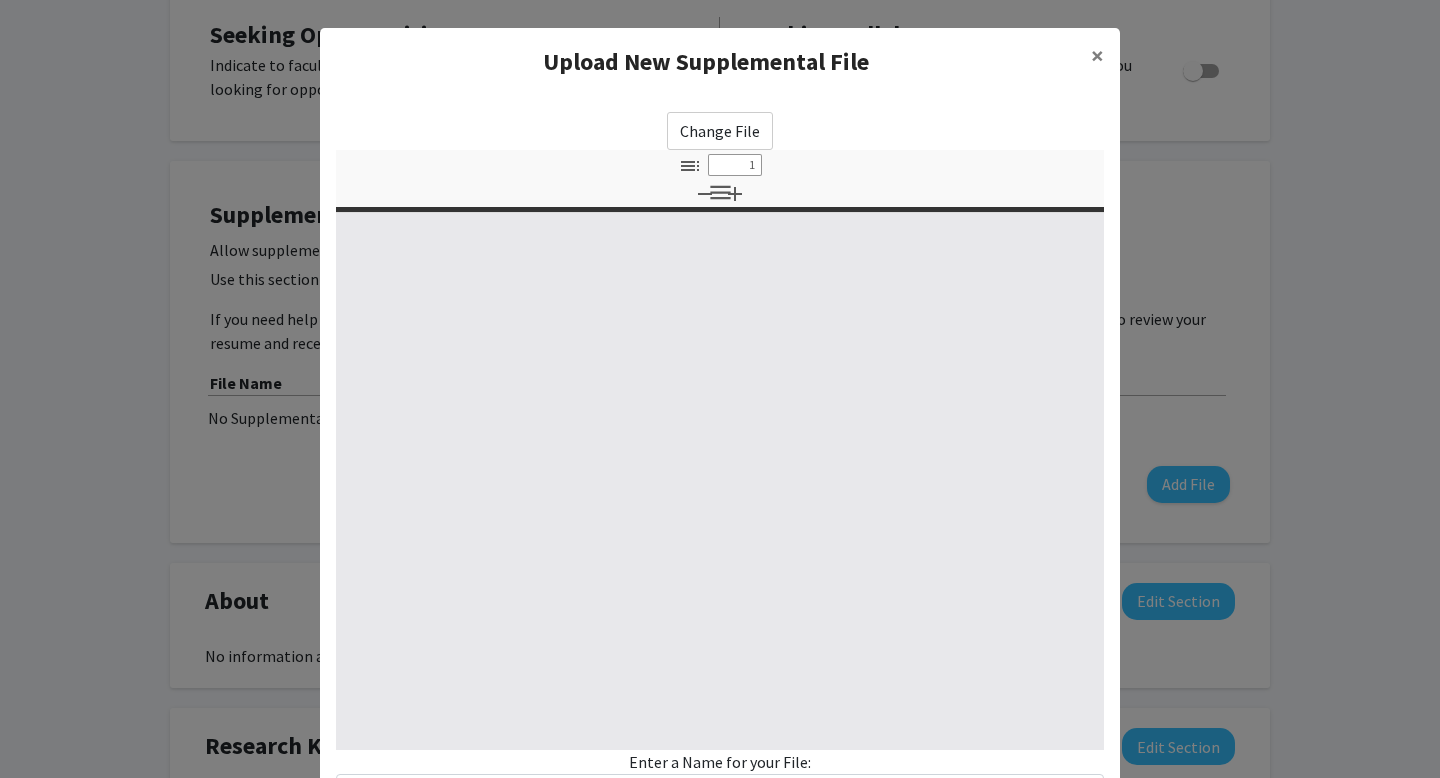 select on "custom" 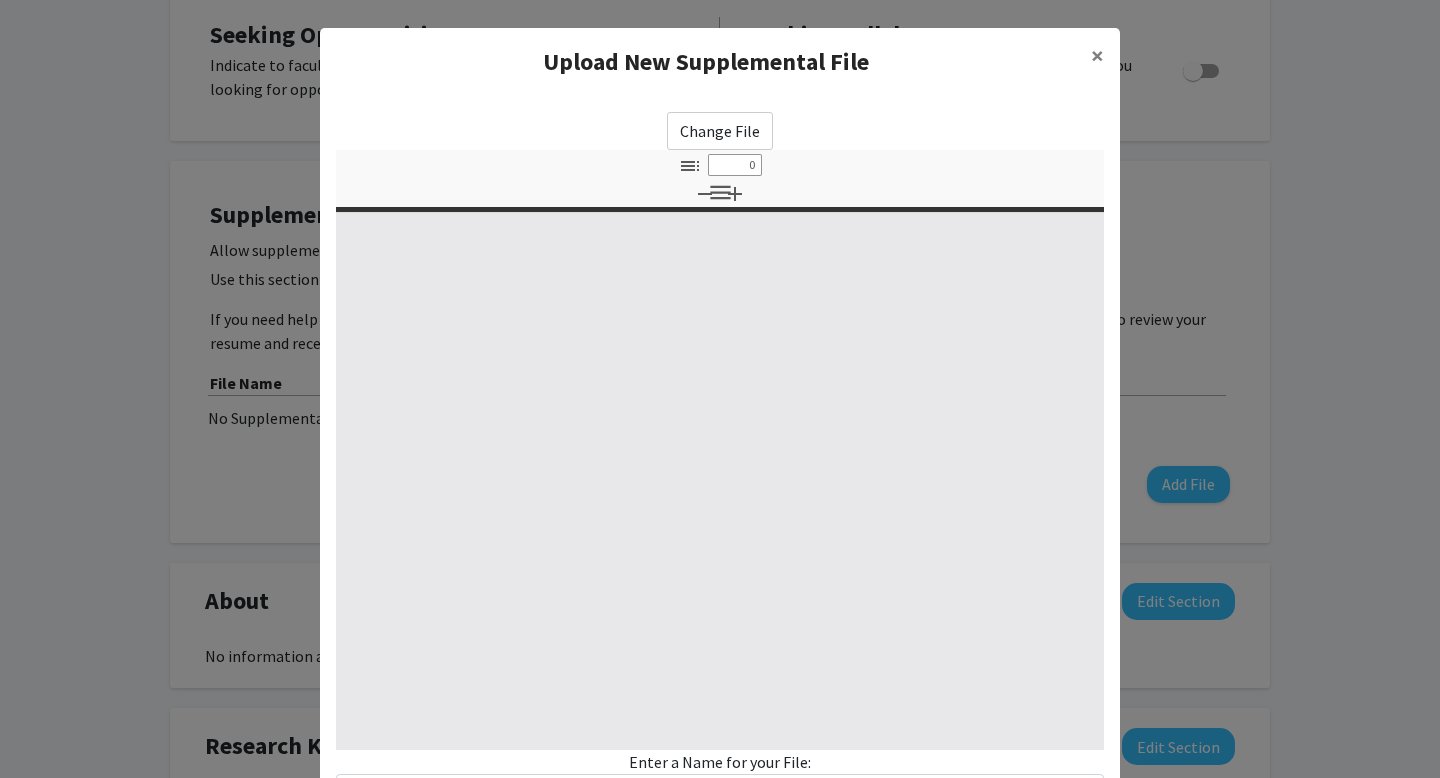 select on "custom" 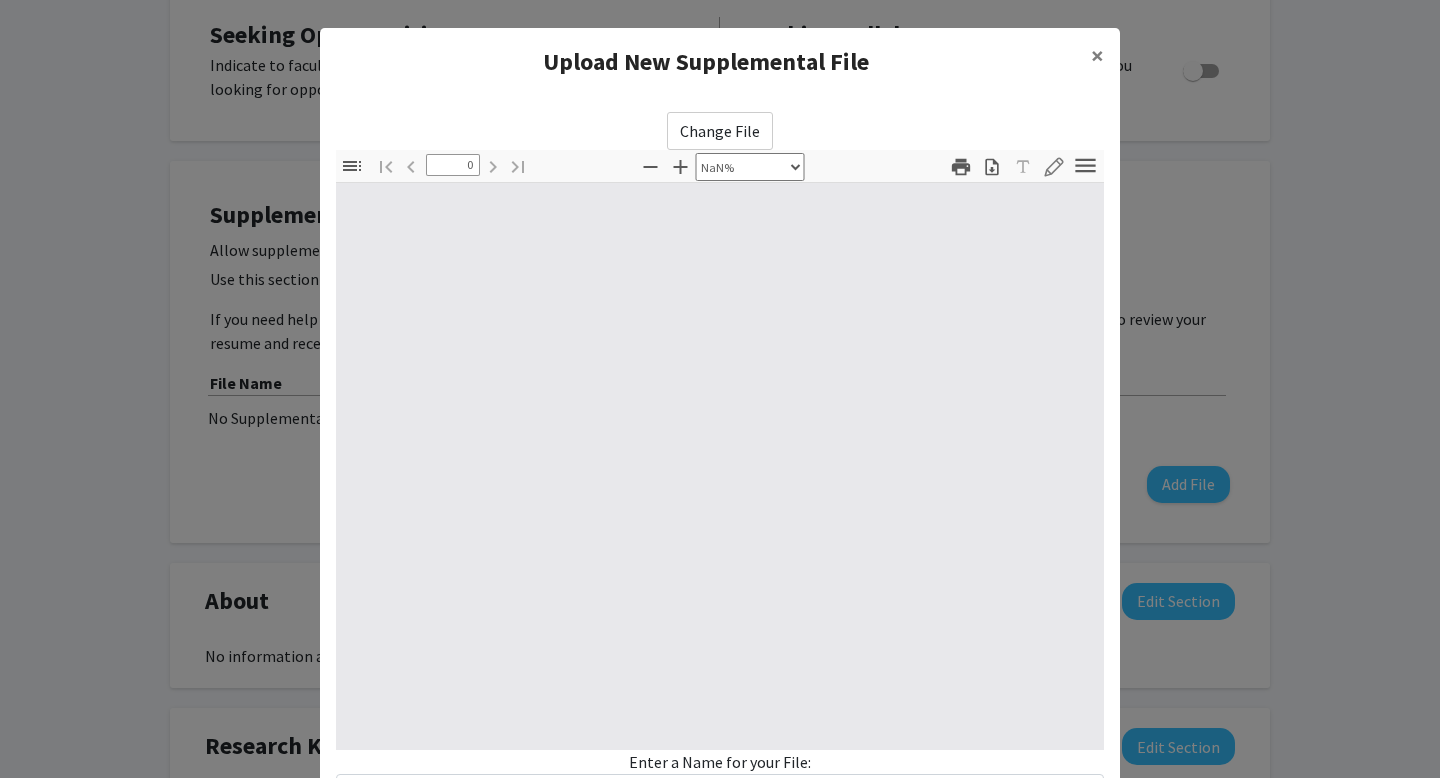 type on "1" 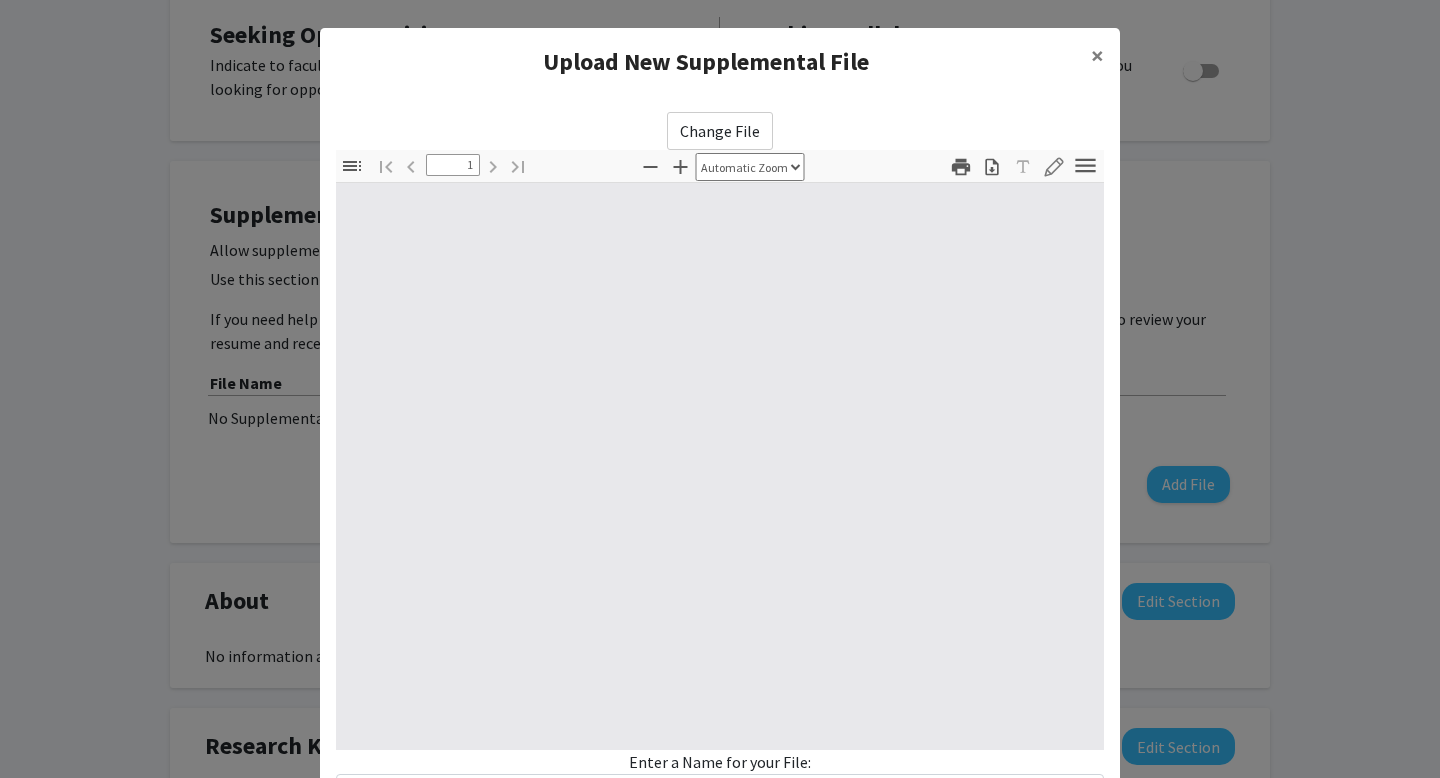 scroll, scrollTop: 23, scrollLeft: 0, axis: vertical 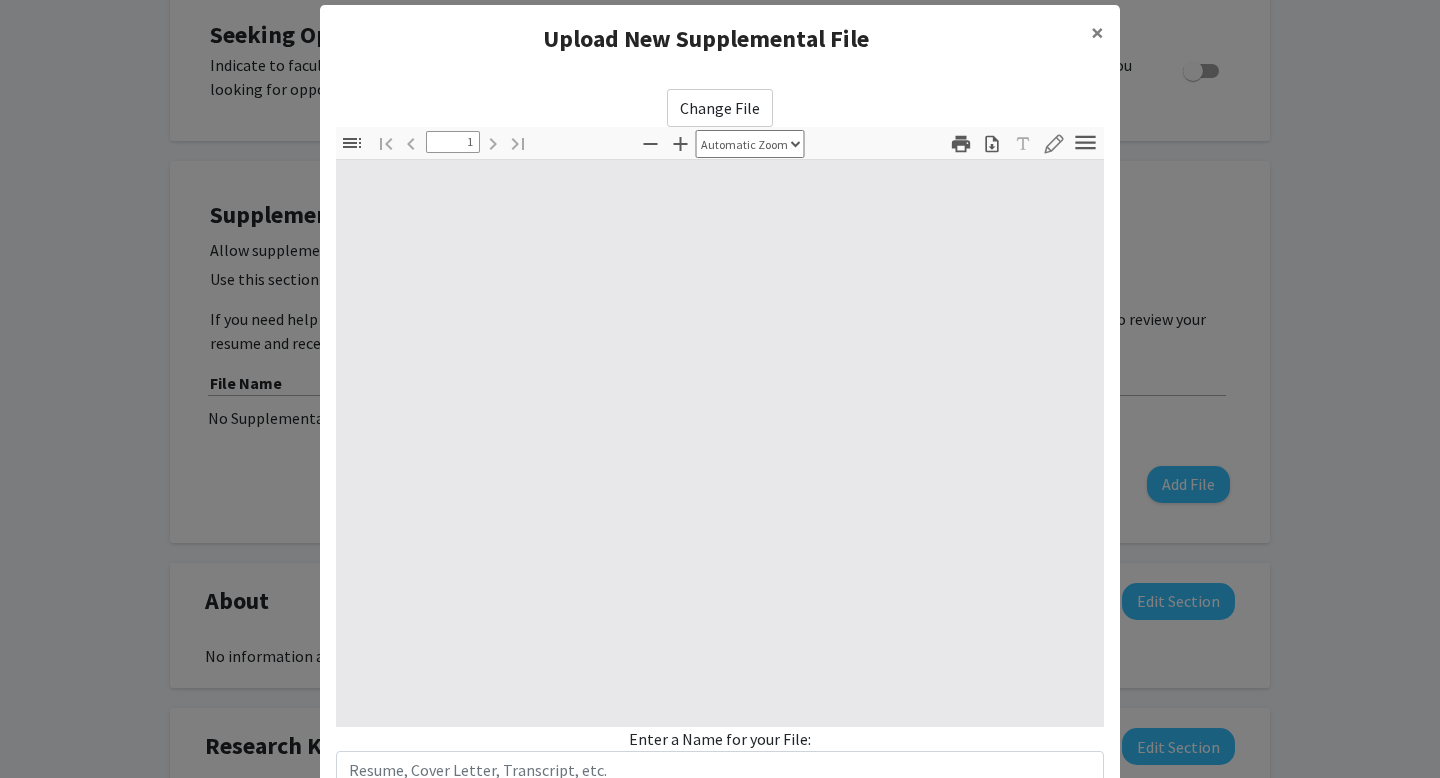 select on "auto" 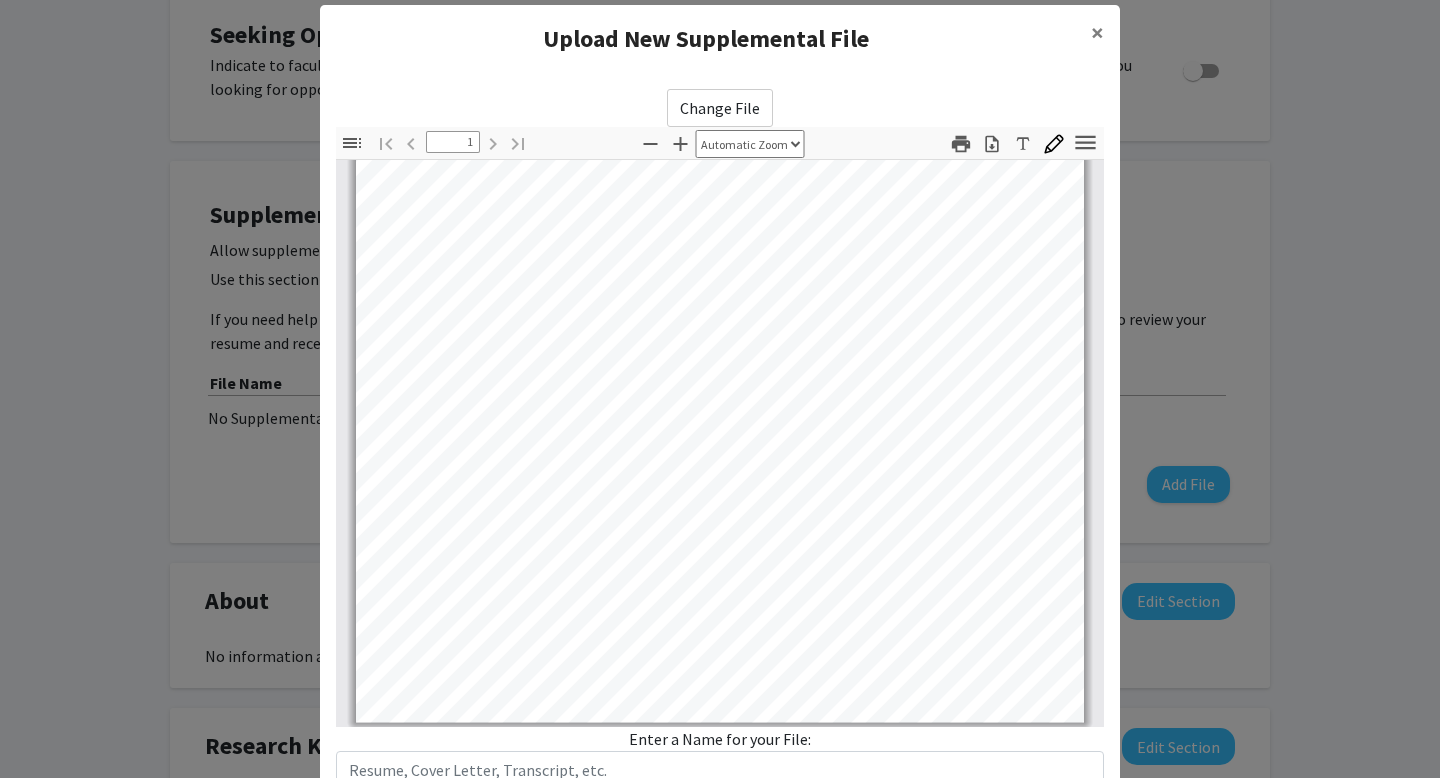 scroll, scrollTop: 394, scrollLeft: 0, axis: vertical 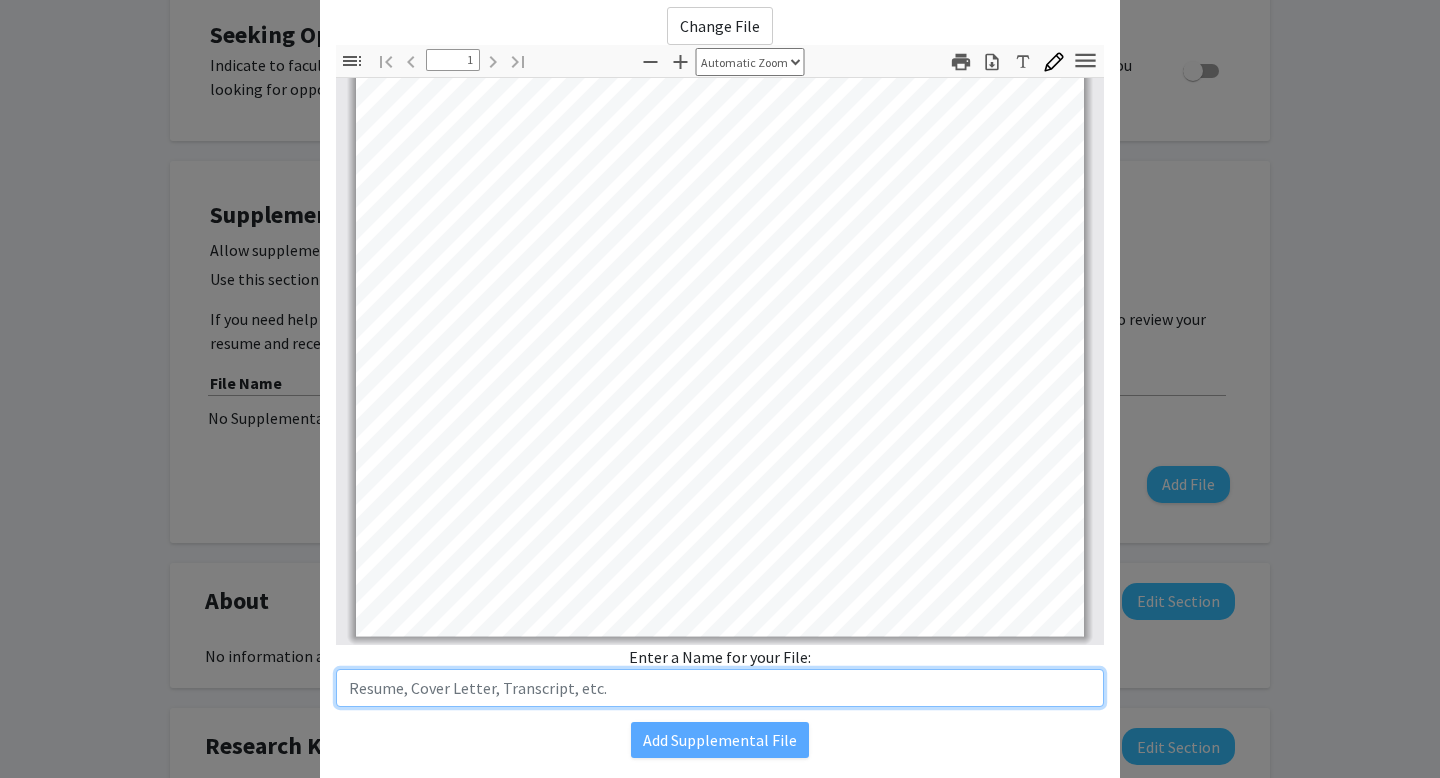click at bounding box center (720, 688) 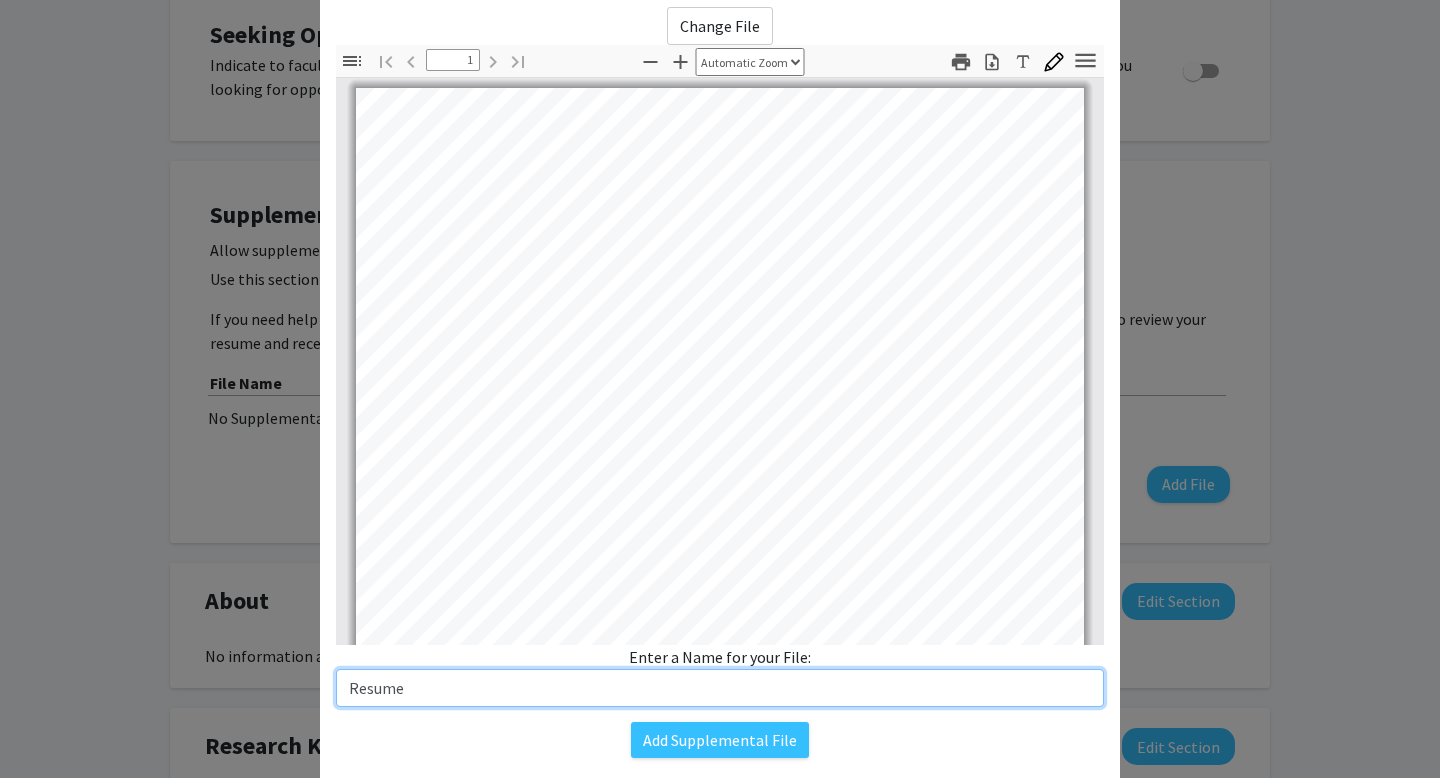 scroll, scrollTop: 22, scrollLeft: 0, axis: vertical 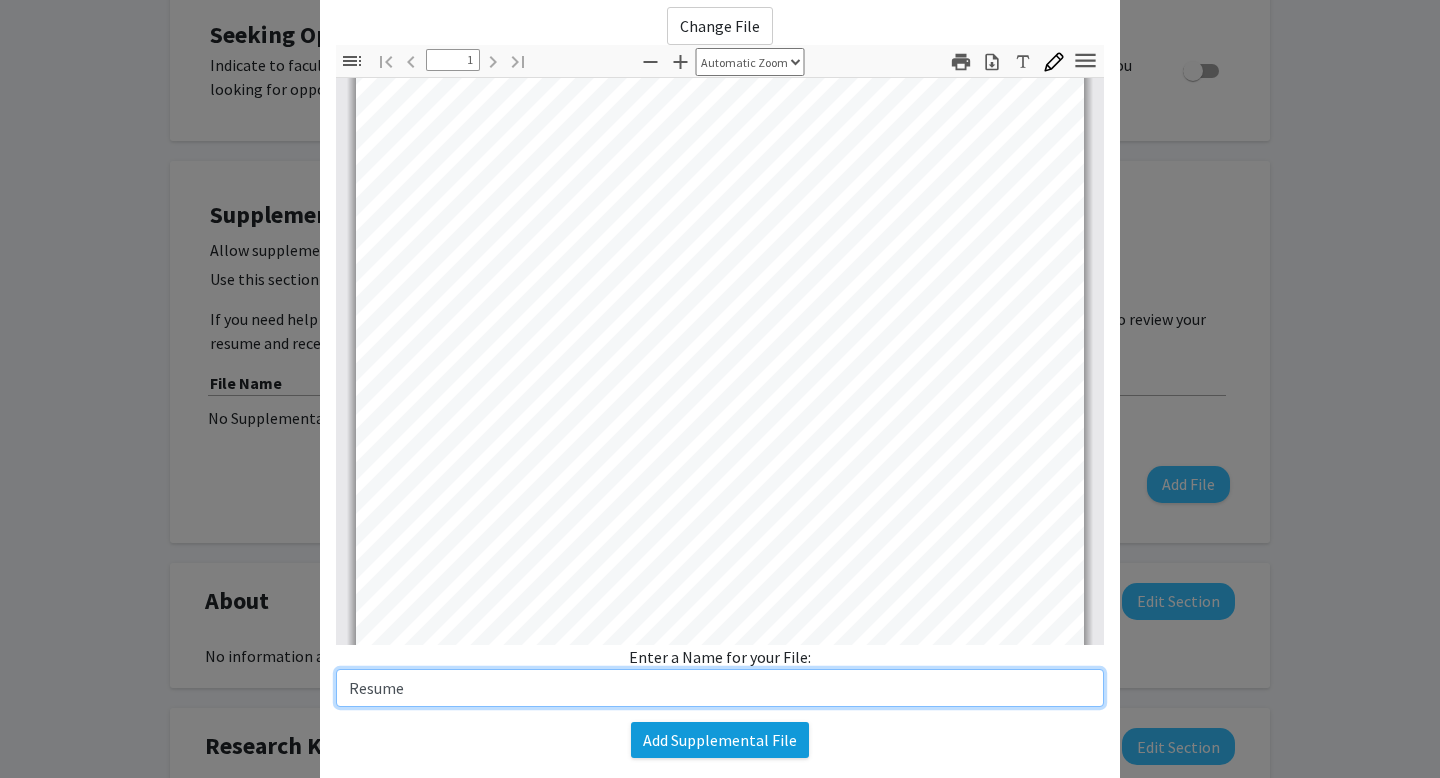 type on "Resume" 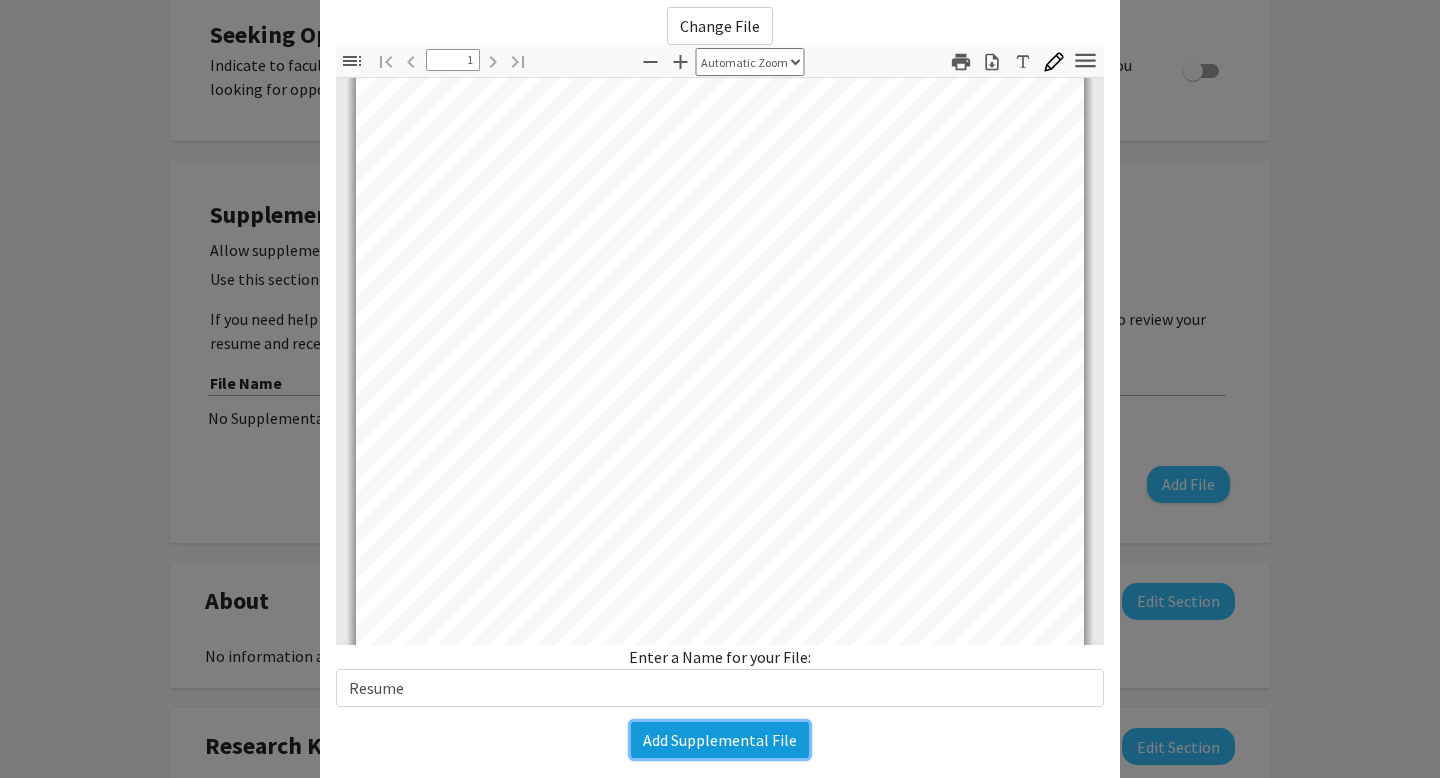 click on "Add Supplemental File" 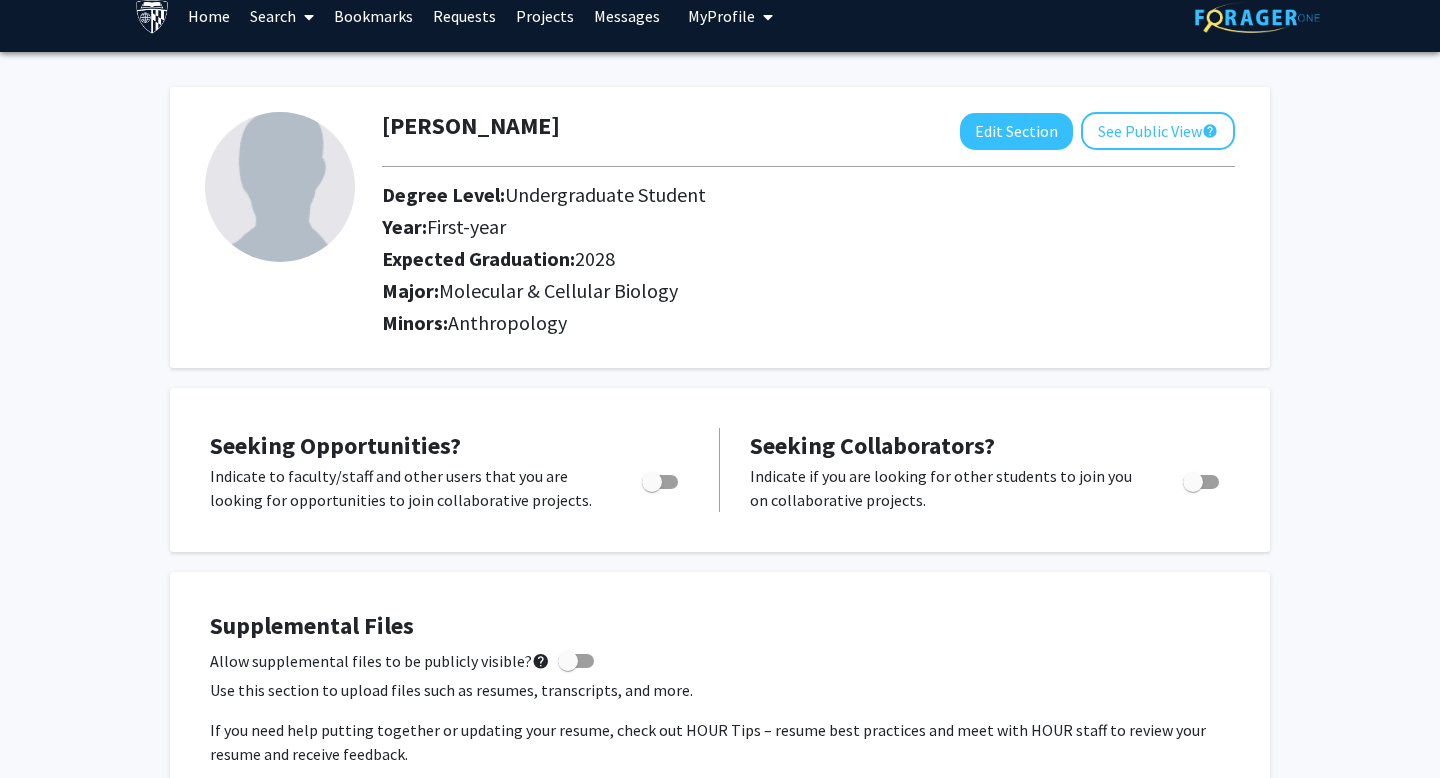 scroll, scrollTop: 23, scrollLeft: 0, axis: vertical 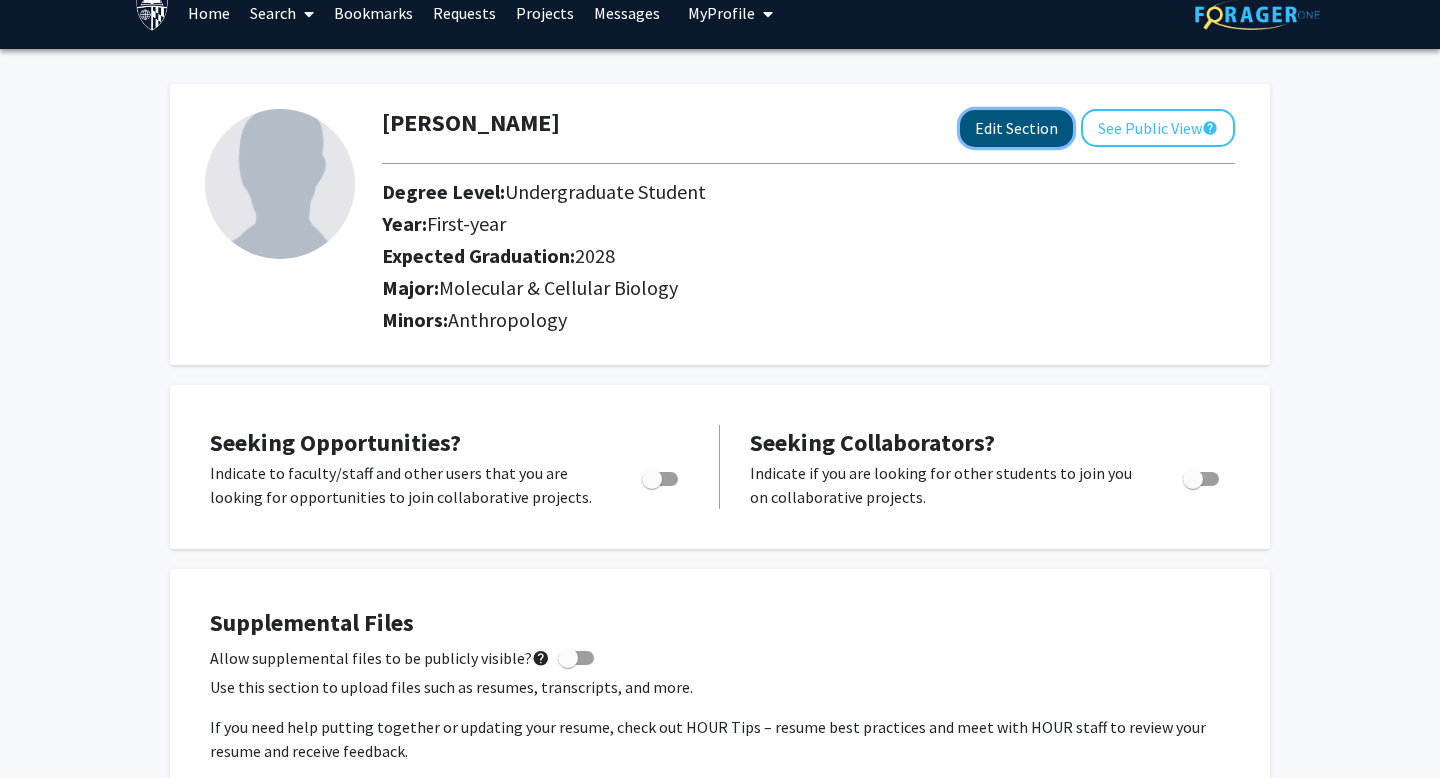 click on "Edit Section" 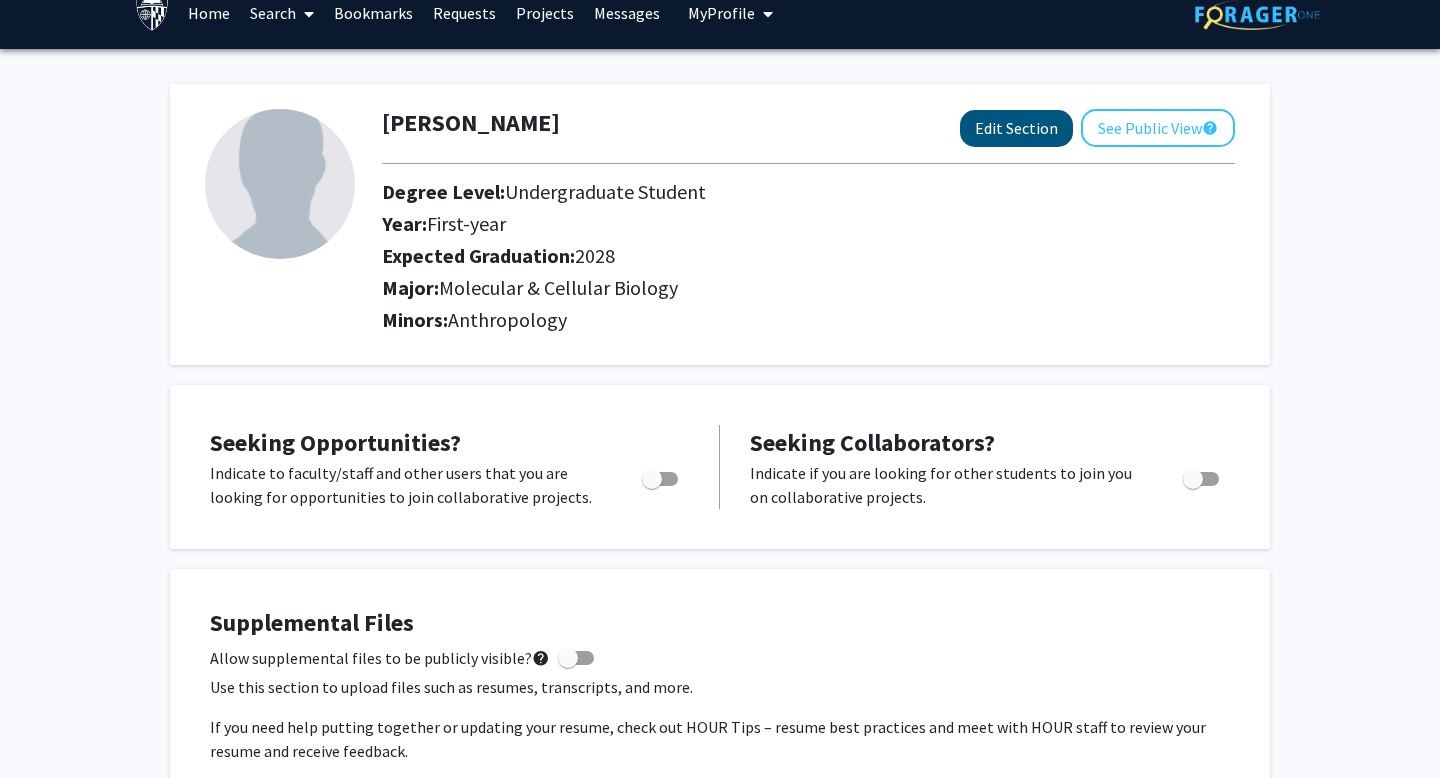 select on "first-year" 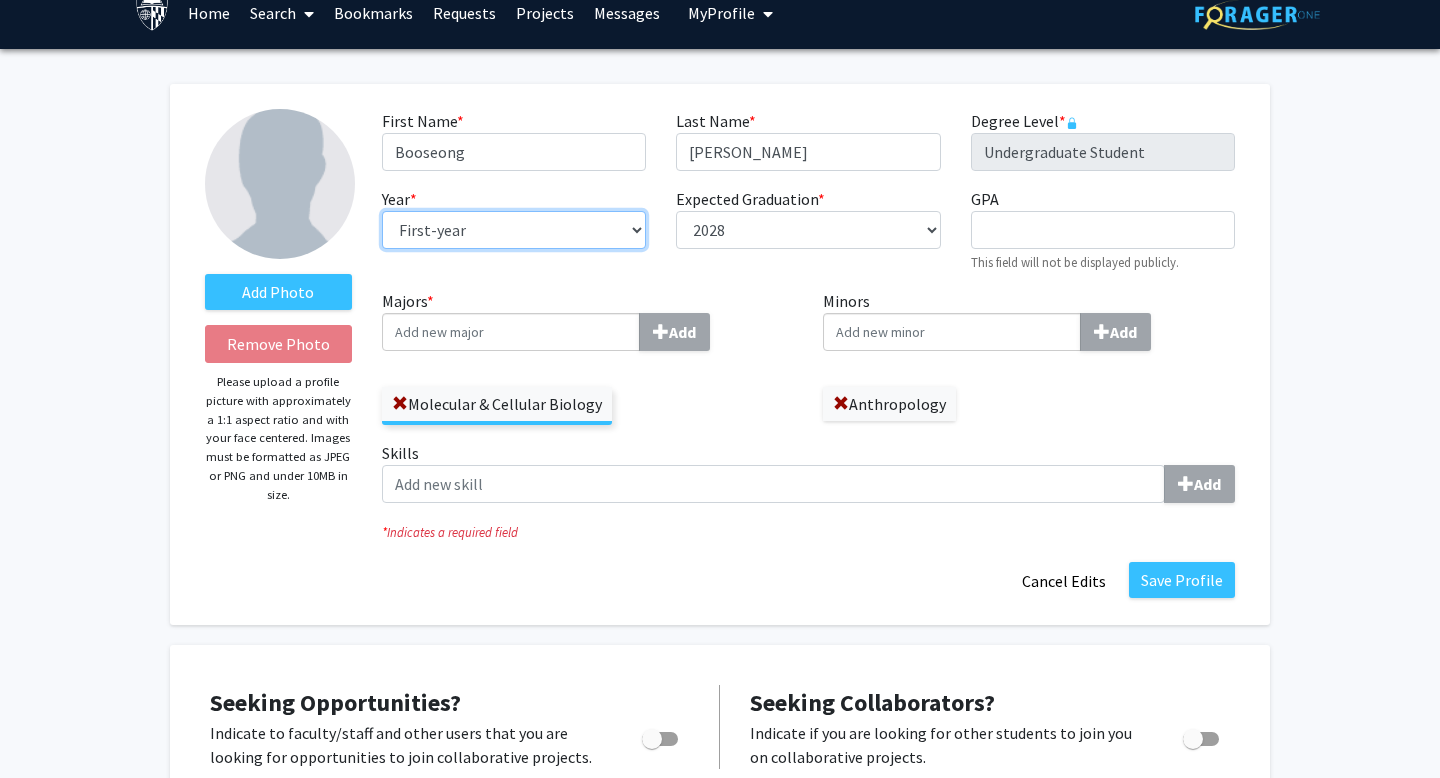 click on "---  First-year   Sophomore   Junior   Senior   Postbaccalaureate Certificate" at bounding box center [514, 230] 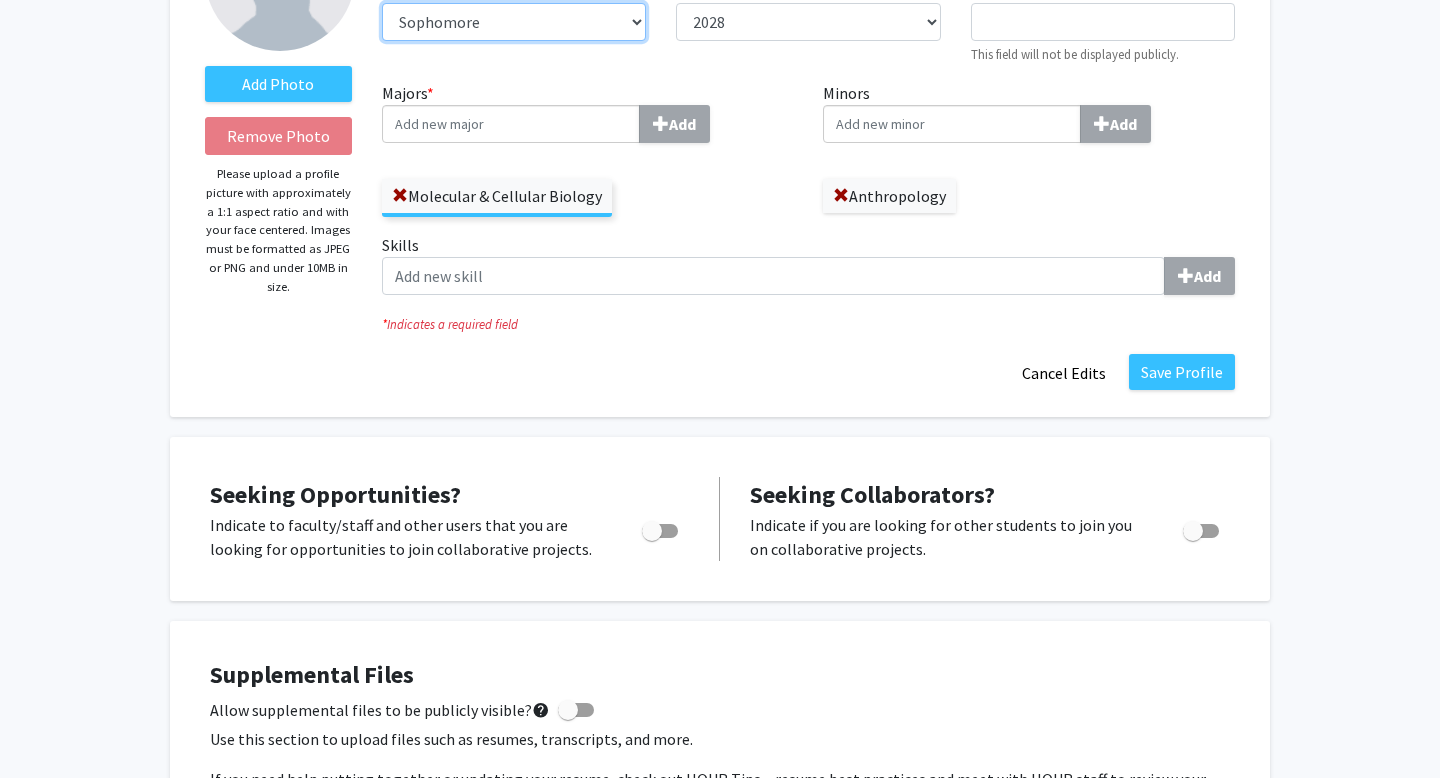 scroll, scrollTop: 235, scrollLeft: 0, axis: vertical 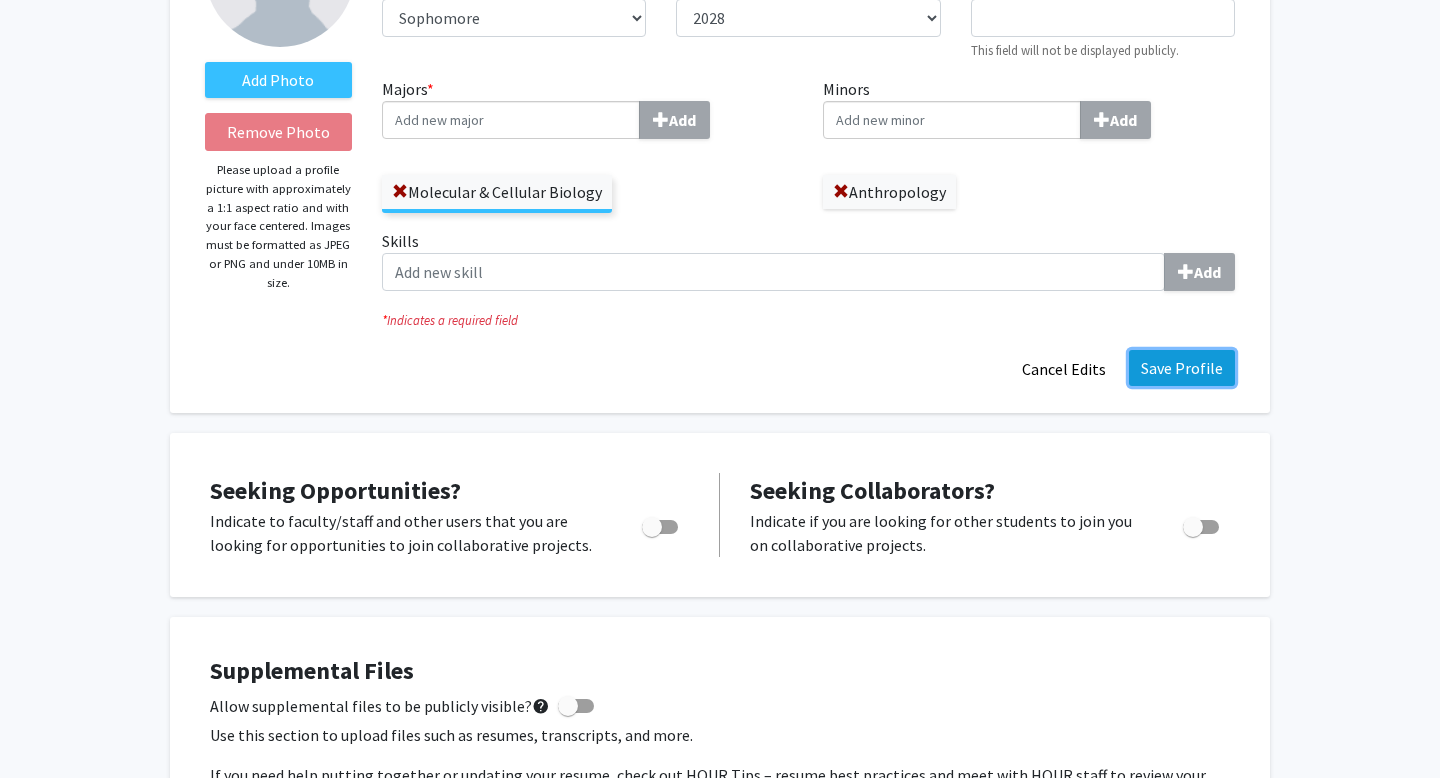 click on "Save Profile" 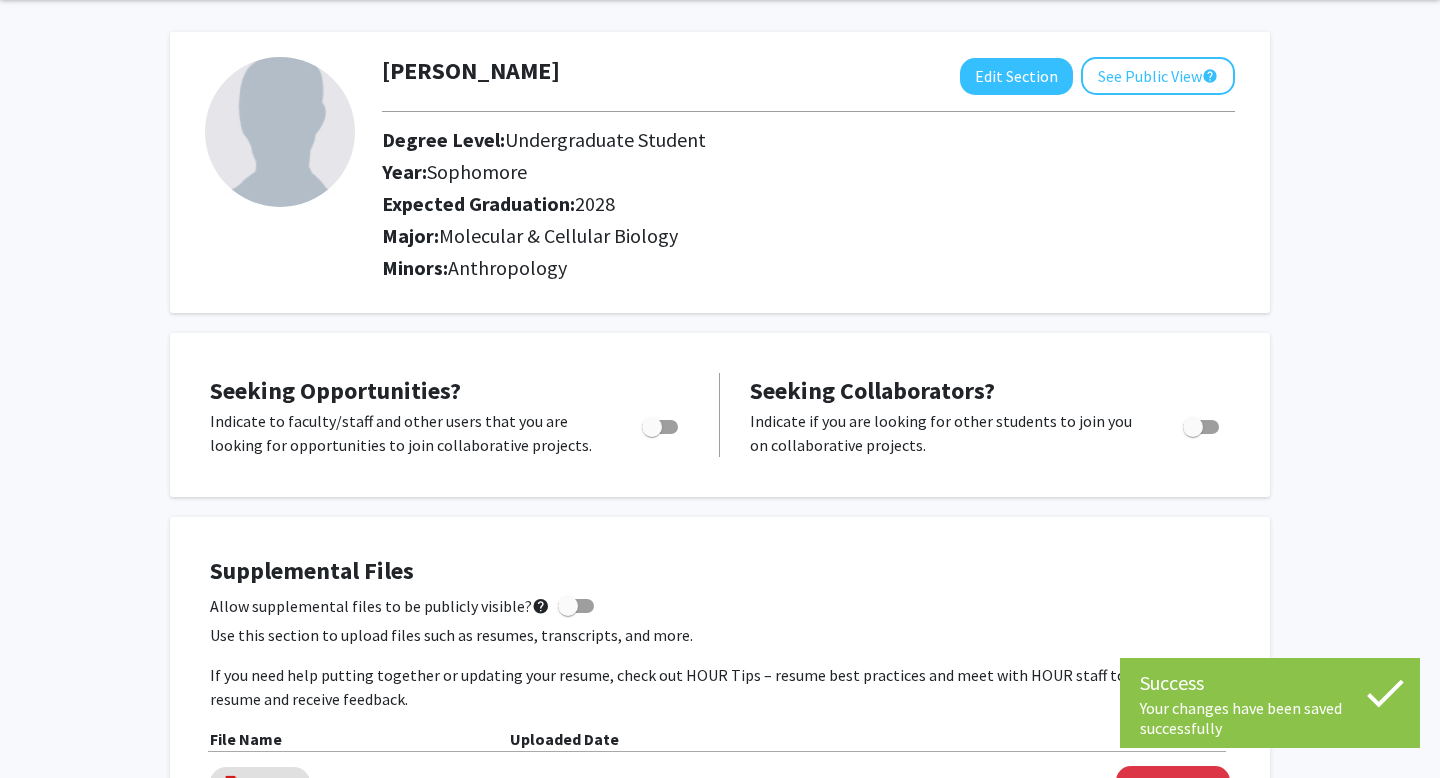 scroll, scrollTop: 52, scrollLeft: 0, axis: vertical 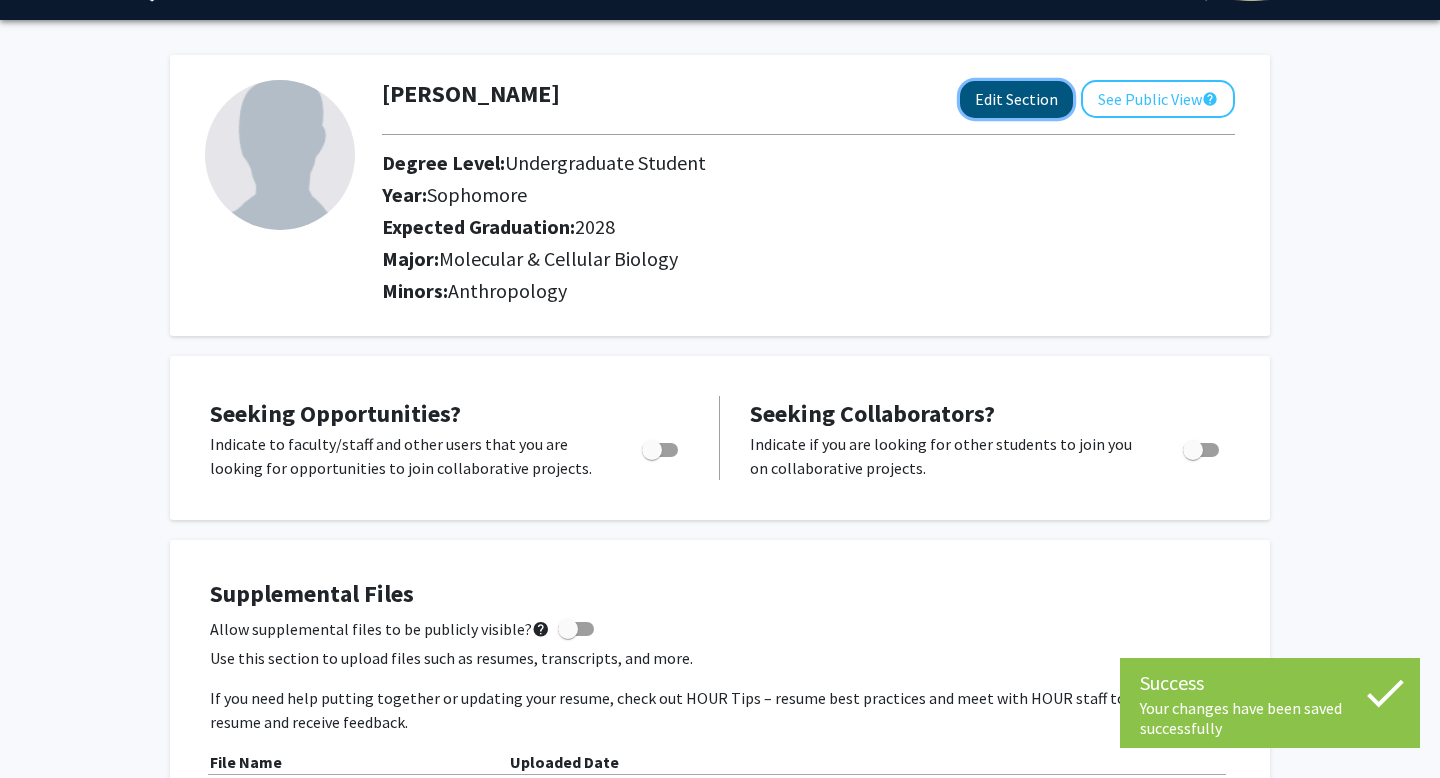 click on "Edit Section" 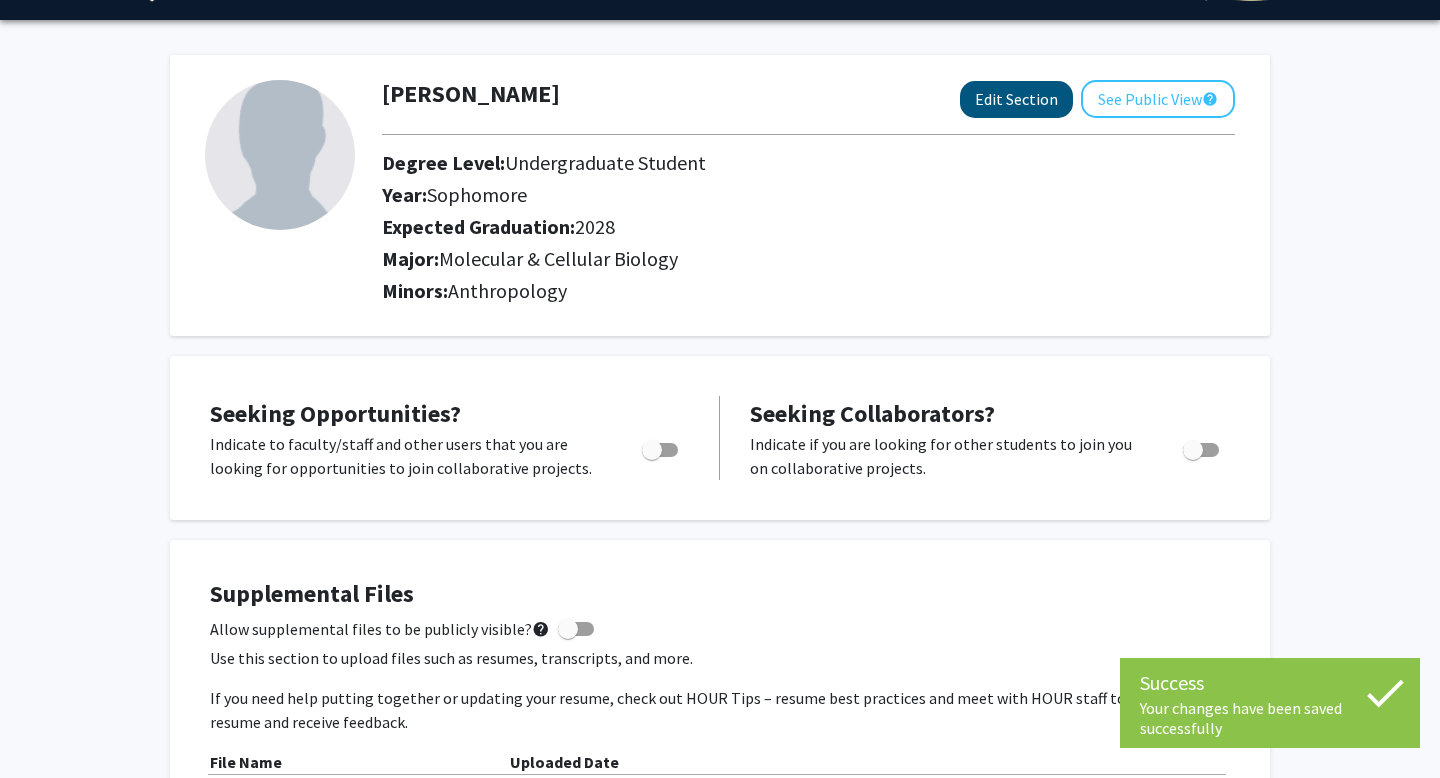 select on "sophomore" 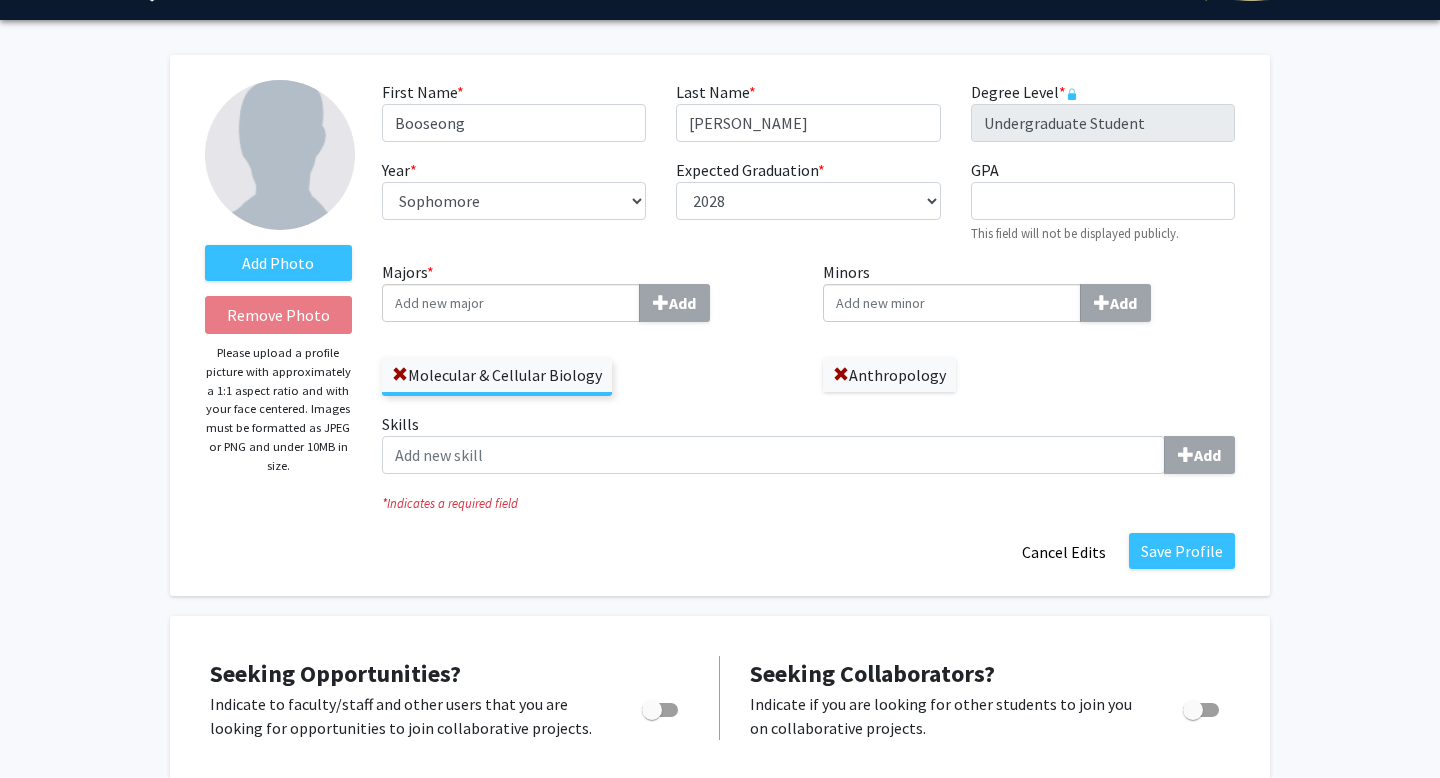 click on "Majors  * Add" at bounding box center [511, 303] 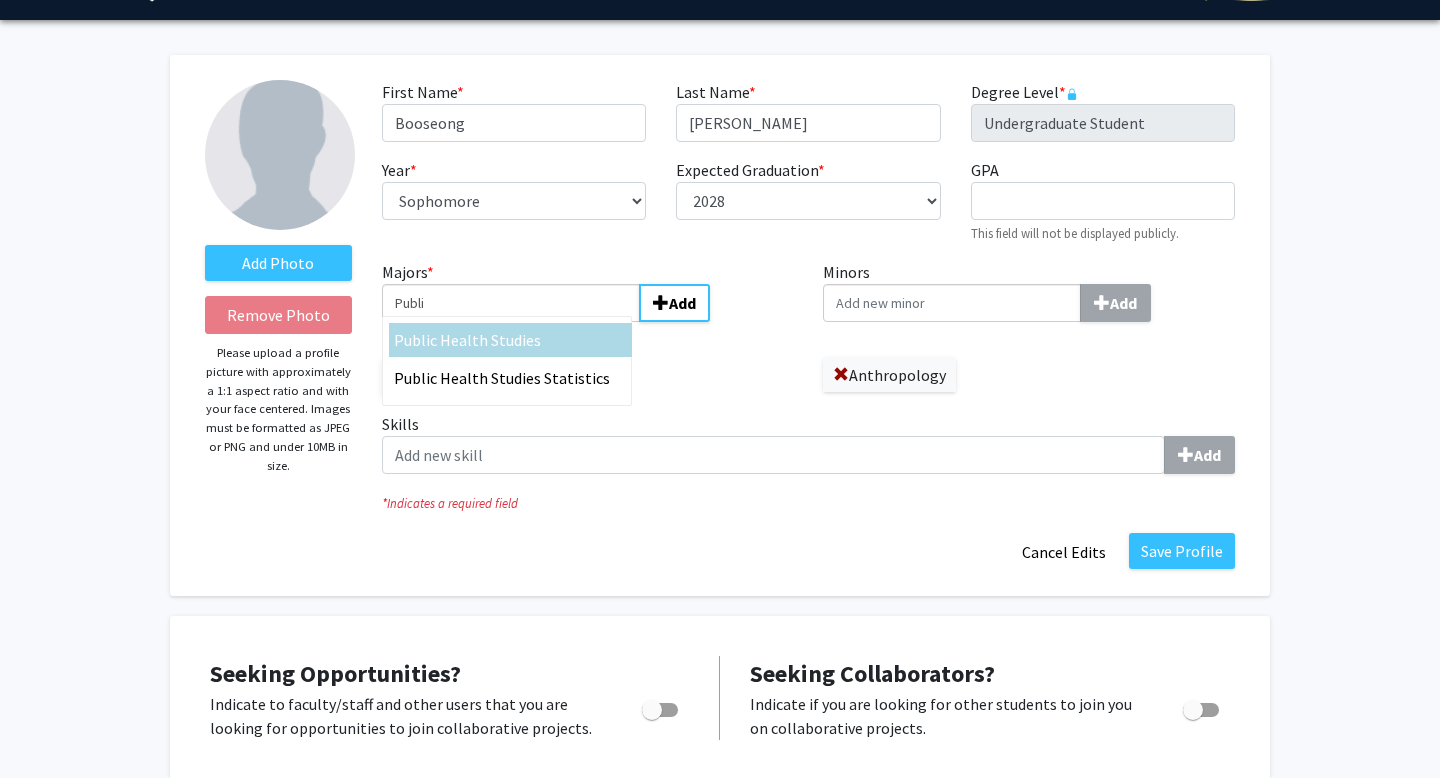 type on "Publi" 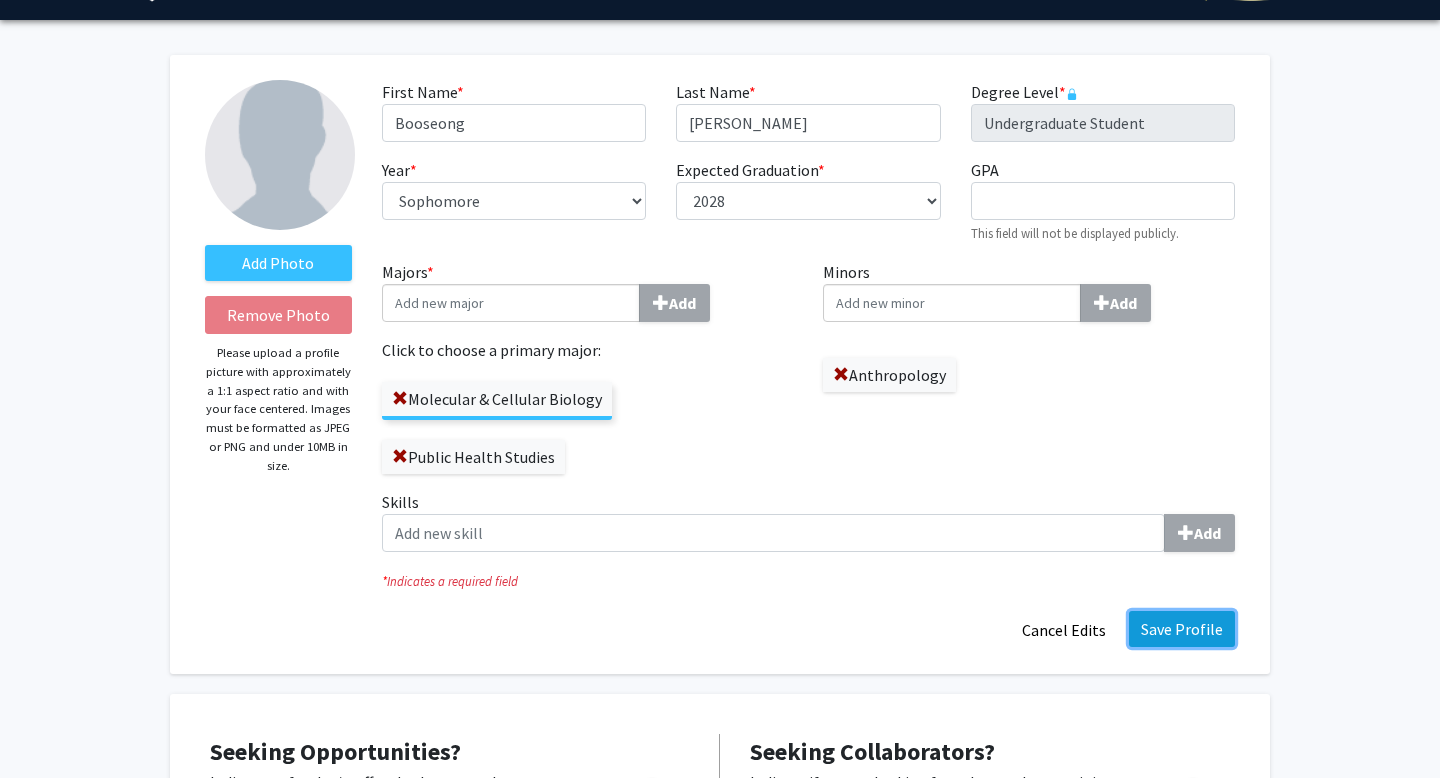 click on "Save Profile" 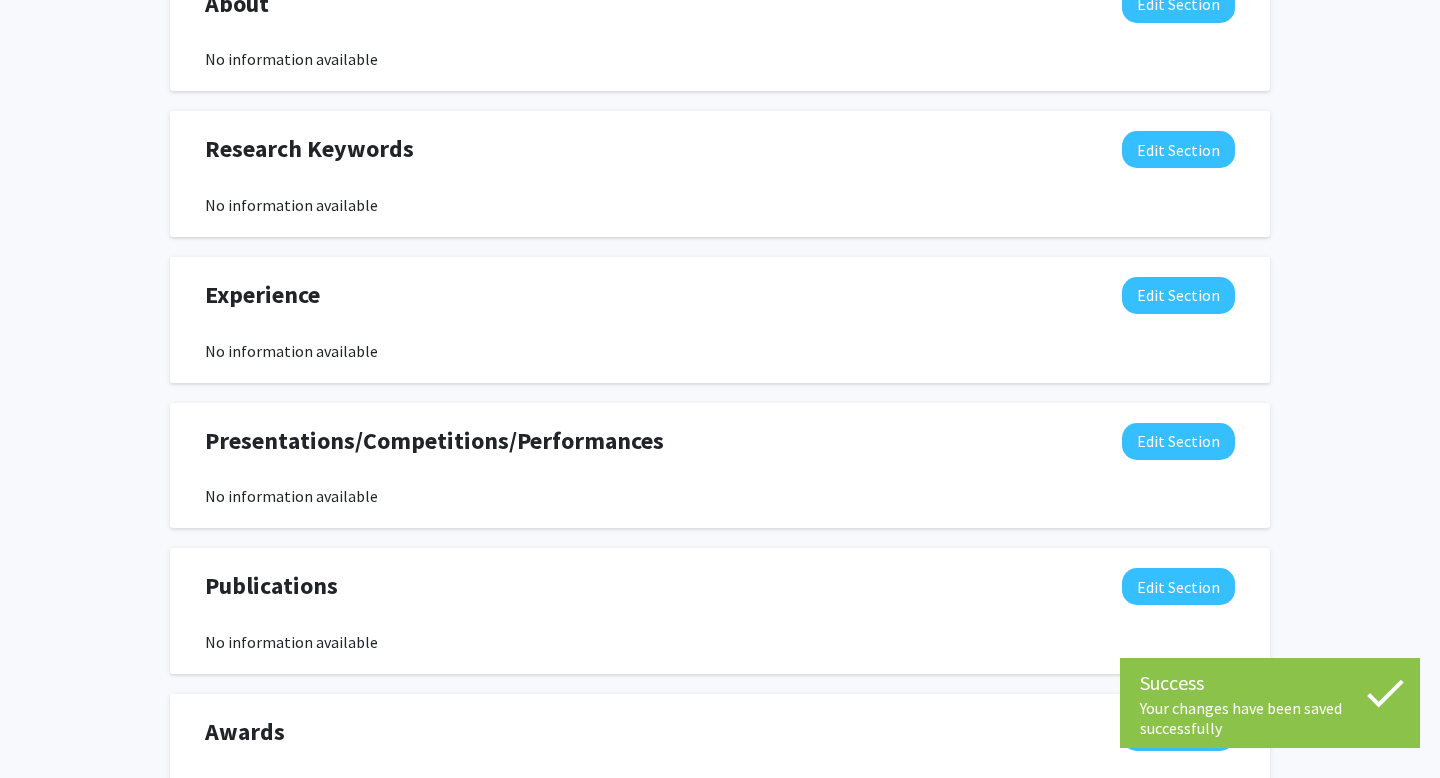 scroll, scrollTop: 1074, scrollLeft: 0, axis: vertical 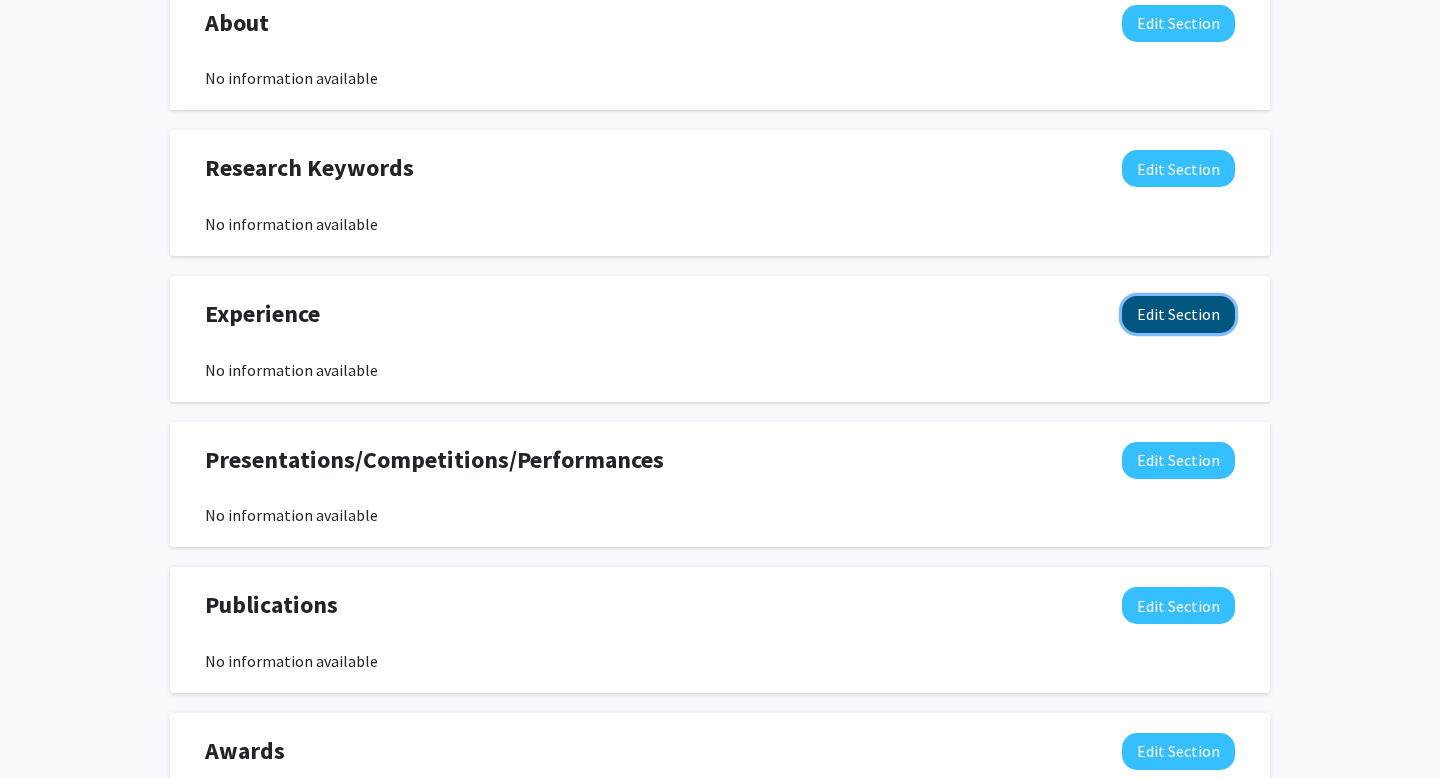 click on "Edit Section" 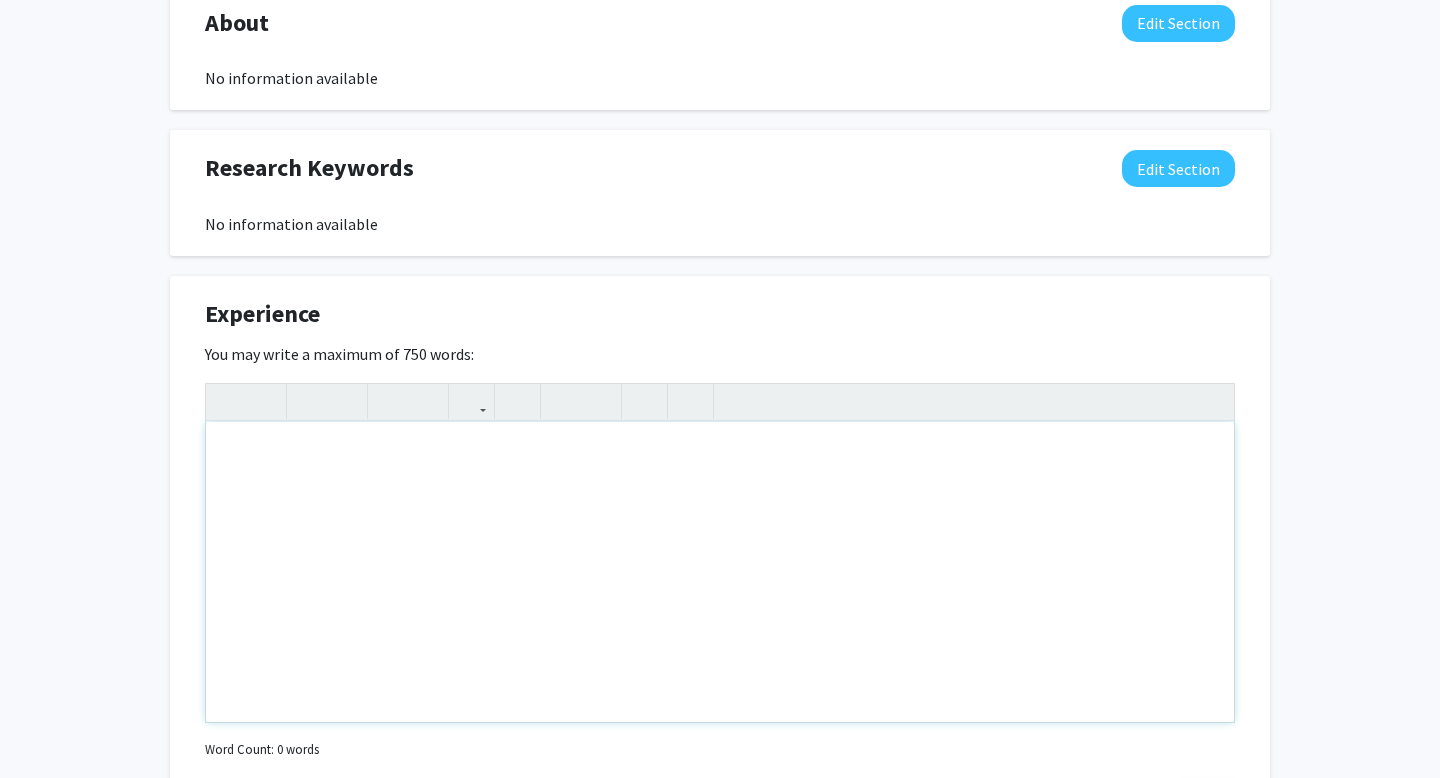 click at bounding box center [720, 572] 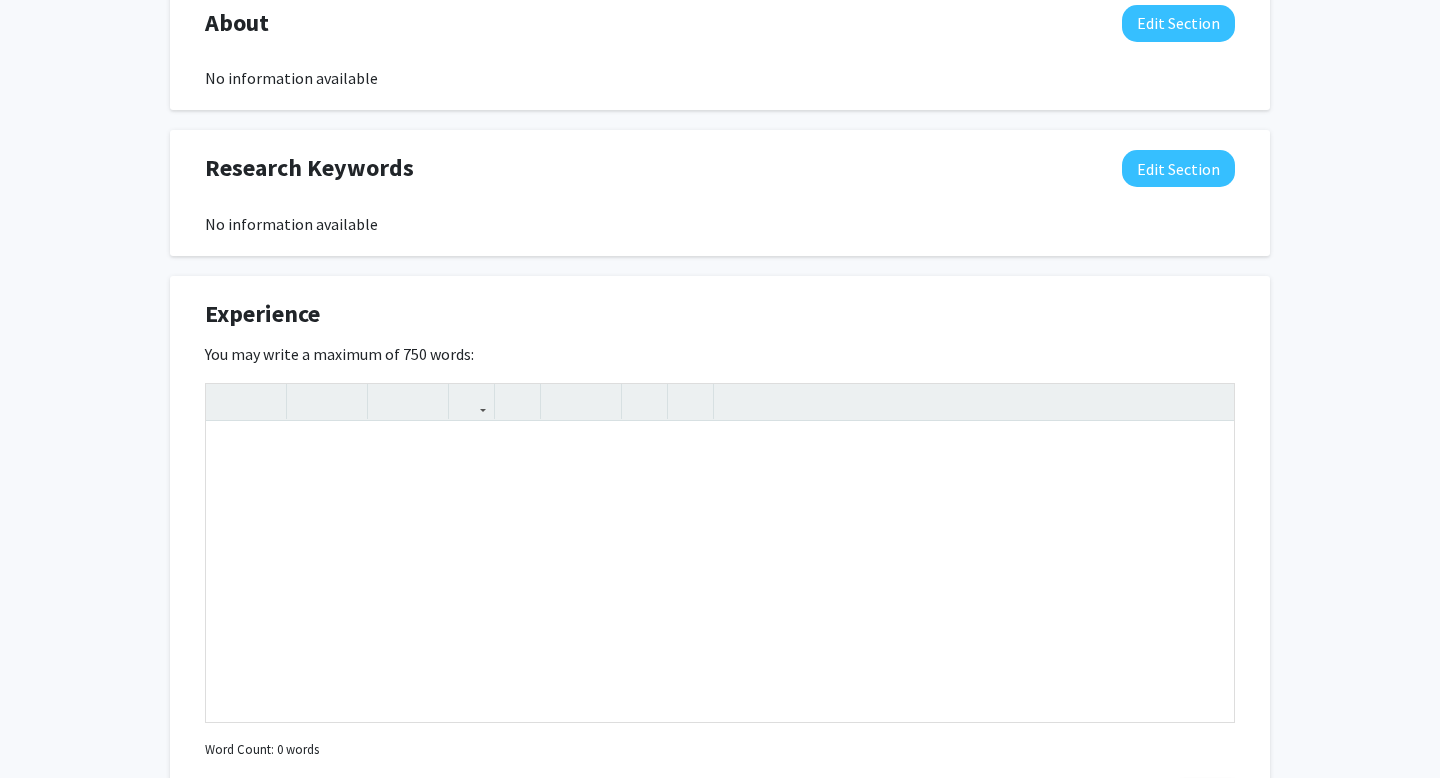 click on "Experience  Edit Section" 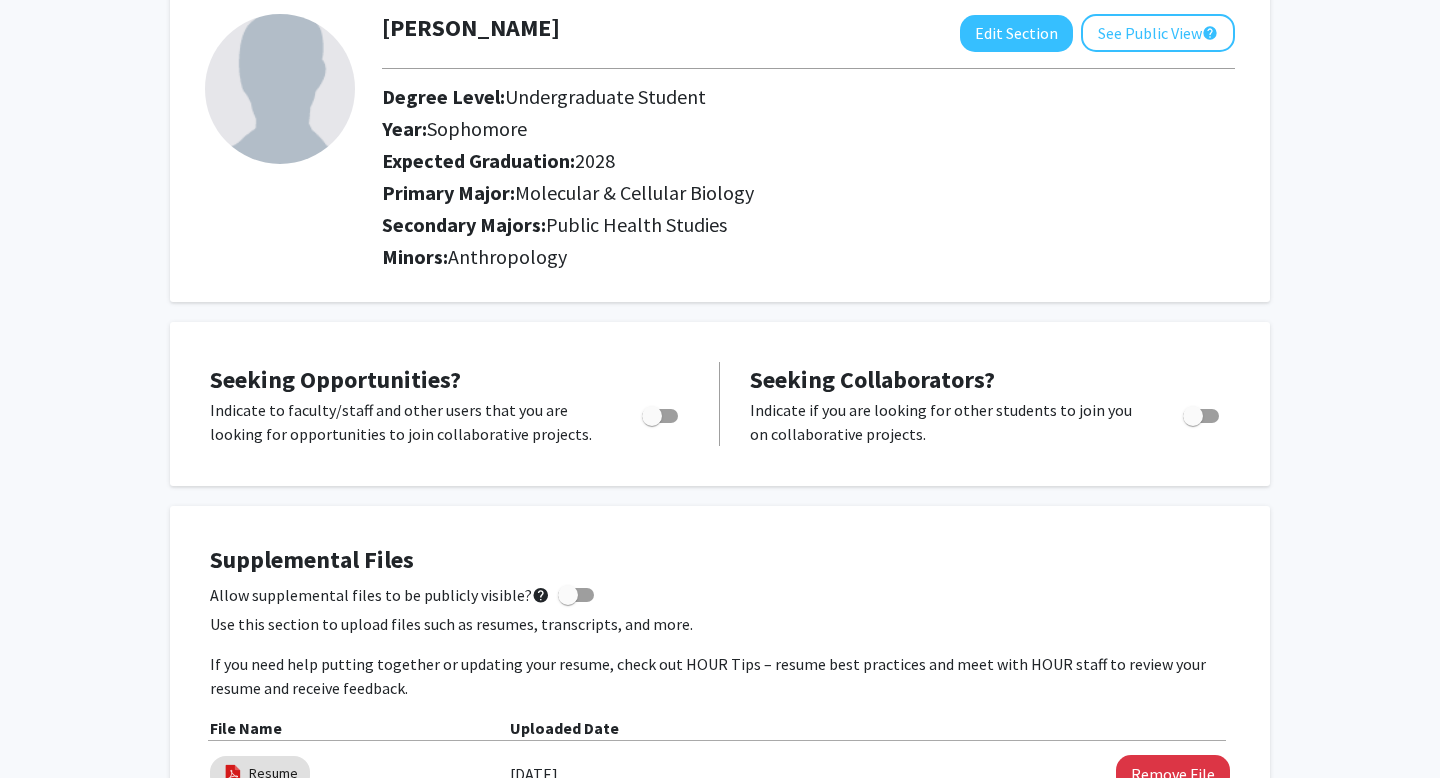 scroll, scrollTop: 0, scrollLeft: 0, axis: both 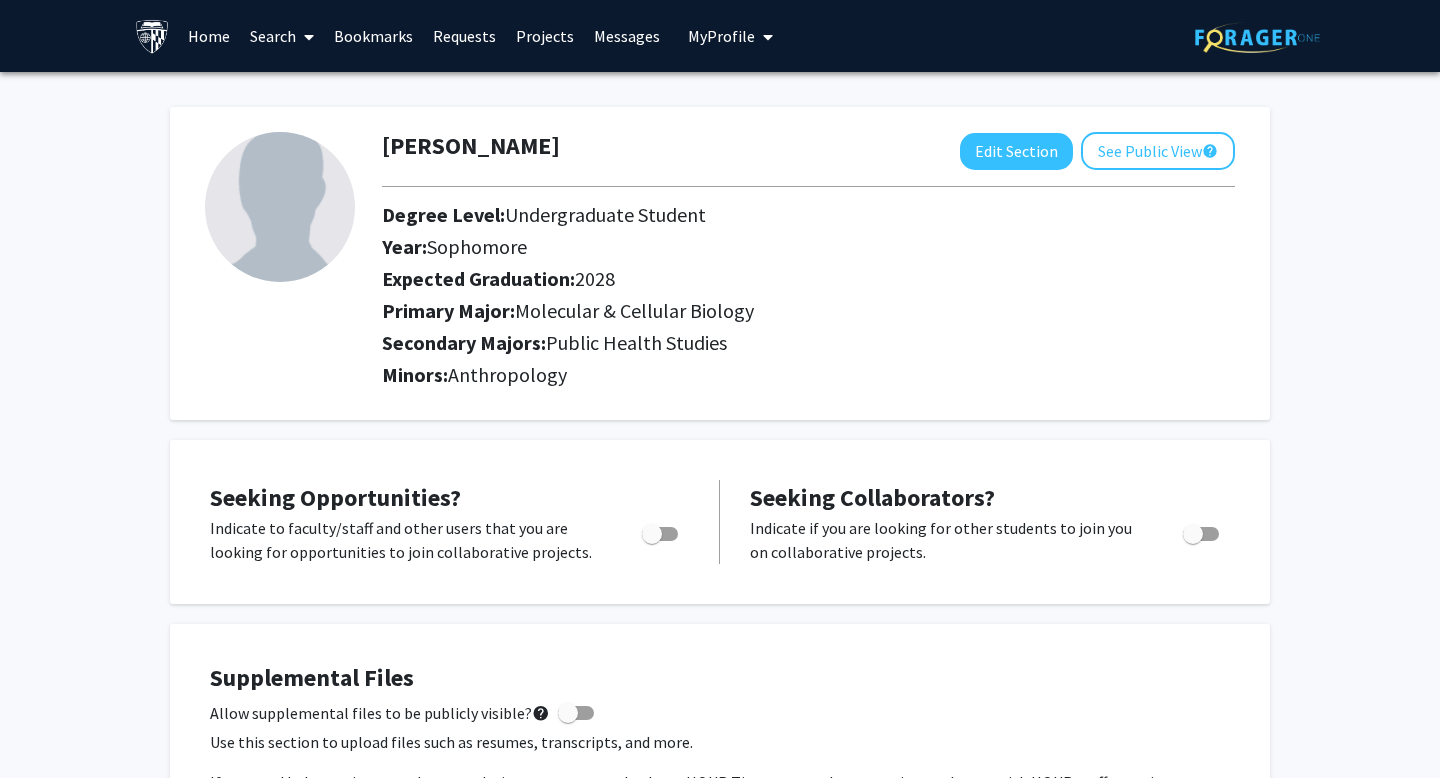 click on "Bookmarks" at bounding box center [373, 36] 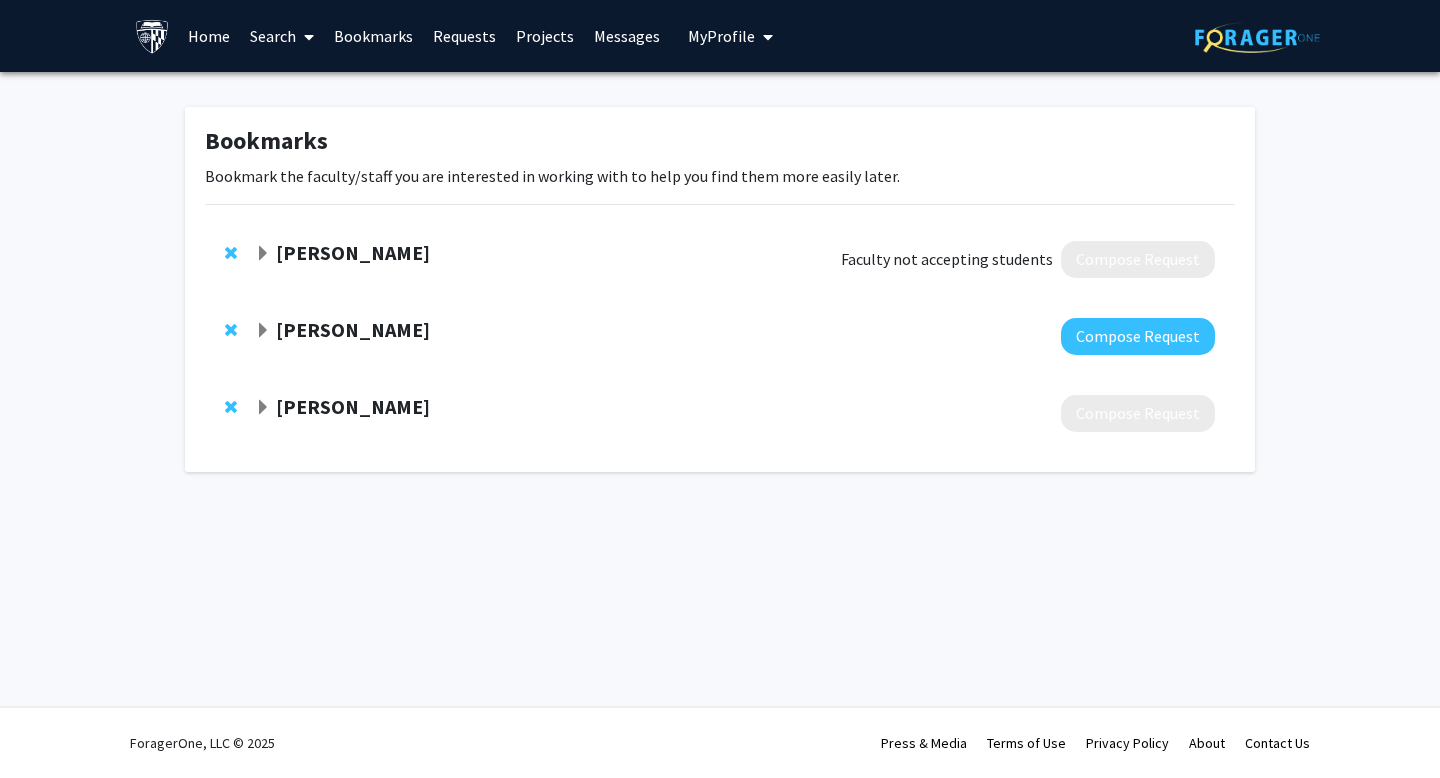 click on "My   Profile" at bounding box center [721, 36] 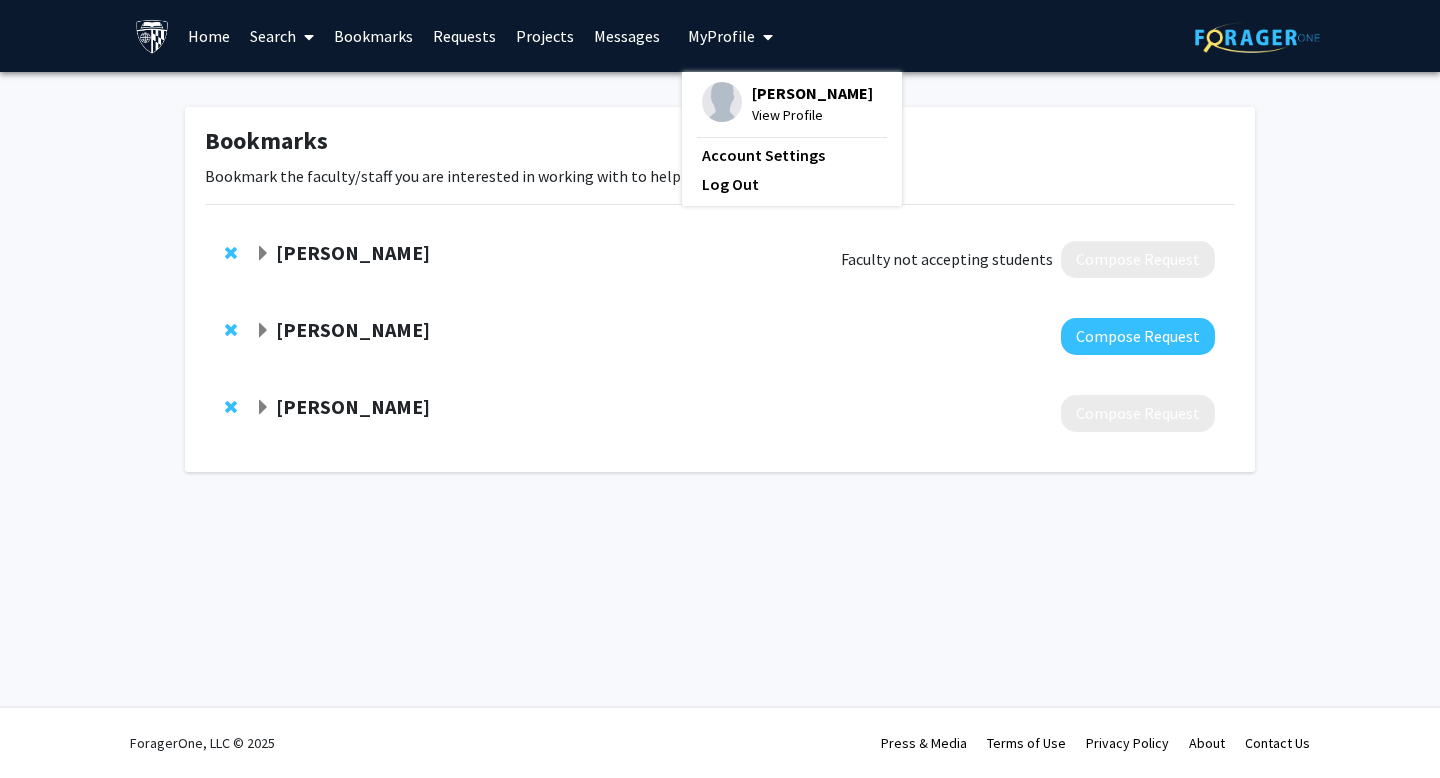 click on "View Profile" at bounding box center (812, 115) 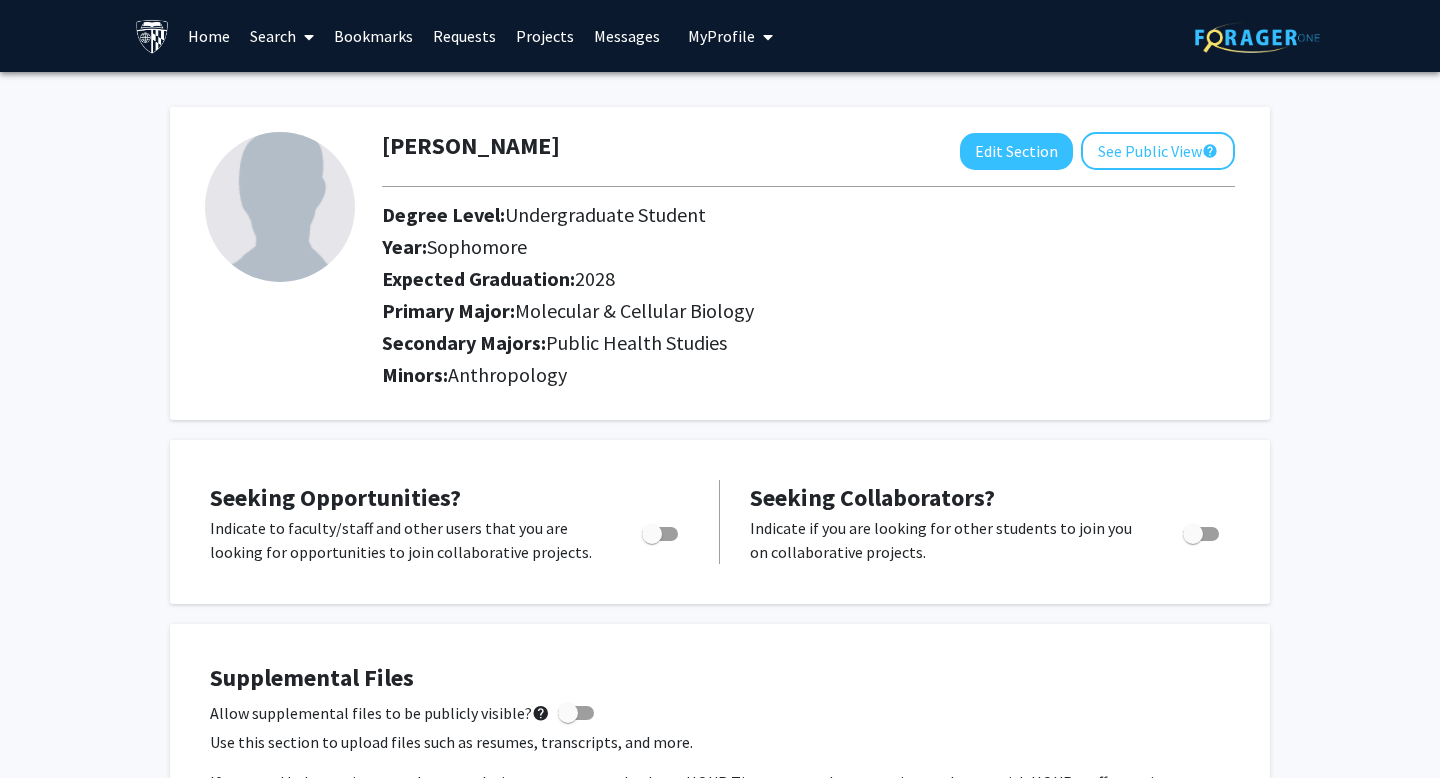 click on "Booseong Seo   Edit Section  See Public View  help  Degree Level:   Undergraduate Student   Year:   Sophomore   Expected Graduation:   2028   Primary Major:  Molecular & Cellular Biology  Secondary Majors:  Public Health Studies  Minors:  Anthropology" 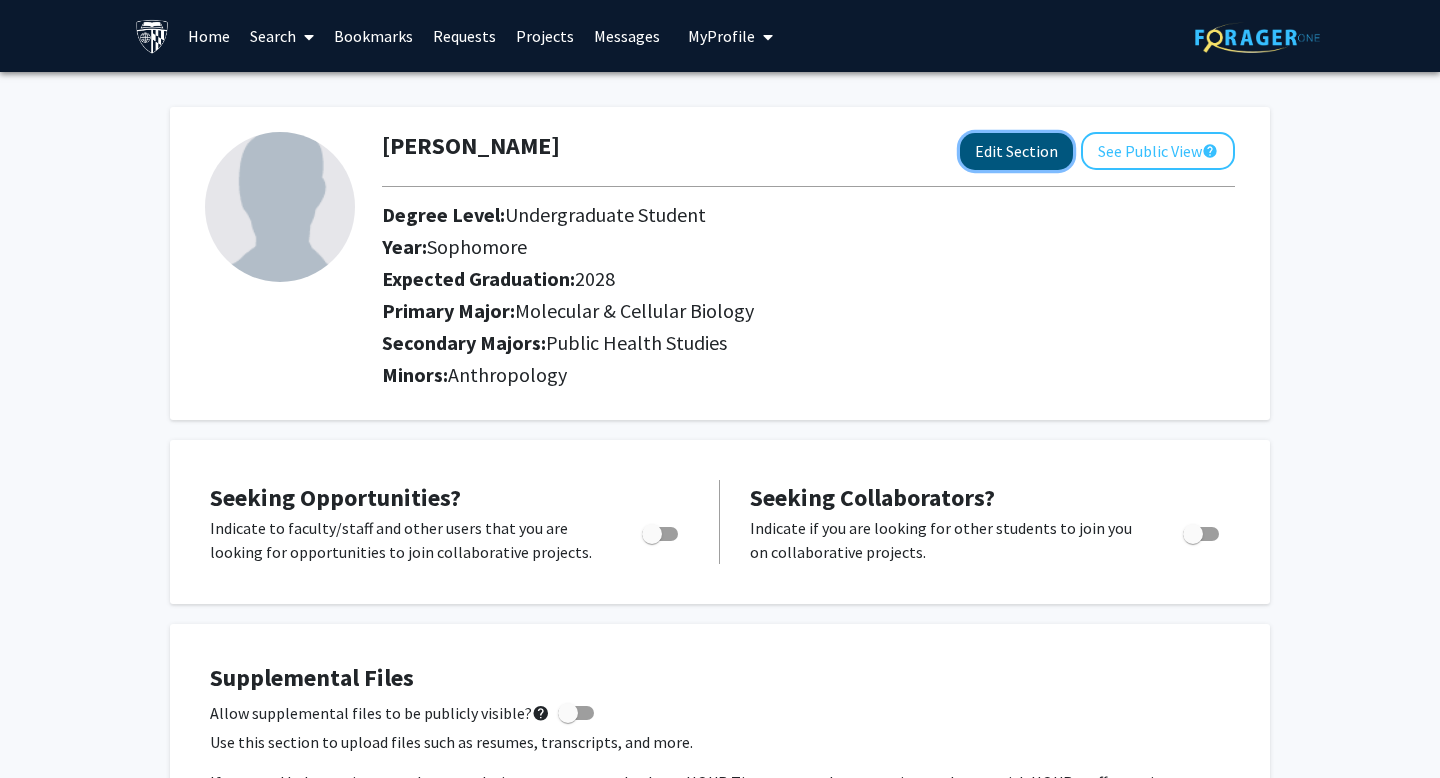 click on "Edit Section" 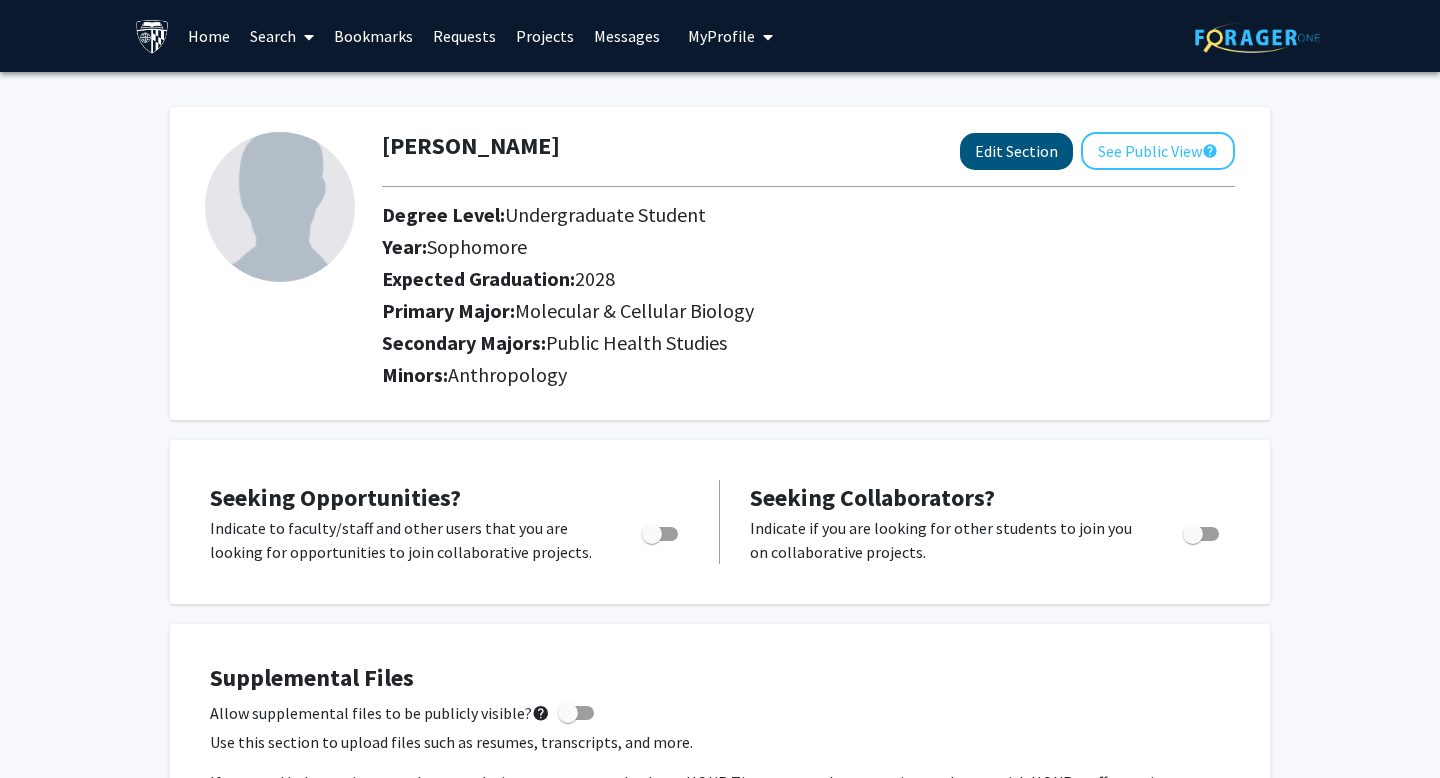 select on "sophomore" 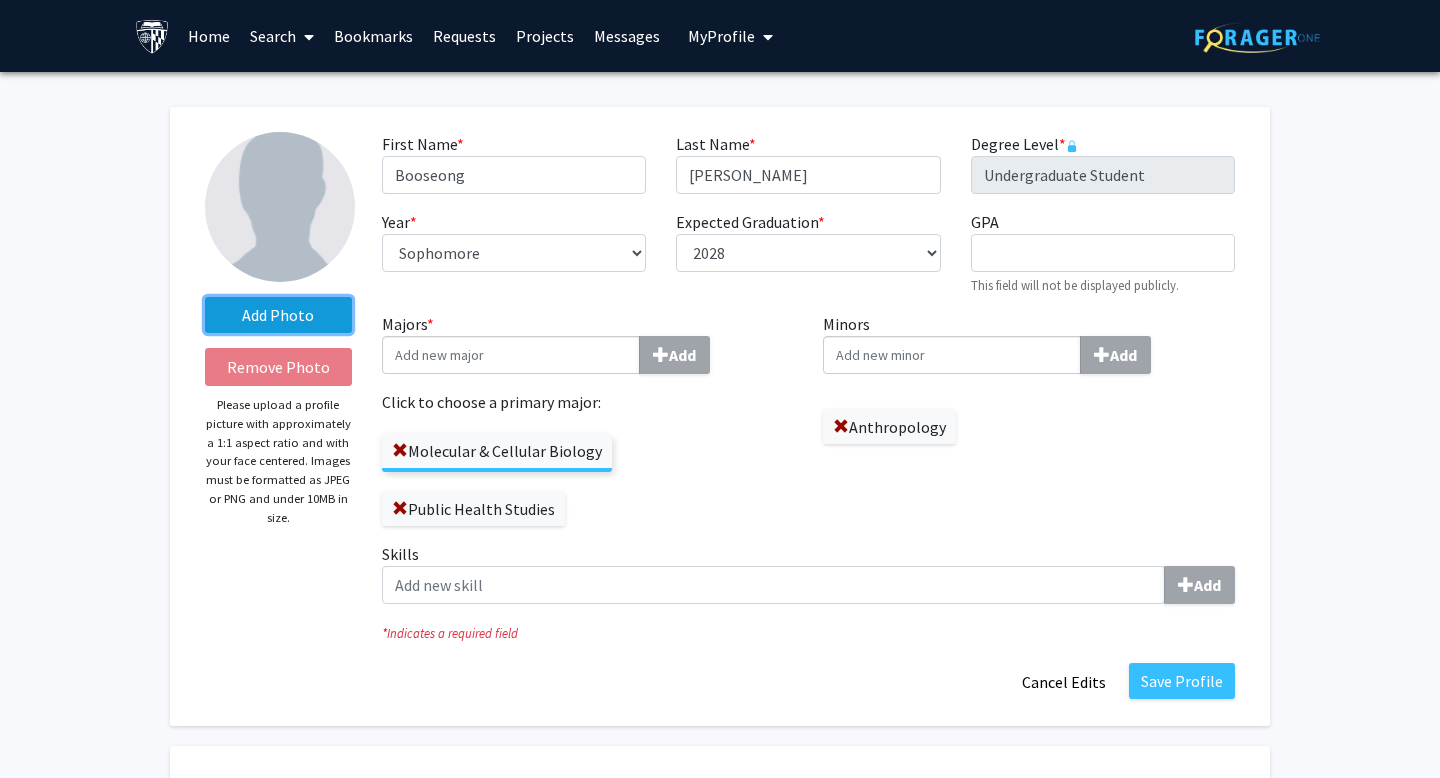 click on "Add Photo" 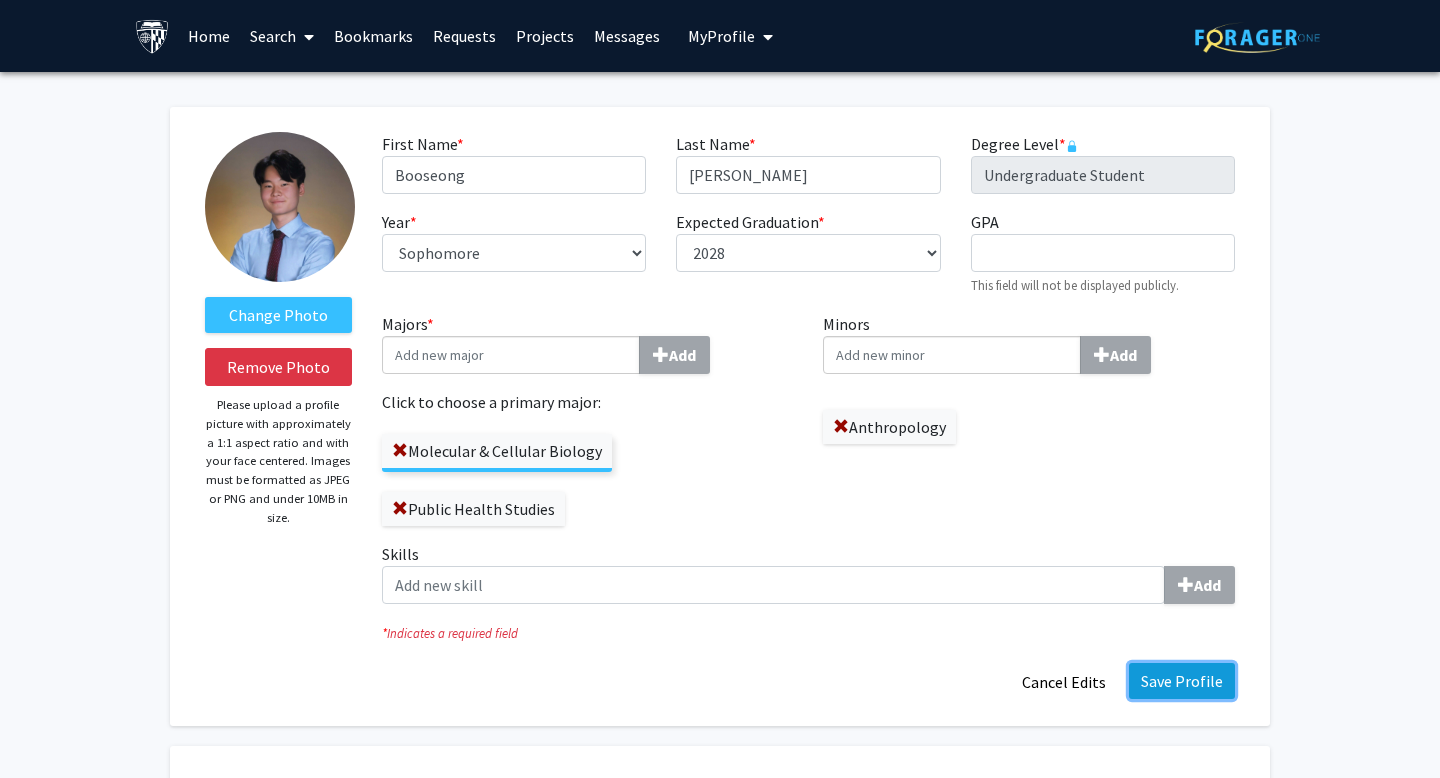 click on "Save Profile" 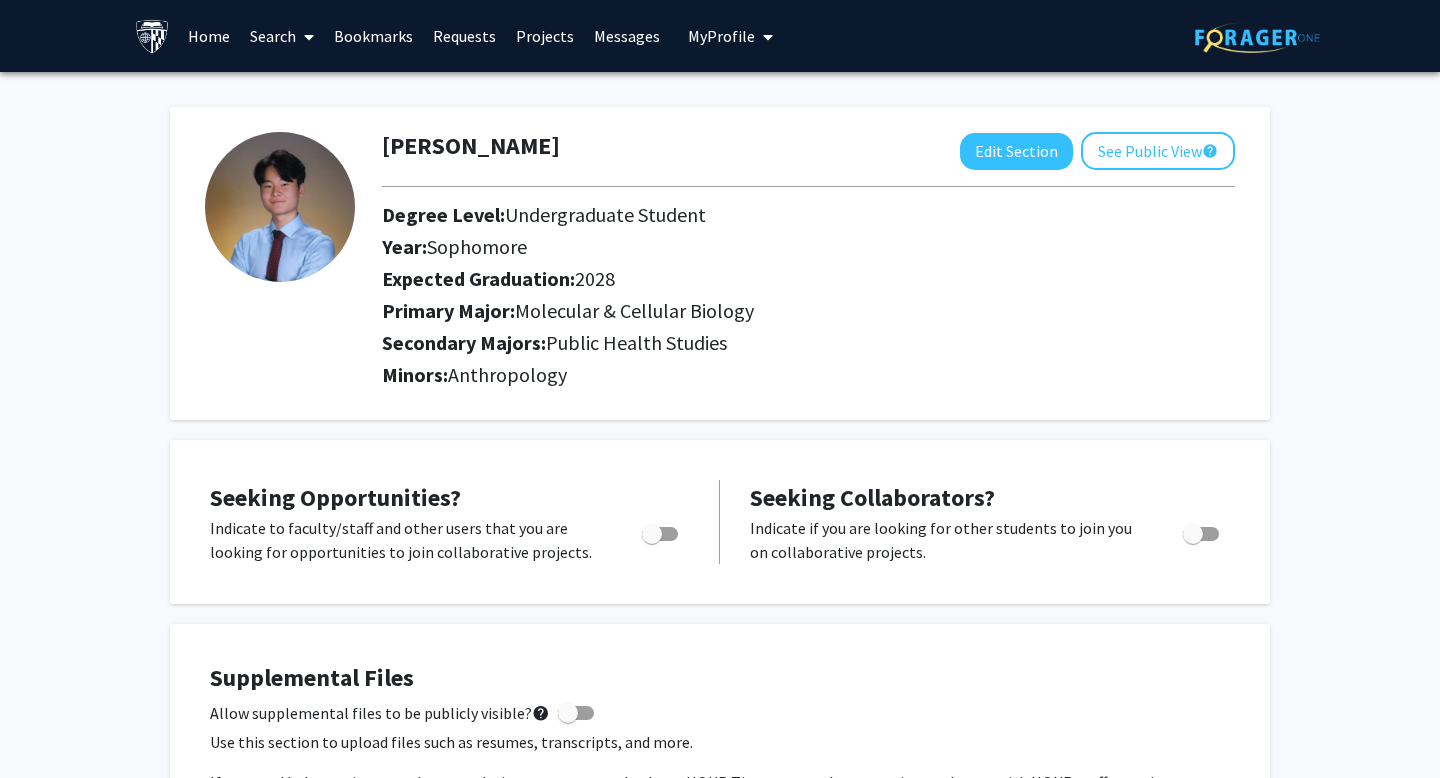 click on "Home" at bounding box center [209, 36] 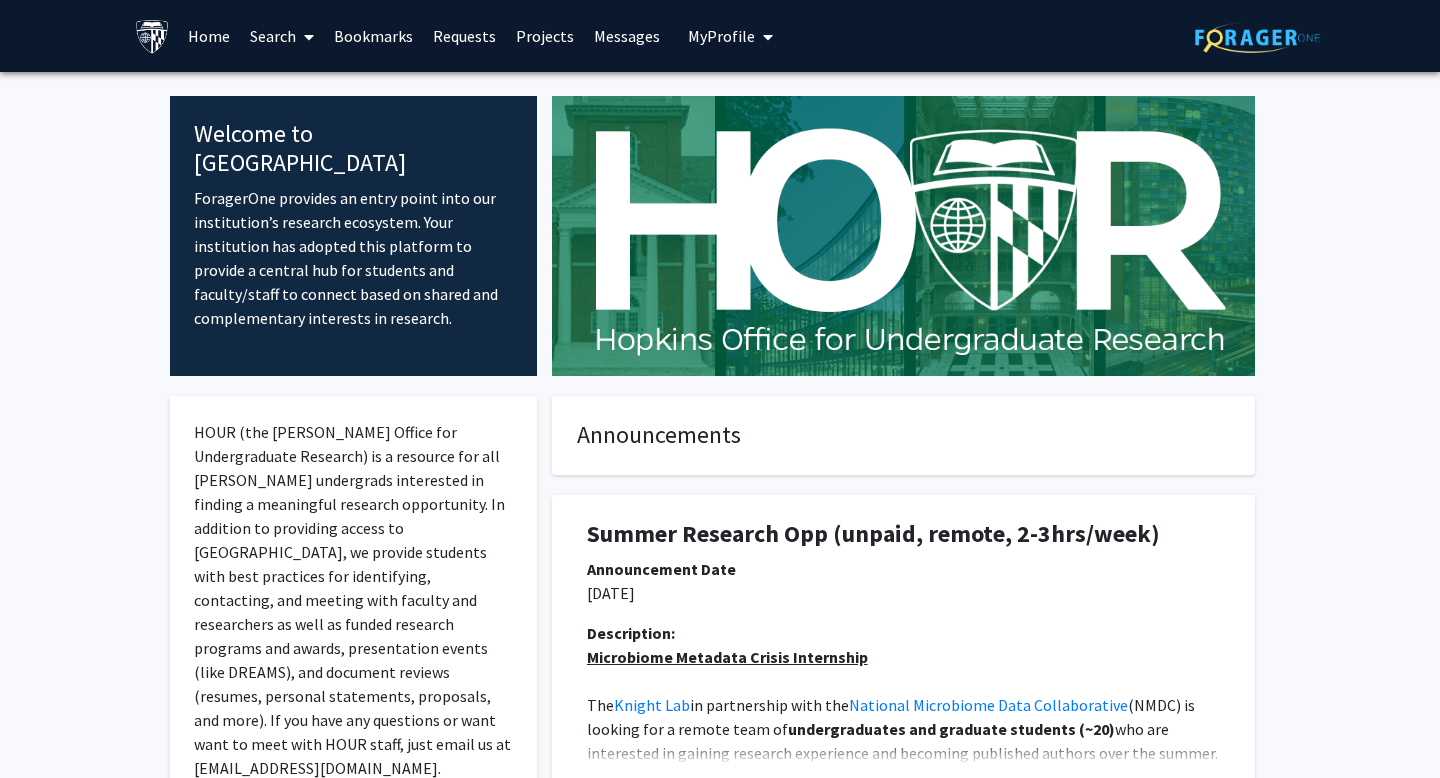 click on "Search" at bounding box center [282, 36] 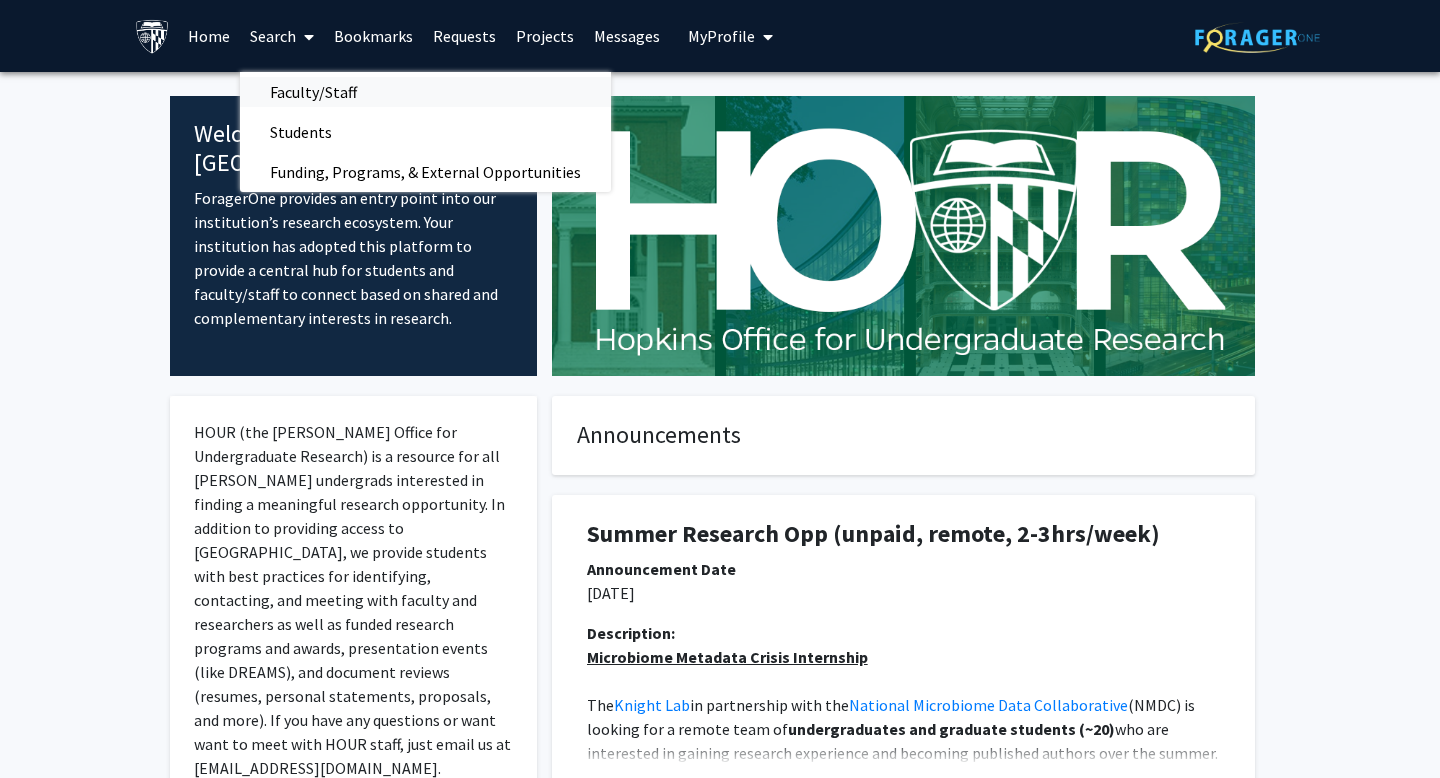 click on "Faculty/Staff" at bounding box center [313, 92] 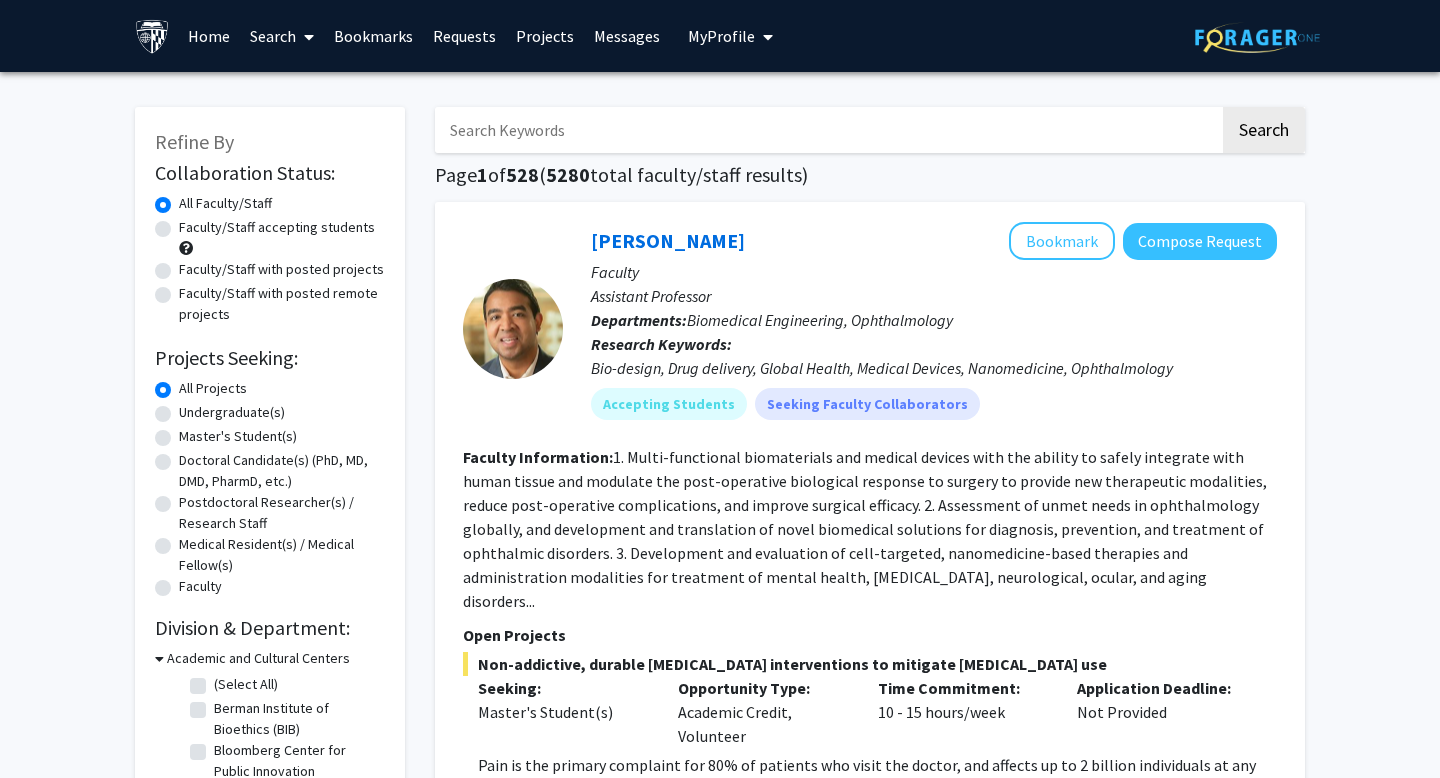 click on "Faculty/Staff accepting students" 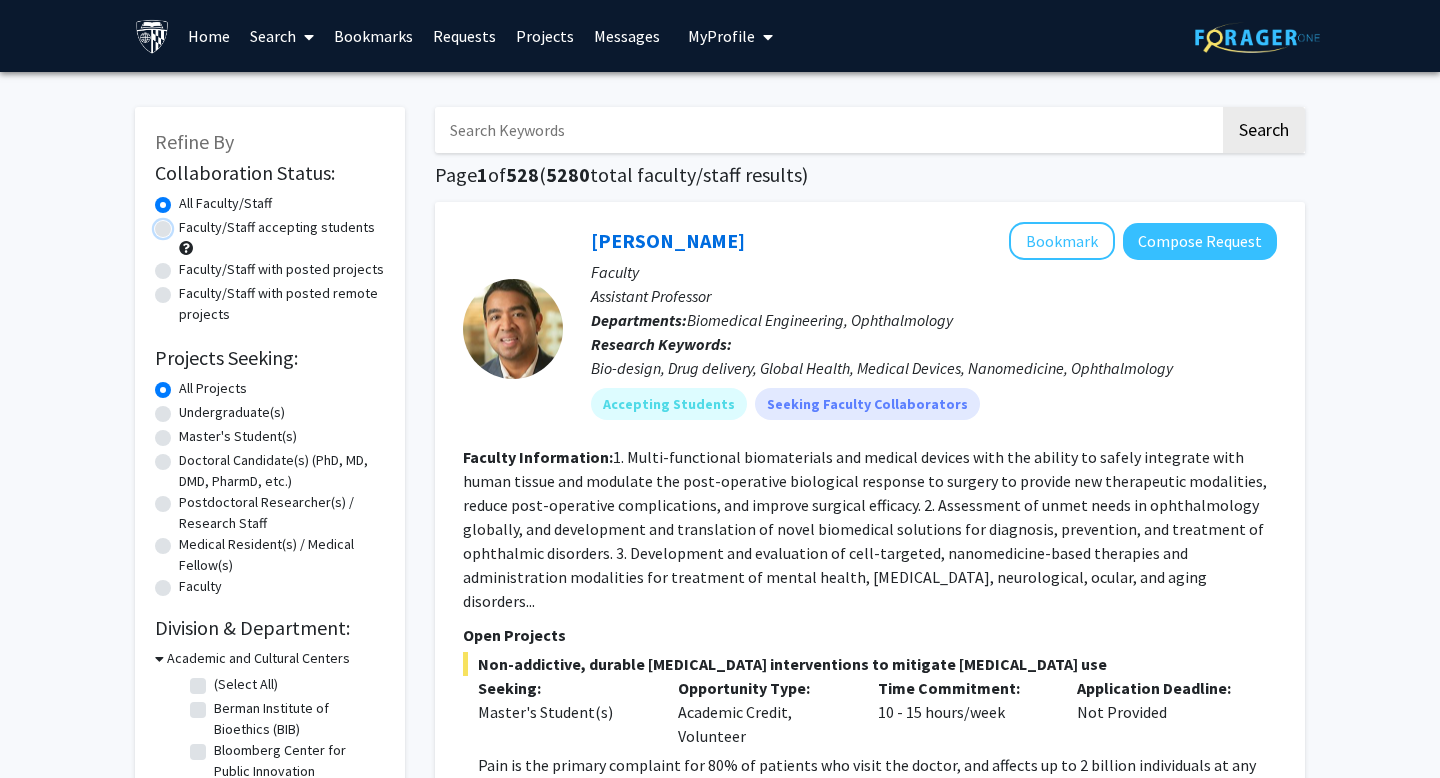 click on "Faculty/Staff accepting students" at bounding box center (185, 223) 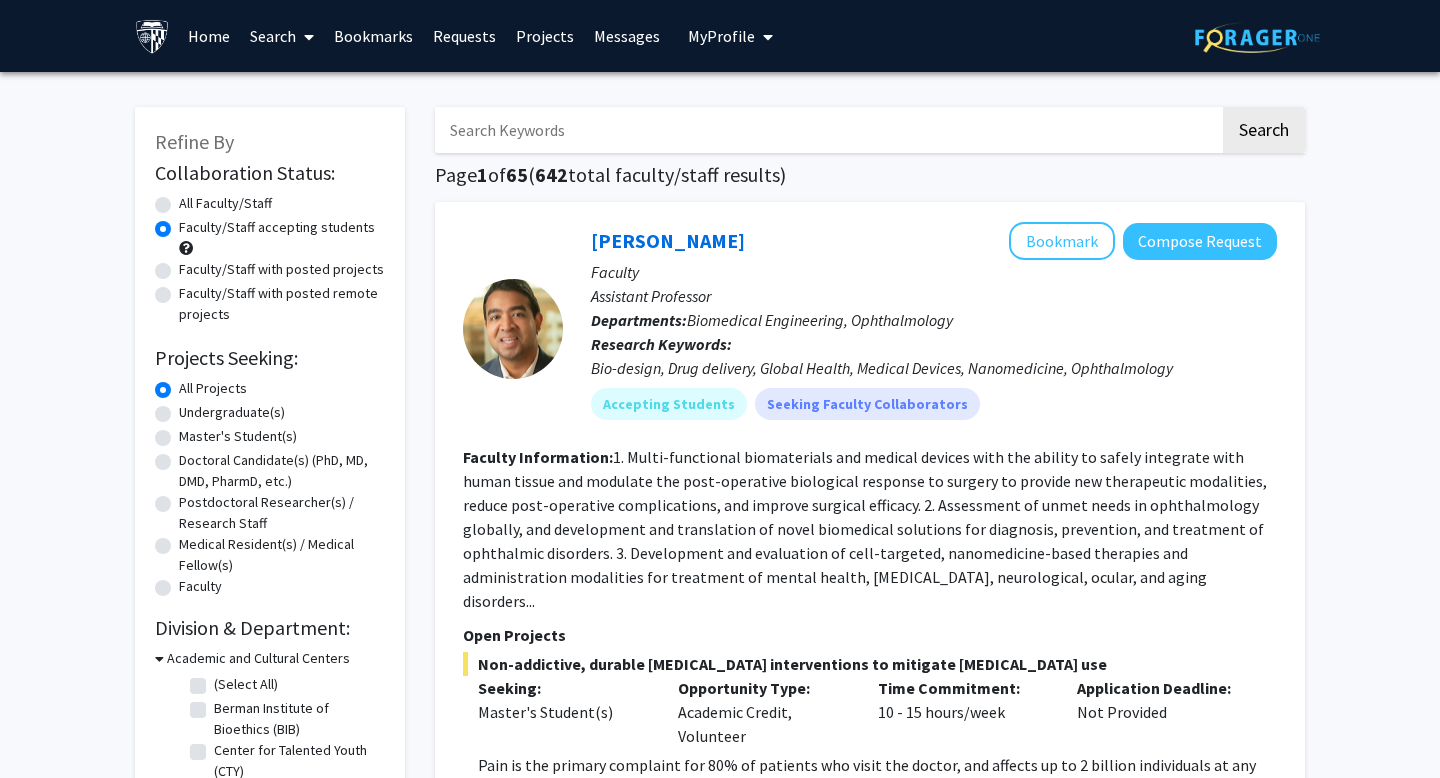 click at bounding box center [827, 130] 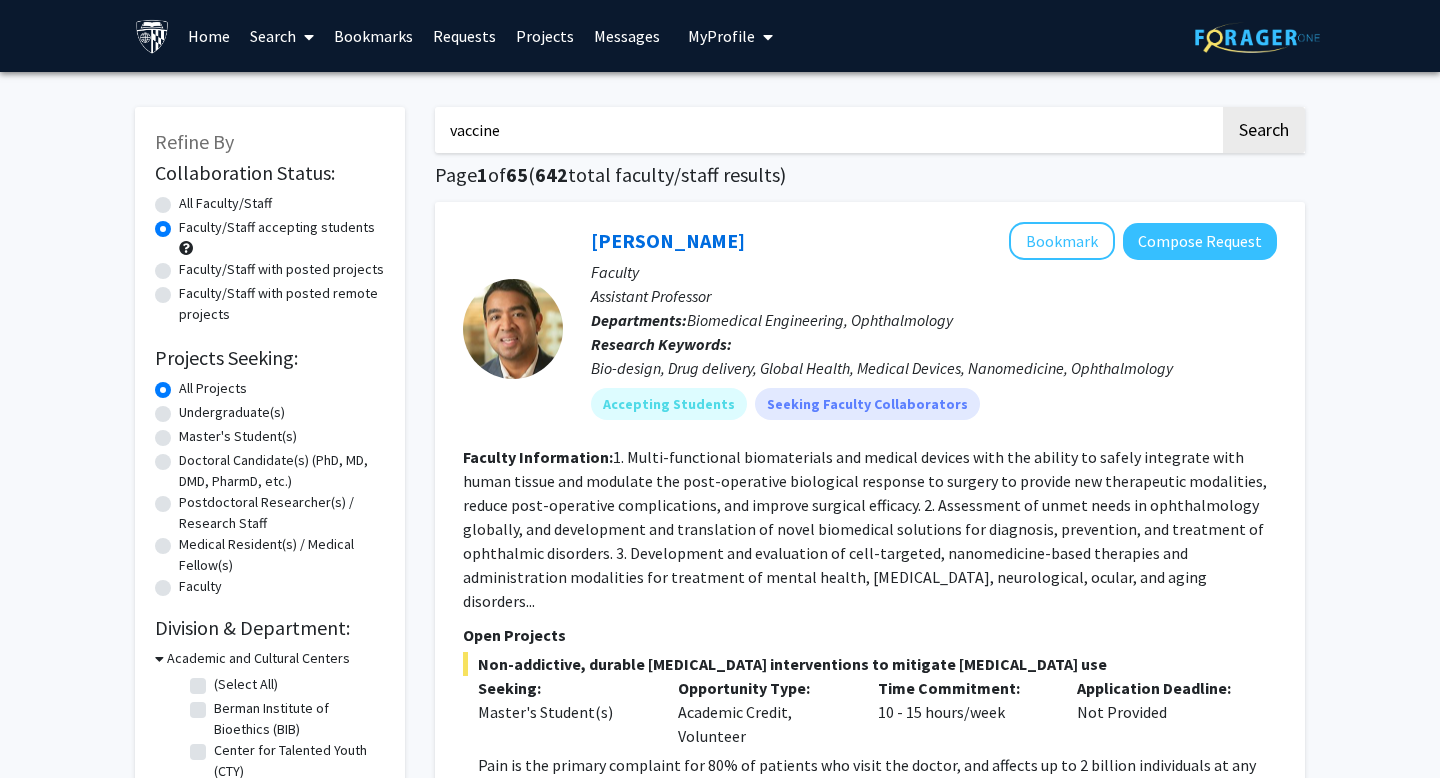 type on "vaccine" 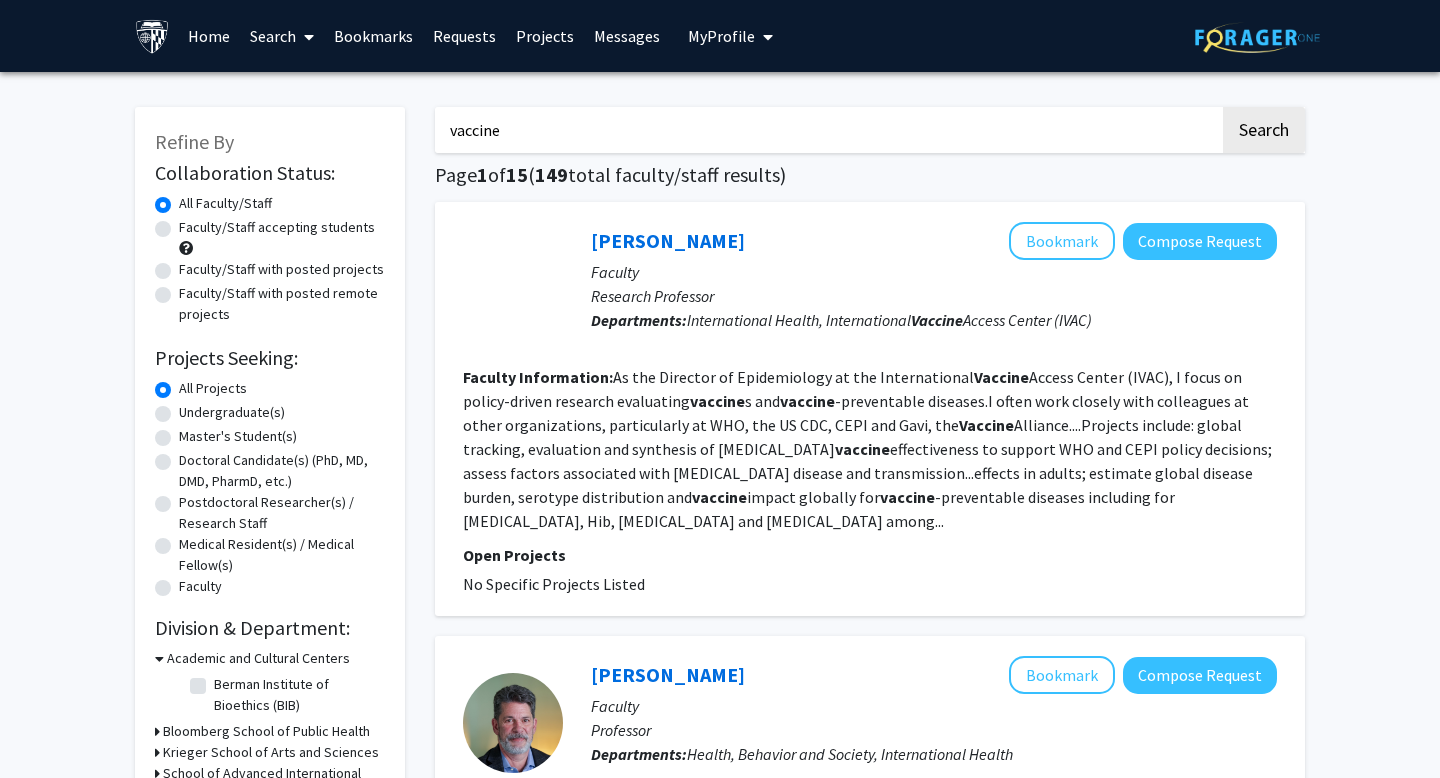click on "Search" 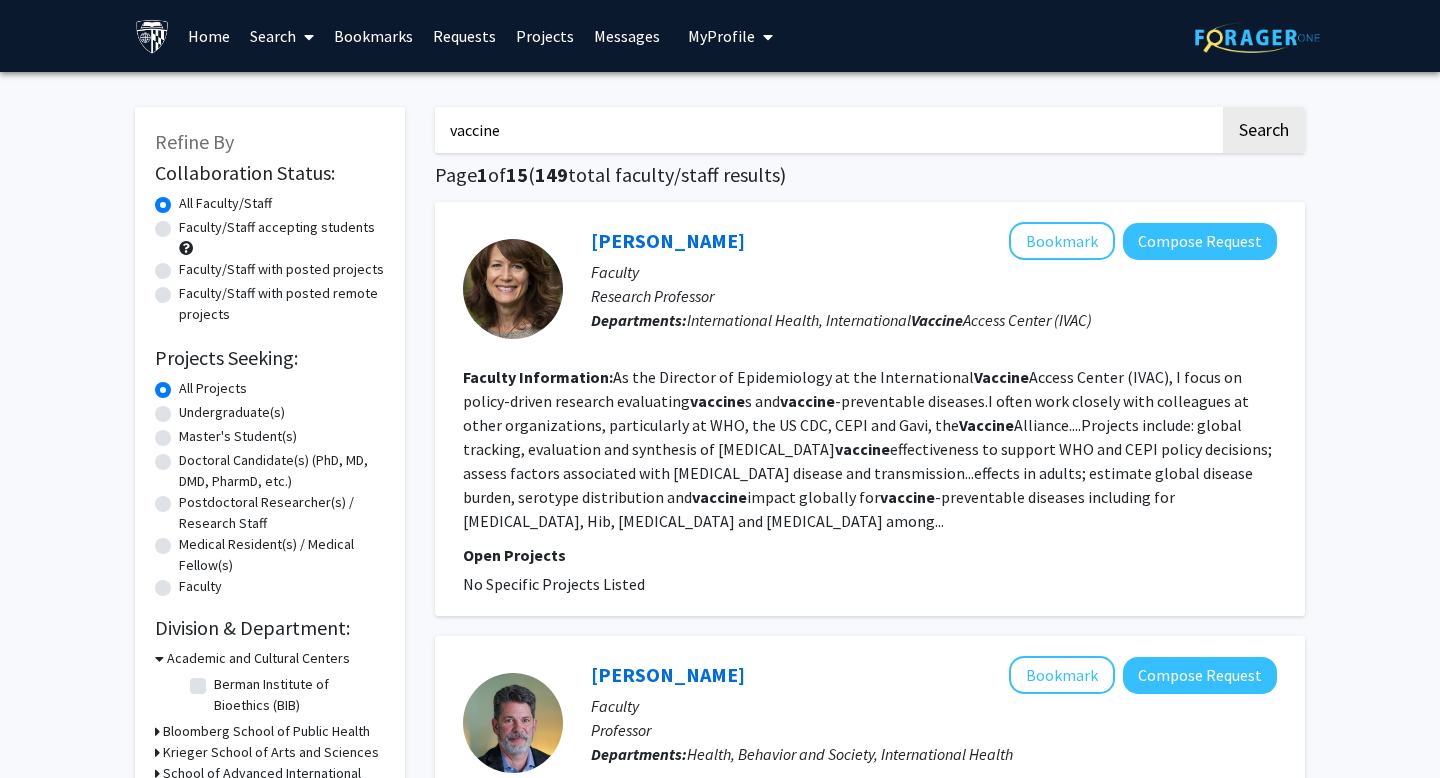 click on "Faculty/Staff accepting students" 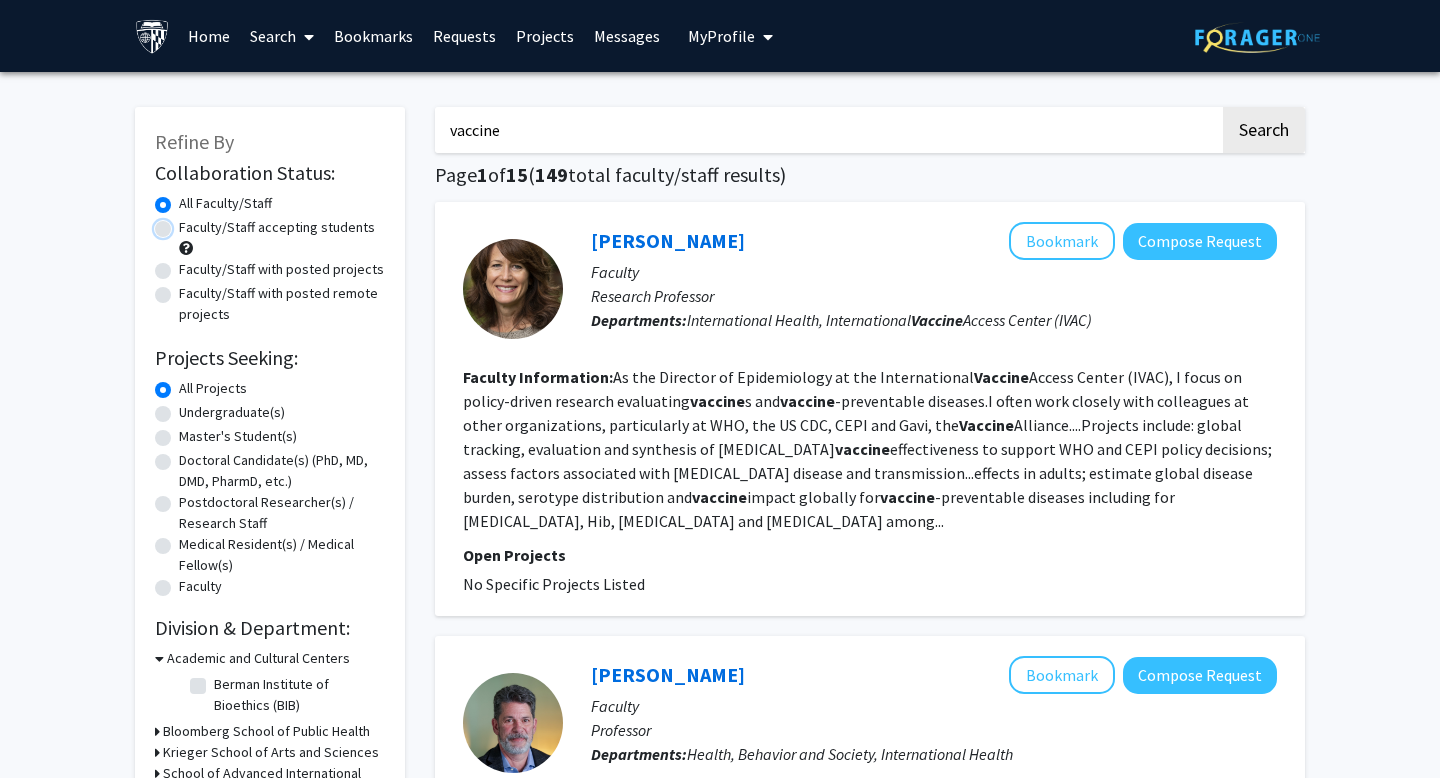 radio on "true" 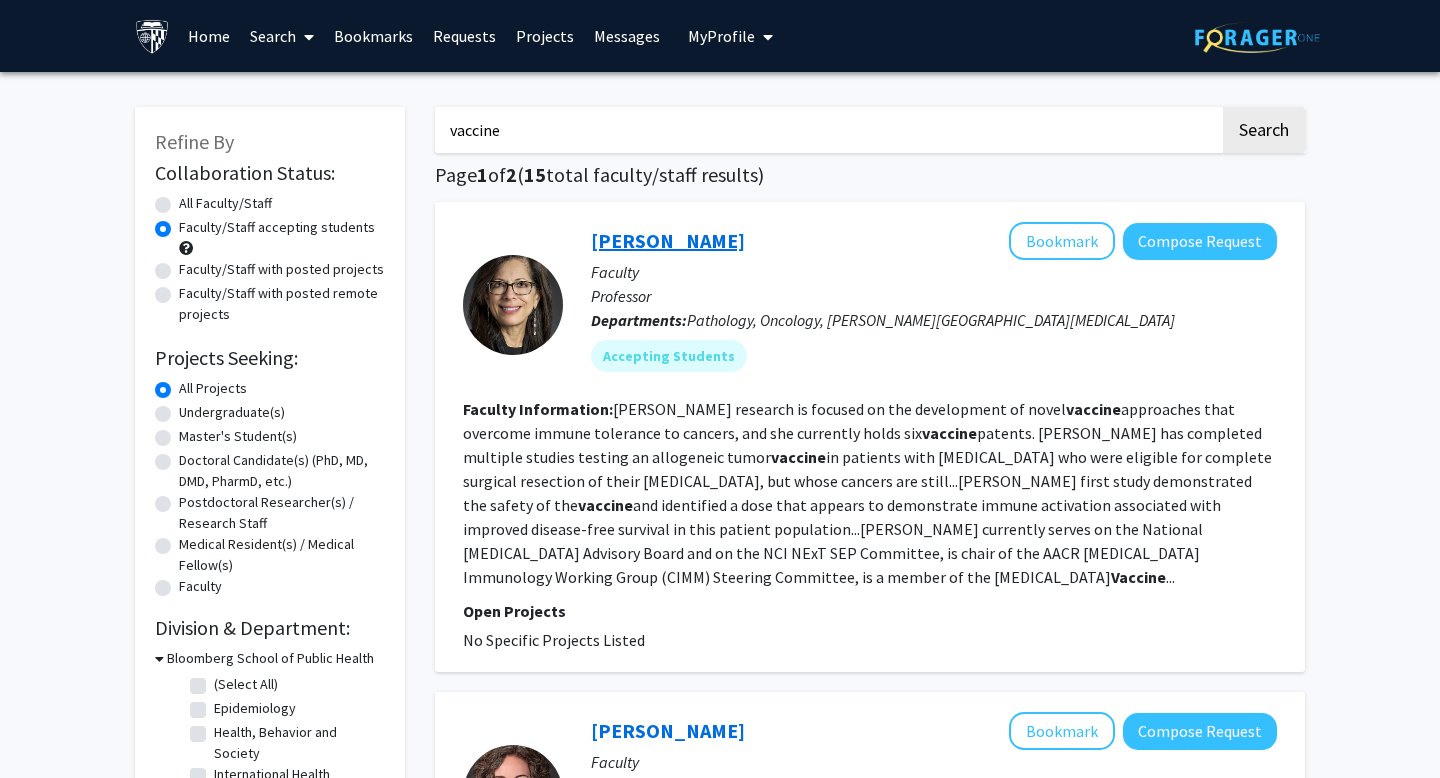 click on "[PERSON_NAME]" 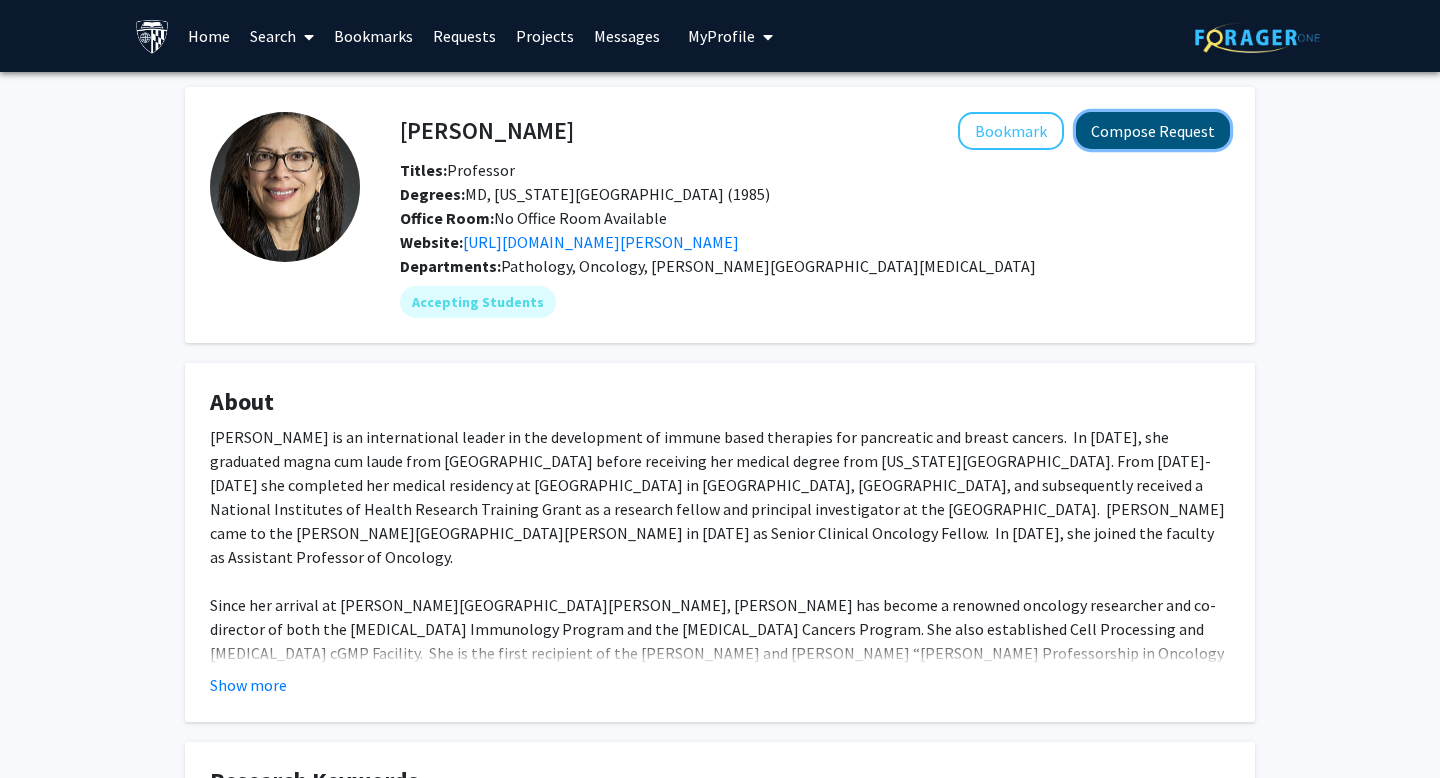 click on "Compose Request" 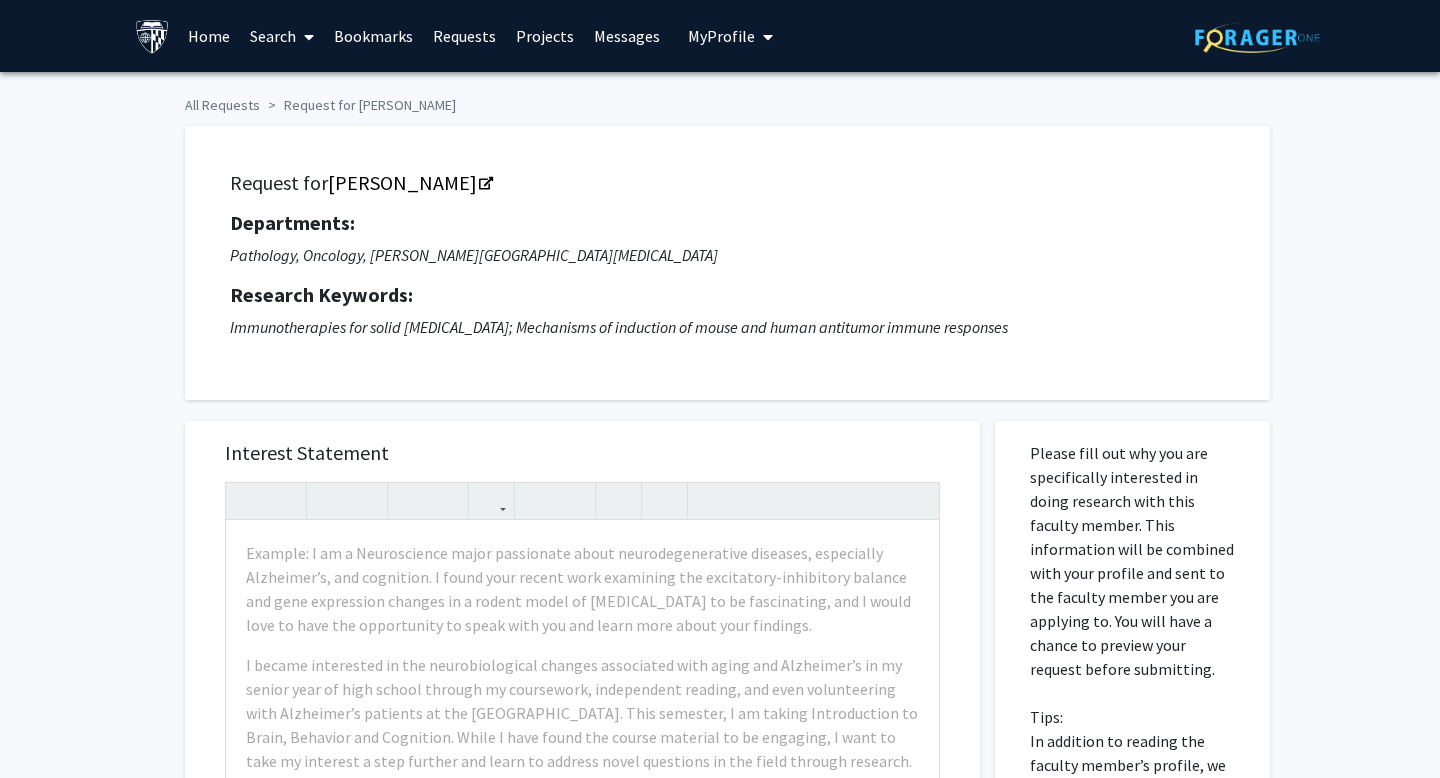 scroll, scrollTop: 52, scrollLeft: 0, axis: vertical 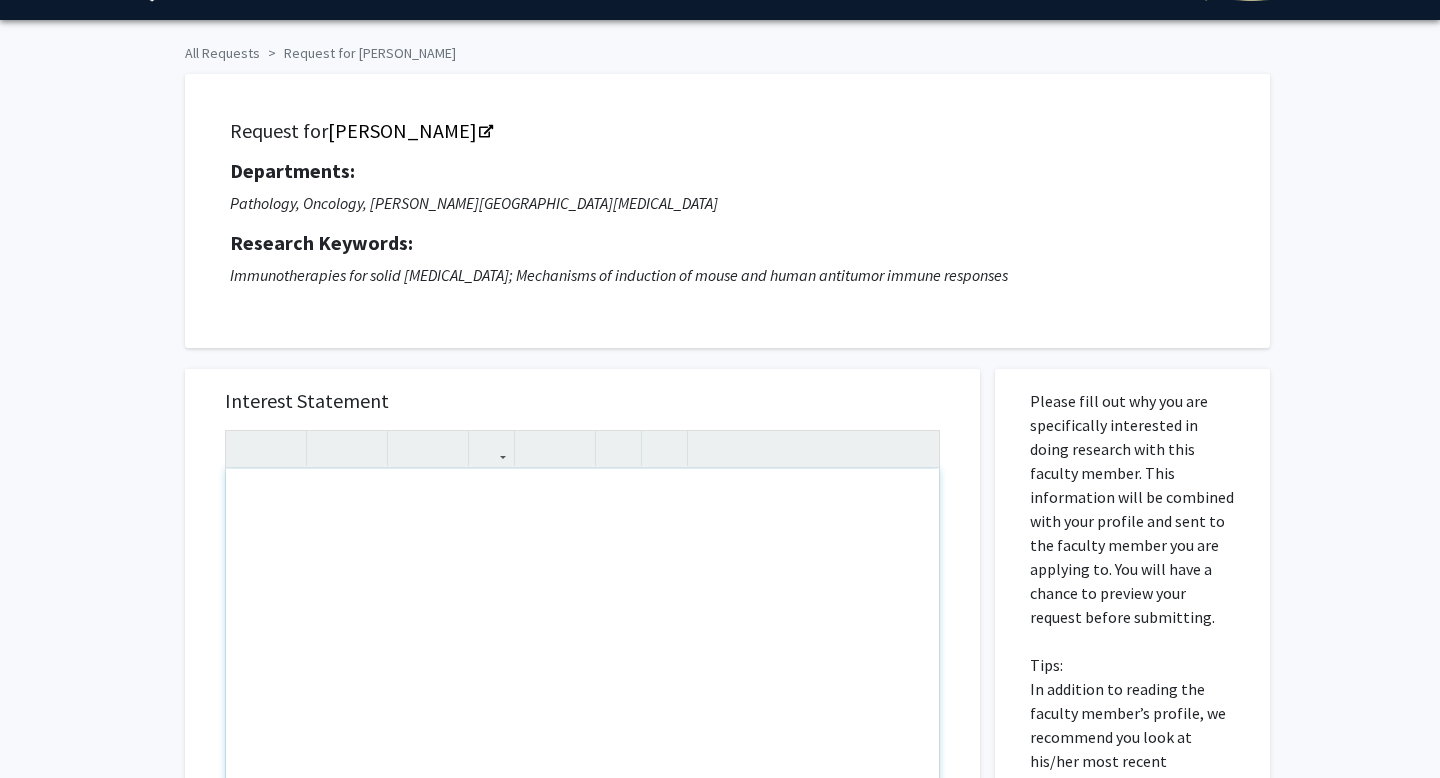 click at bounding box center (582, 698) 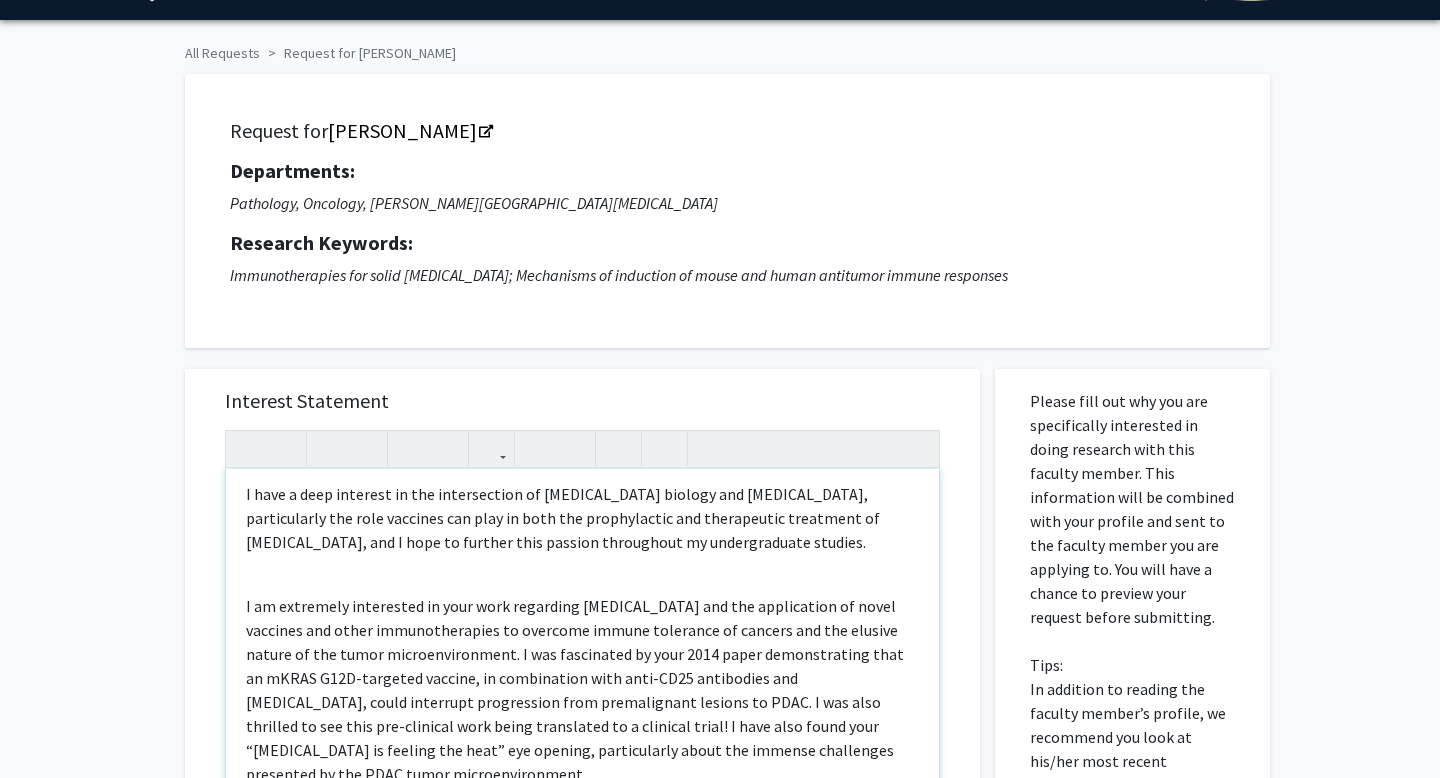 scroll, scrollTop: 187, scrollLeft: 0, axis: vertical 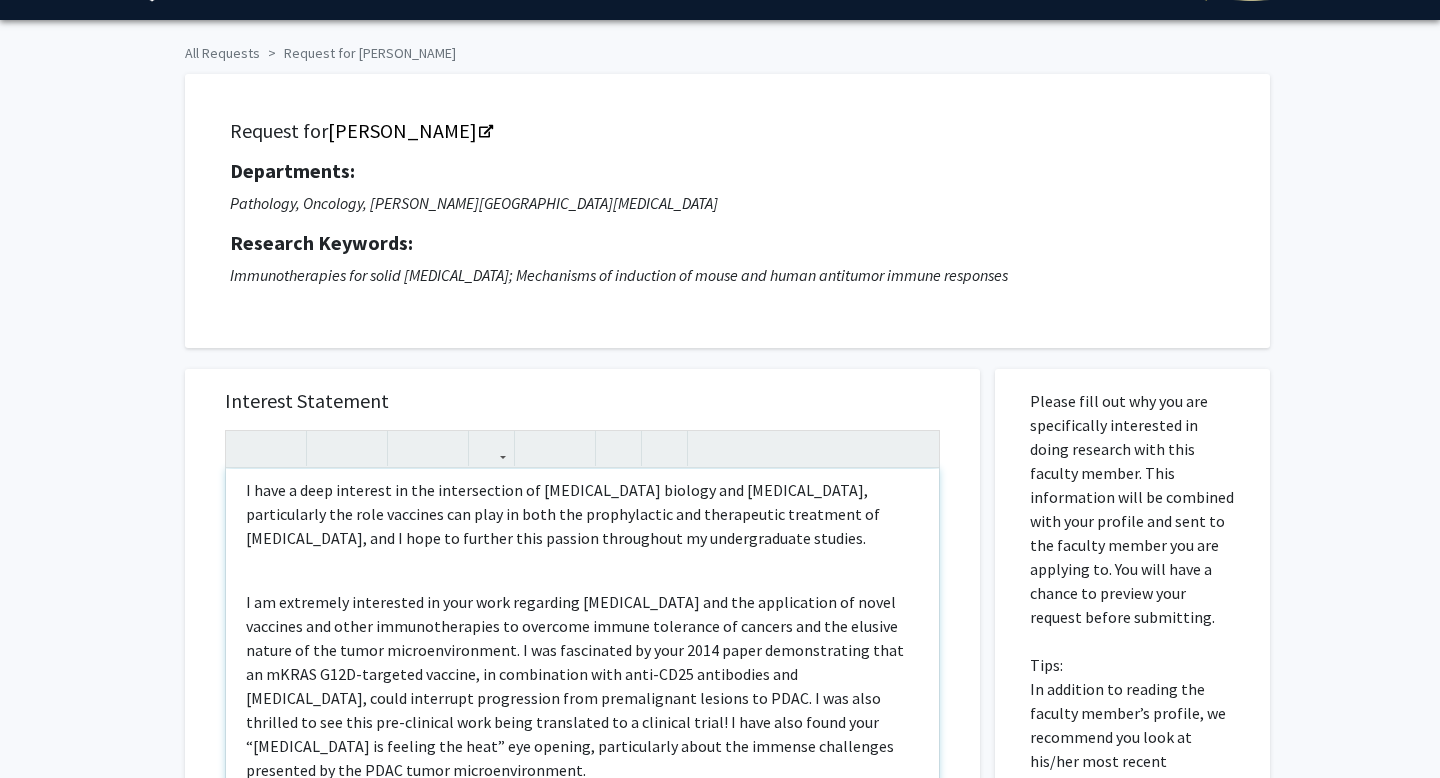 click on "I am extremely interested in your work regarding [MEDICAL_DATA] and the application of novel vaccines and other immunotherapies to overcome immune tolerance of cancers and the elusive nature of the tumor microenvironment. I was fascinated by your 2014 paper demonstrating that an mKRAS G12D-targeted vaccine, in combination with anti-CD25 antibodies and [MEDICAL_DATA], could interrupt progression from premalignant lesions to PDAC. I was also thrilled to see this pre-clinical work being translated to a clinical trial! I have also found your  “[MEDICAL_DATA] is feeling the heat” eye opening, particularly about the immense challenges presented by the PDAC tumor microenvironment." at bounding box center [582, 686] 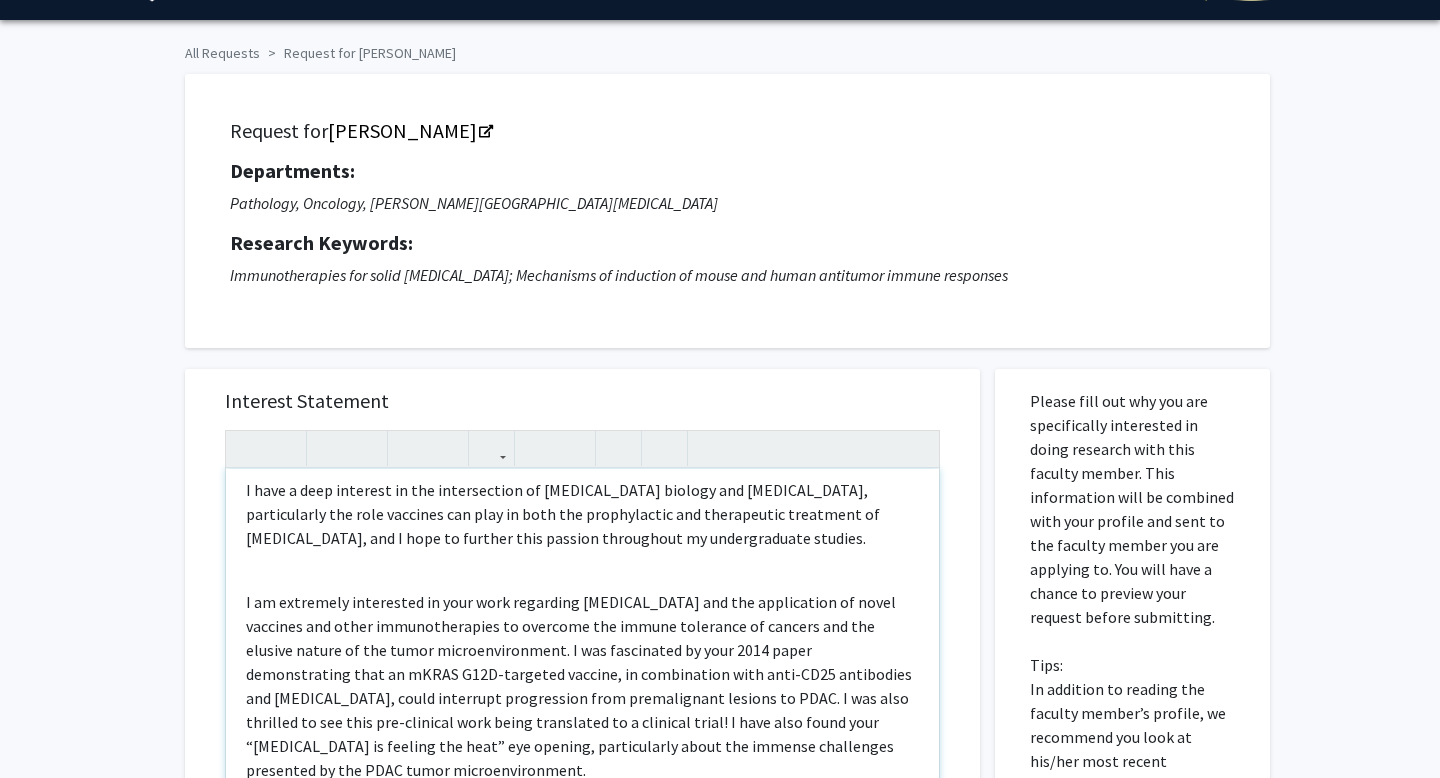scroll, scrollTop: 220, scrollLeft: 0, axis: vertical 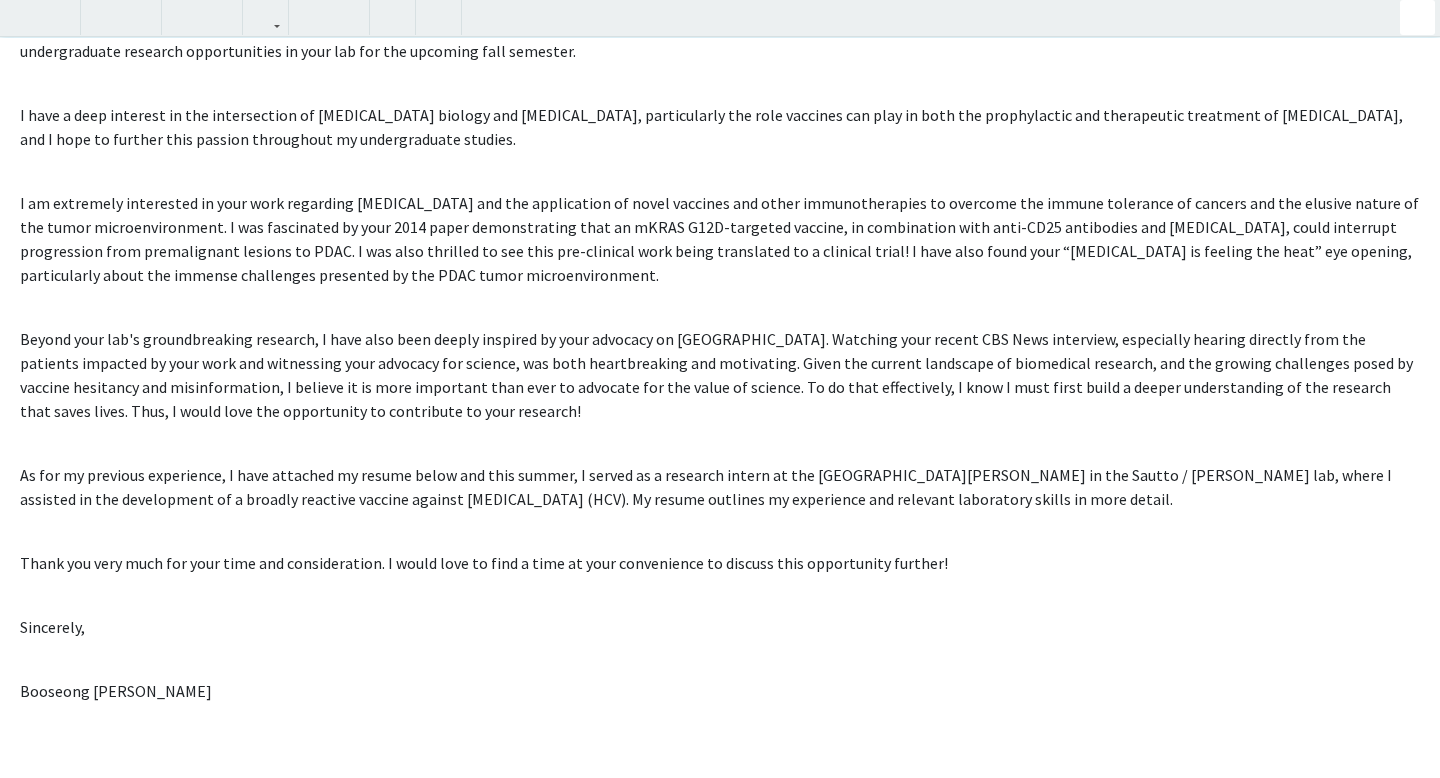 click on "Good ___ [PERSON_NAME], My name is [PERSON_NAME], and I am a rising sophomore at [GEOGRAPHIC_DATA], double majoring in Public Health and Molecular & Cellular Biology. I am writing to inquire about any available undergraduate research opportunities in your lab for the upcoming fall semester.  I have a deep interest in the intersection of [MEDICAL_DATA] biology and [MEDICAL_DATA], particularly the role vaccines can play in both the prophylactic and therapeutic treatment of [MEDICAL_DATA], and I hope to further this passion throughout my undergraduate studies. As for my previous experience, I have attached my resume below and this summer, I served as a research intern at the [GEOGRAPHIC_DATA][PERSON_NAME] in the [GEOGRAPHIC_DATA][PERSON_NAME], where I assisted in the development of a broadly reactive vaccine against [MEDICAL_DATA] (HCV). My resume outlines my experience and relevant laboratory skills in more detail. Sincerely, Booseong [PERSON_NAME] Insert link Remove link" at bounding box center [720, 389] 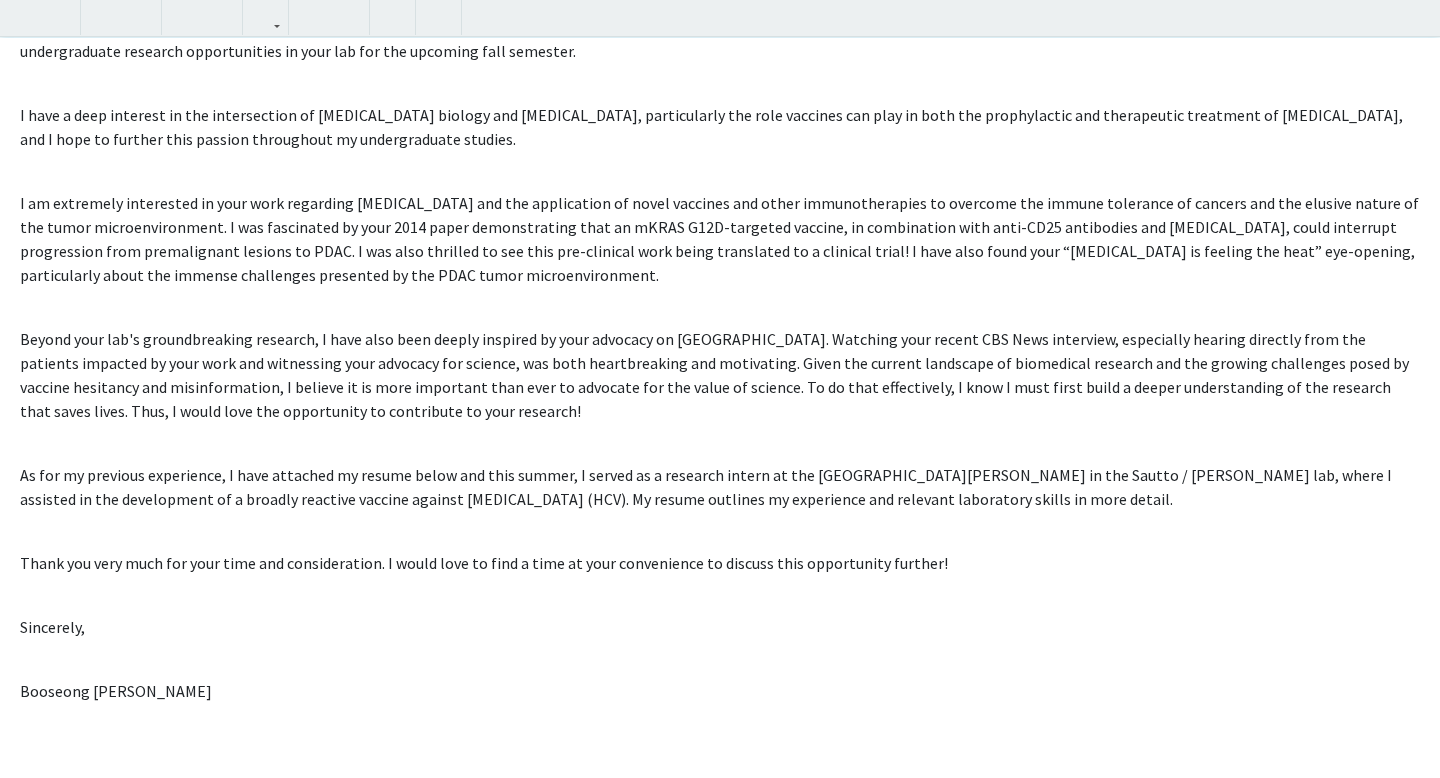 click on "I have a deep interest in the intersection of [MEDICAL_DATA] biology and [MEDICAL_DATA], particularly the role vaccines can play in both the prophylactic and therapeutic treatment of [MEDICAL_DATA], and I hope to further this passion throughout my undergraduate studies." at bounding box center (720, 127) 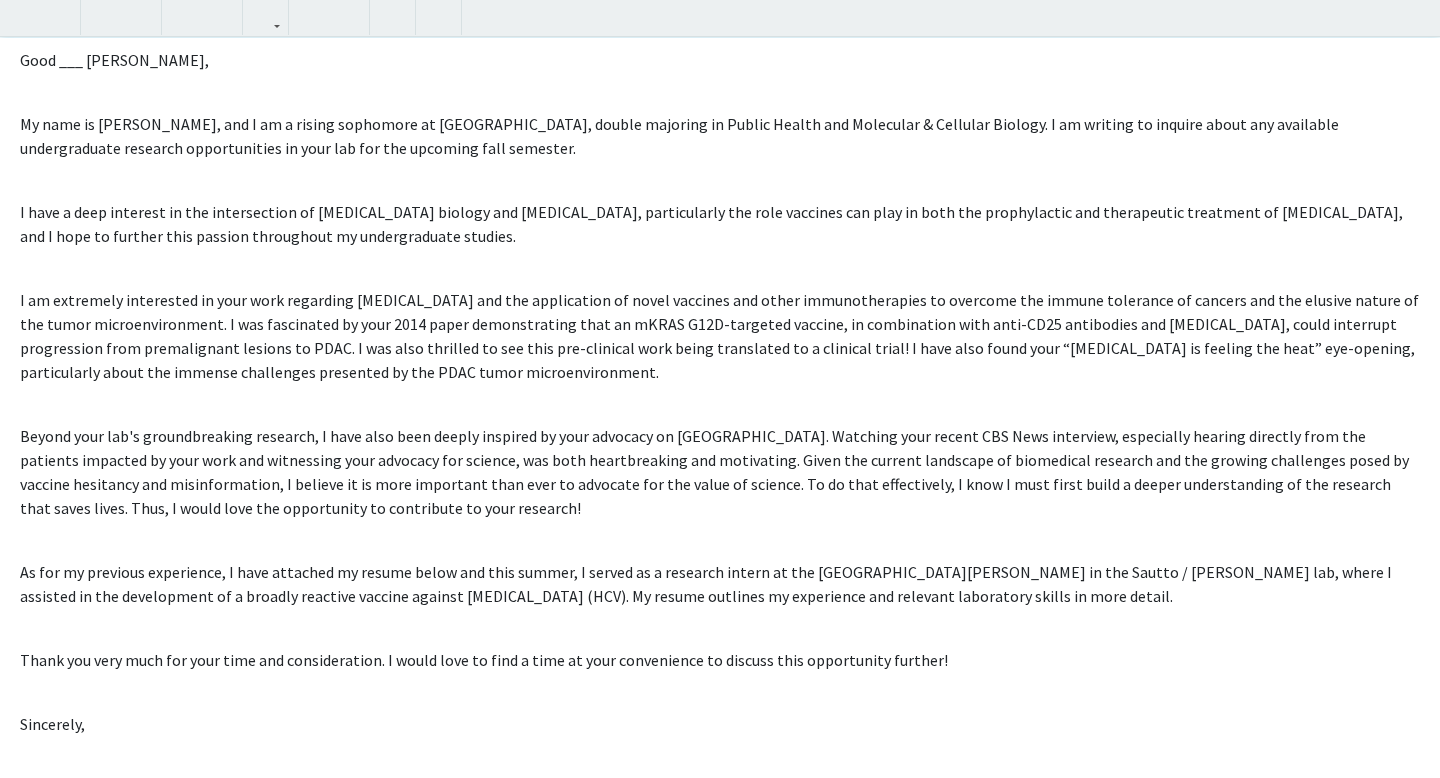 scroll, scrollTop: 0, scrollLeft: 0, axis: both 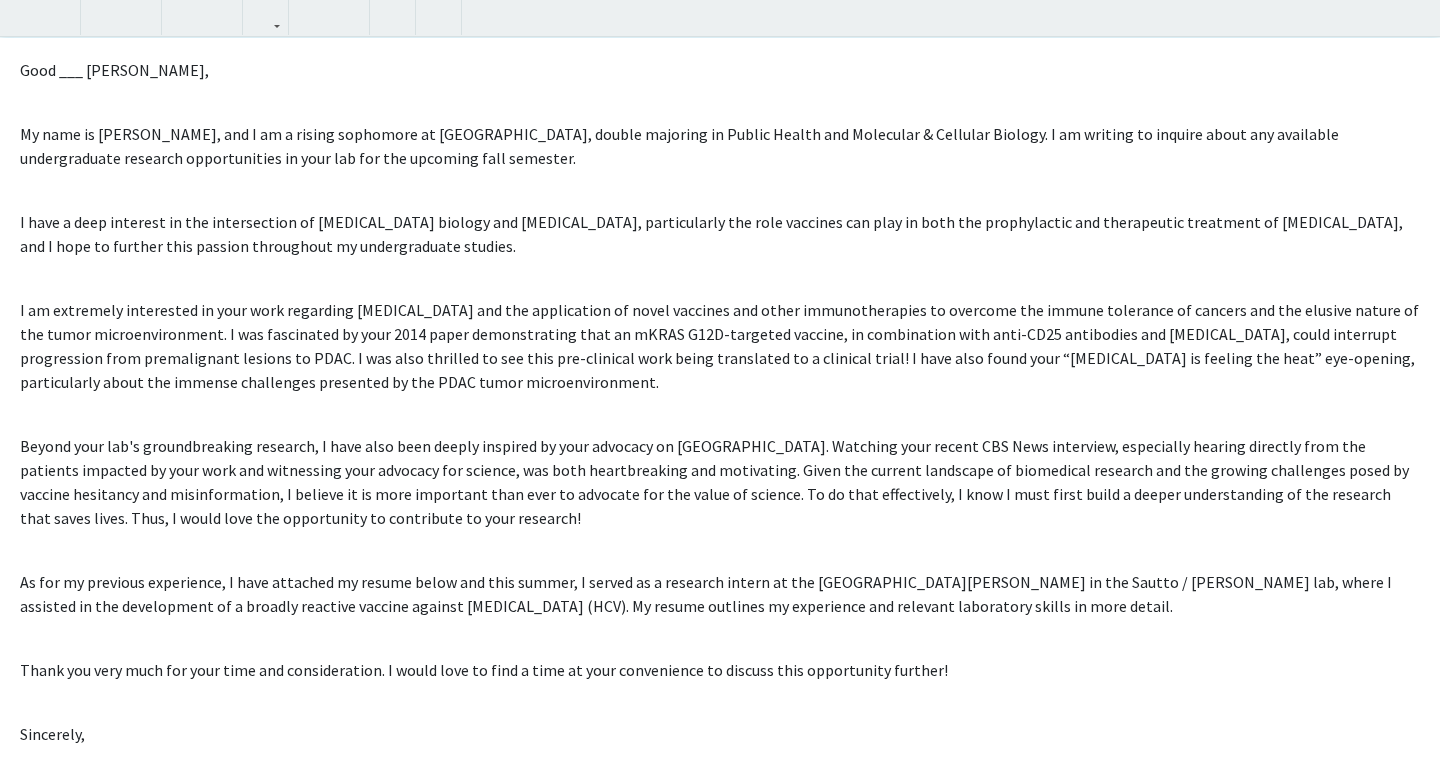 click on "I have a deep interest in the intersection of [MEDICAL_DATA] biology and [MEDICAL_DATA], particularly the role vaccines can play in both the prophylactic and therapeutic treatment of [MEDICAL_DATA], and I hope to further this passion throughout my undergraduate studies." at bounding box center [720, 234] 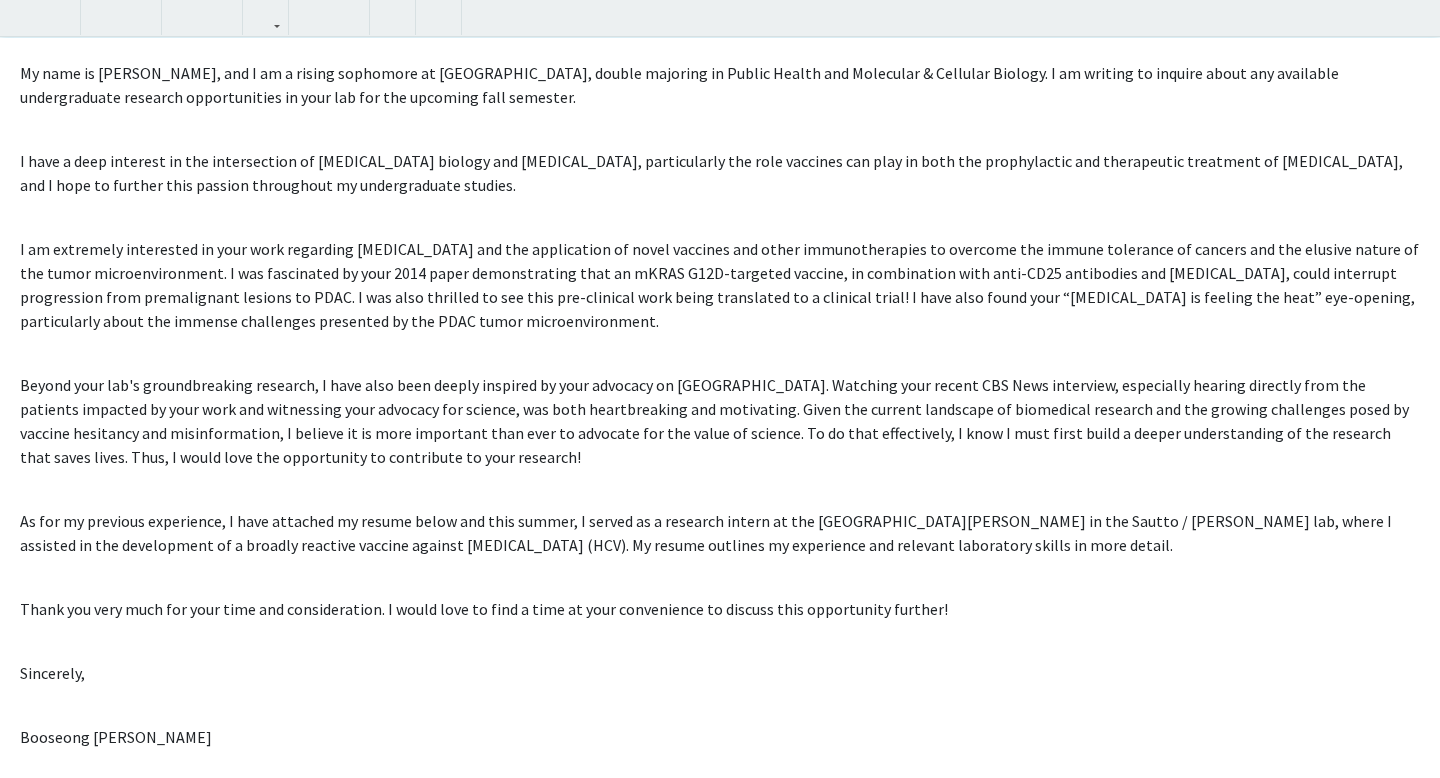 scroll, scrollTop: 65, scrollLeft: 0, axis: vertical 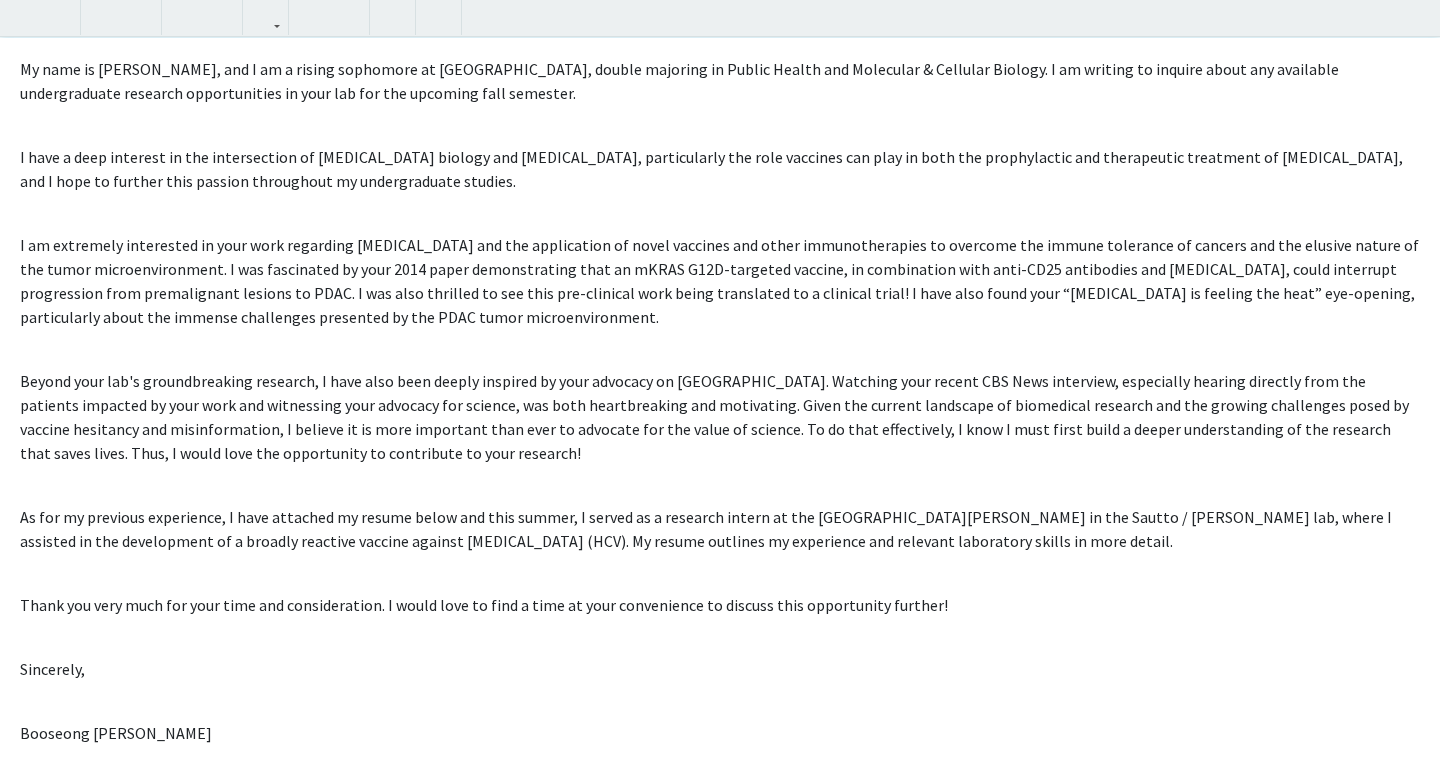 click on "I am extremely interested in your work regarding [MEDICAL_DATA] and the application of novel vaccines and other immunotherapies to overcome the immune tolerance of cancers and the elusive nature of the tumor microenvironment. I was fascinated by your 2014 paper demonstrating that an mKRAS G12D-targeted vaccine, in combination with anti-CD25 antibodies and [MEDICAL_DATA], could interrupt progression from premalignant lesions to PDAC. I was also thrilled to see this pre-clinical work being translated to a clinical trial! I have also found your  “[MEDICAL_DATA] is feeling the heat” eye-opening, particularly about the immense challenges presented by the PDAC tumor microenvironment." at bounding box center [720, 281] 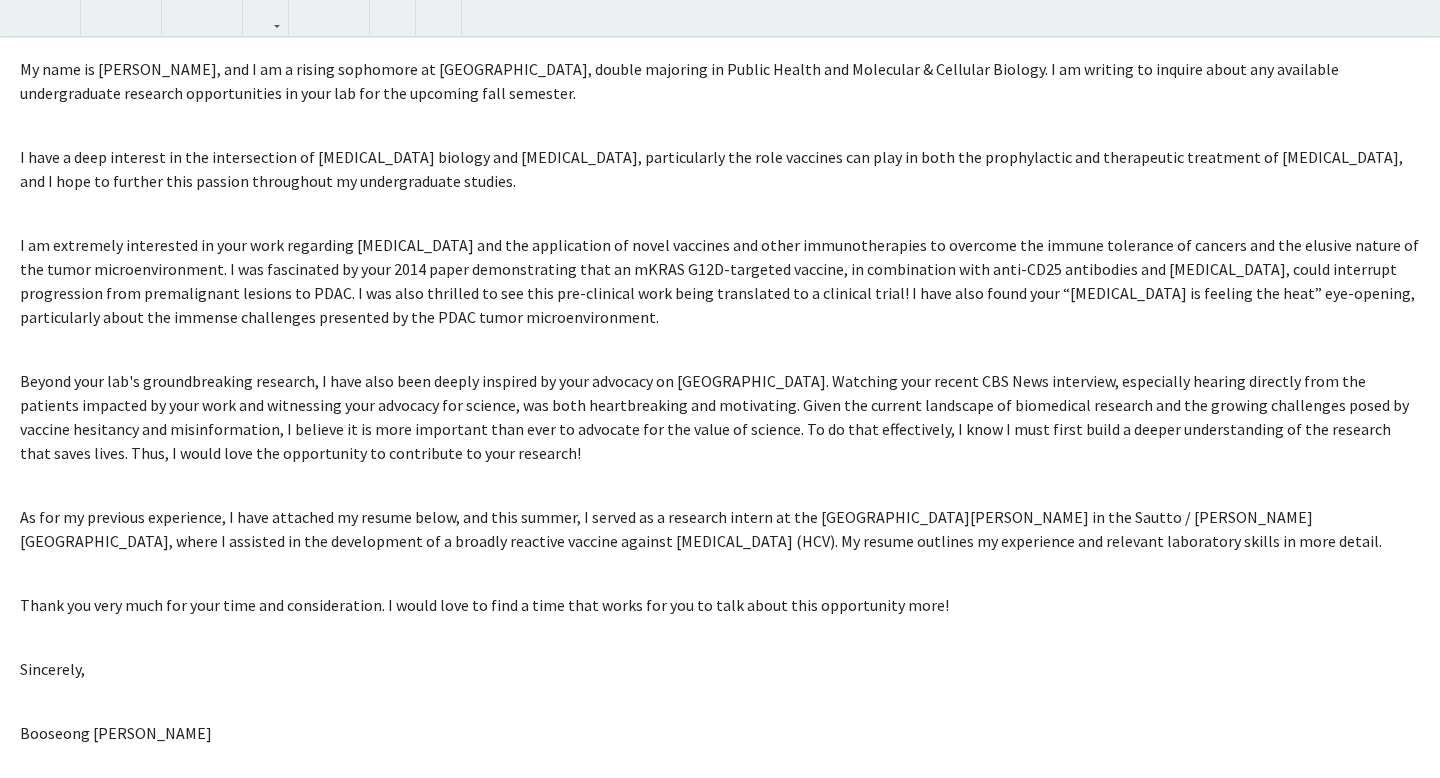 click on "I have a deep interest in the intersection of [MEDICAL_DATA] biology and [MEDICAL_DATA], particularly the role vaccines can play in both the prophylactic and therapeutic treatment of [MEDICAL_DATA], and I hope to further this passion throughout my undergraduate studies." at bounding box center [720, 169] 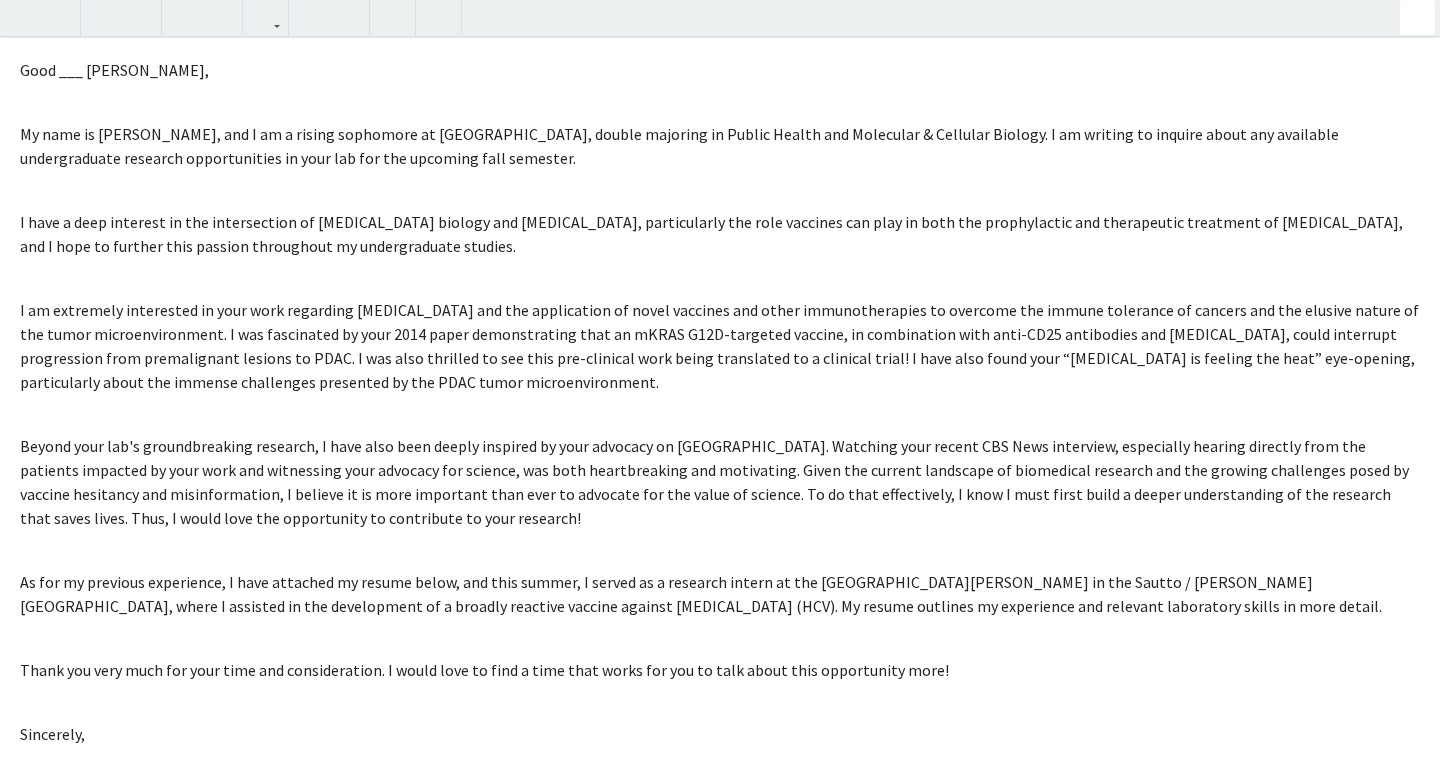 click on "Skip navigation  Home  Search  Bookmarks  Requests  Projects Messages  My   Profile  [PERSON_NAME]  View Profile Account Settings Log Out Complete your profile ×  To continue, you need to make sure you've filled out your name, major, and year on your profile so it can be shared with faculty members.  Trust us, we’re here to save you time!  Continue exploring the site   Go to profile  All Requests  Request for [PERSON_NAME]   Request for   [PERSON_NAME]  Departments:  Pathology, Oncology, [PERSON_NAME] Comprehensive [MEDICAL_DATA] Center  Research Keywords: Immunotherapies for solid [MEDICAL_DATA]; Mechanisms of induction of mouse and human antitumor immune responses Interest Statement Good ___ [PERSON_NAME], My name is [PERSON_NAME], and I am a rising sophomore at [GEOGRAPHIC_DATA], double majoring in Public Health and Molecular & Cellular Biology. I am writing to inquire about any available undergraduate research opportunities in your lab for the upcoming fall semester.  Sincerely, Booseong [PERSON_NAME] Insert link Remove link ×" at bounding box center [720, 551] 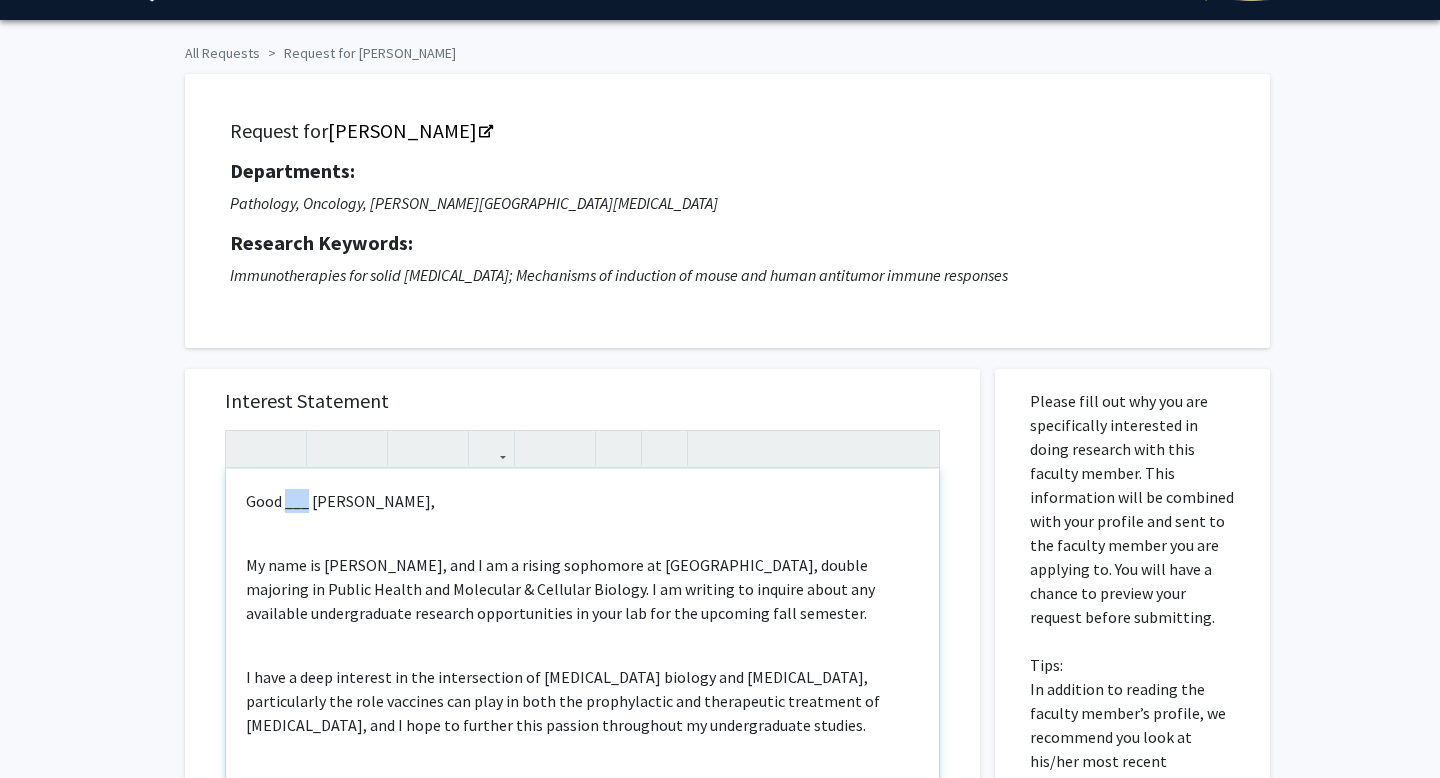 drag, startPoint x: 309, startPoint y: 508, endPoint x: 286, endPoint y: 508, distance: 23 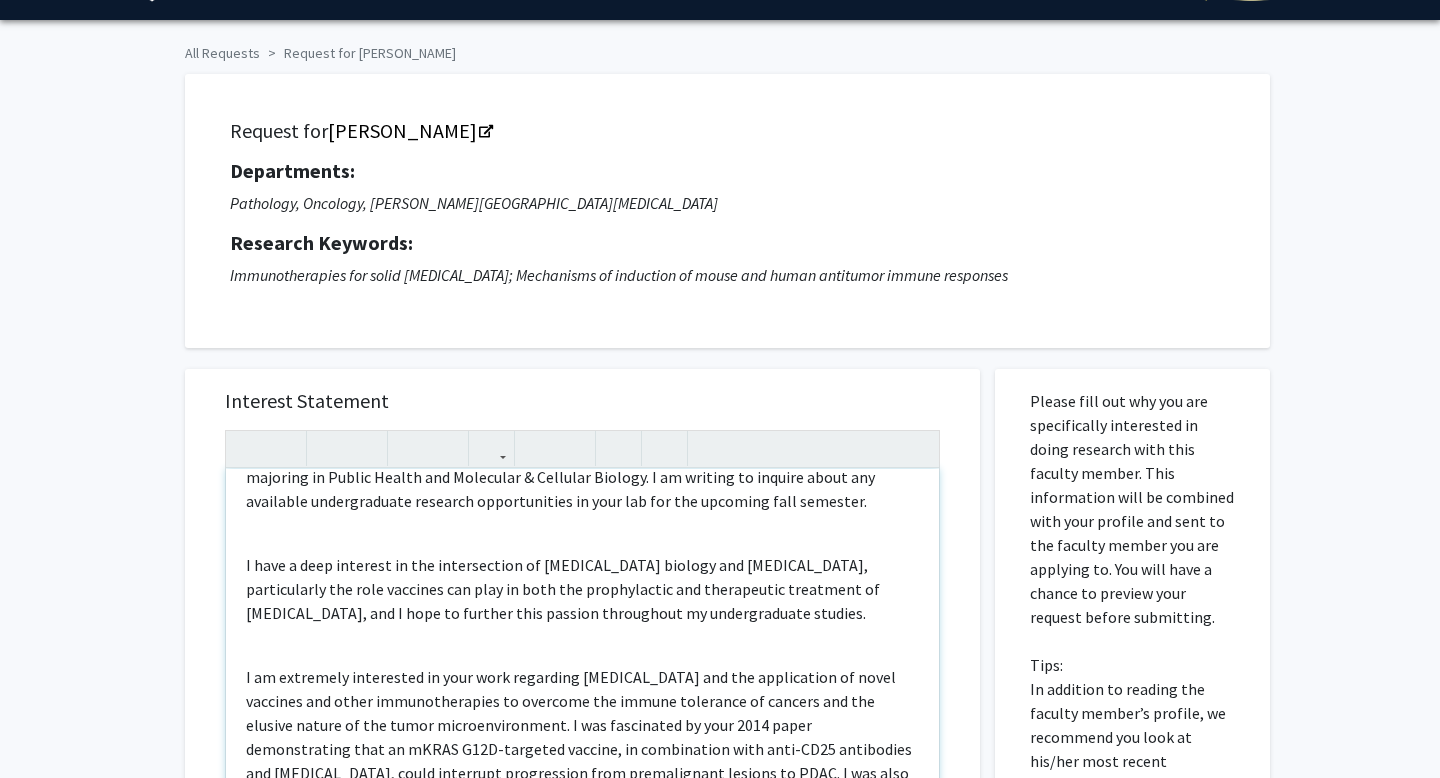 scroll, scrollTop: 114, scrollLeft: 0, axis: vertical 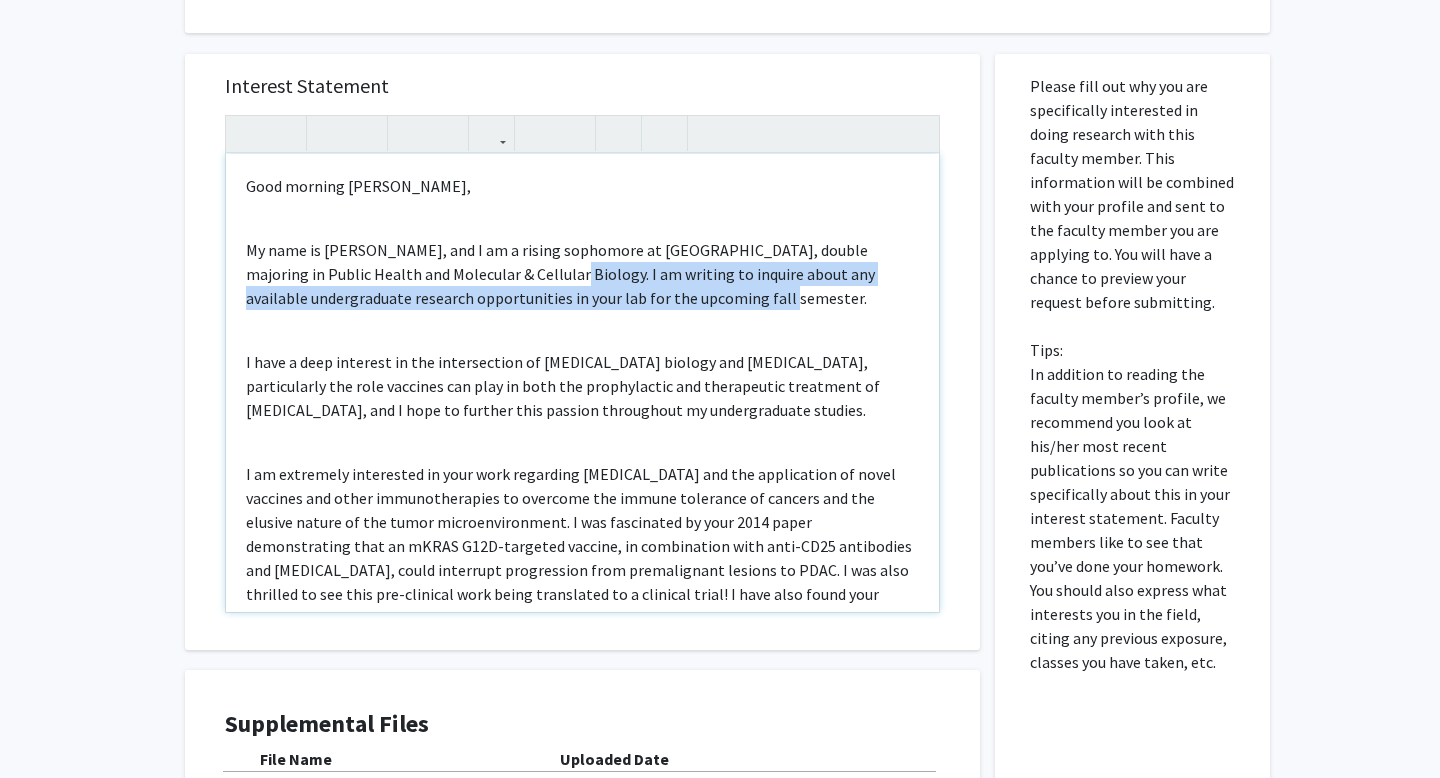 drag, startPoint x: 633, startPoint y: 299, endPoint x: 467, endPoint y: 280, distance: 167.08382 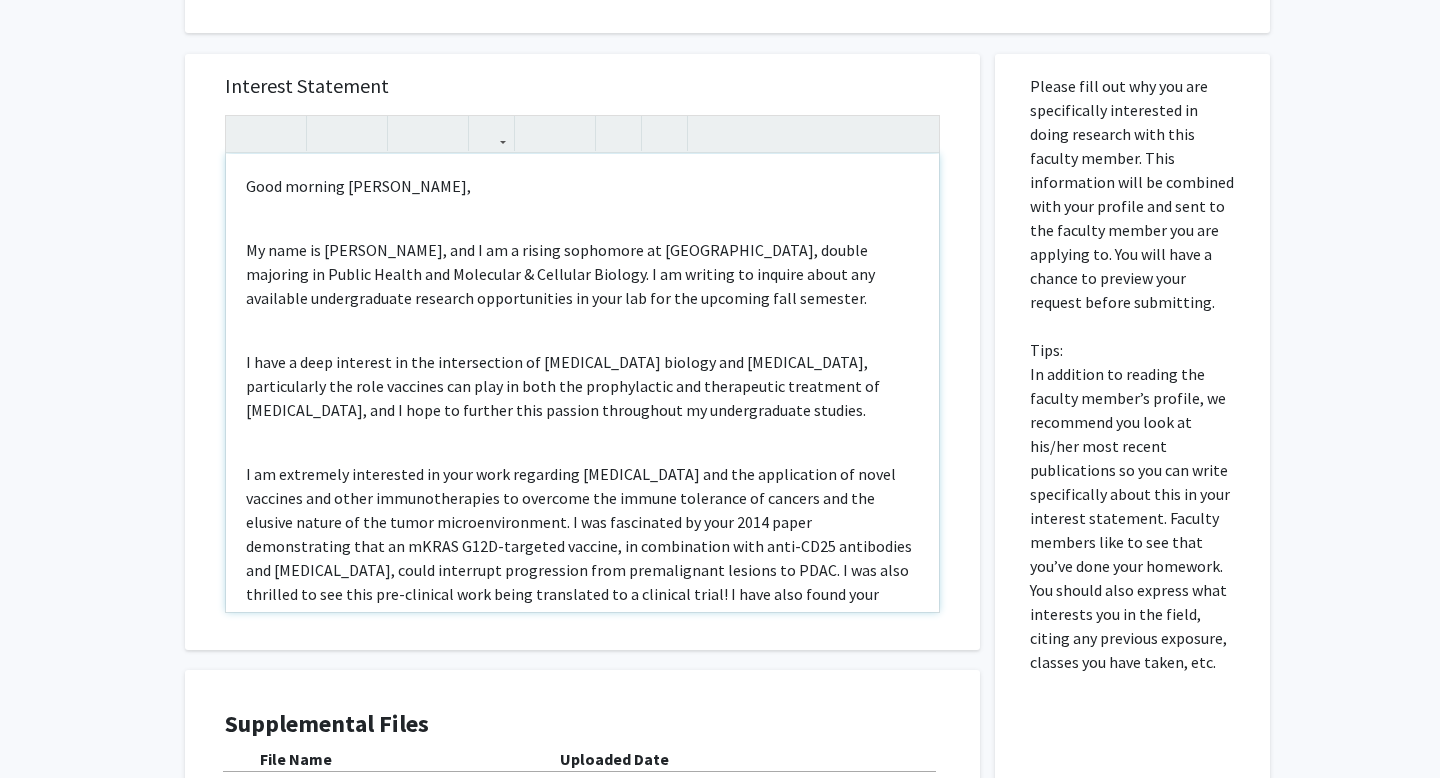 click on "I am extremely interested in your work regarding [MEDICAL_DATA] and the application of novel vaccines and other immunotherapies to overcome the immune tolerance of cancers and the elusive nature of the tumor microenvironment. I was fascinated by your 2014 paper demonstrating that an mKRAS G12D-targeted vaccine, in combination with anti-CD25 antibodies and [MEDICAL_DATA], could interrupt progression from premalignant lesions to PDAC. I was also thrilled to see this pre-clinical work being translated to a clinical trial! I have also found your  “[MEDICAL_DATA] is feeling the heat” eye-opening, particularly about the immense challenges presented by the PDAC tumor microenvironment." at bounding box center [582, 558] 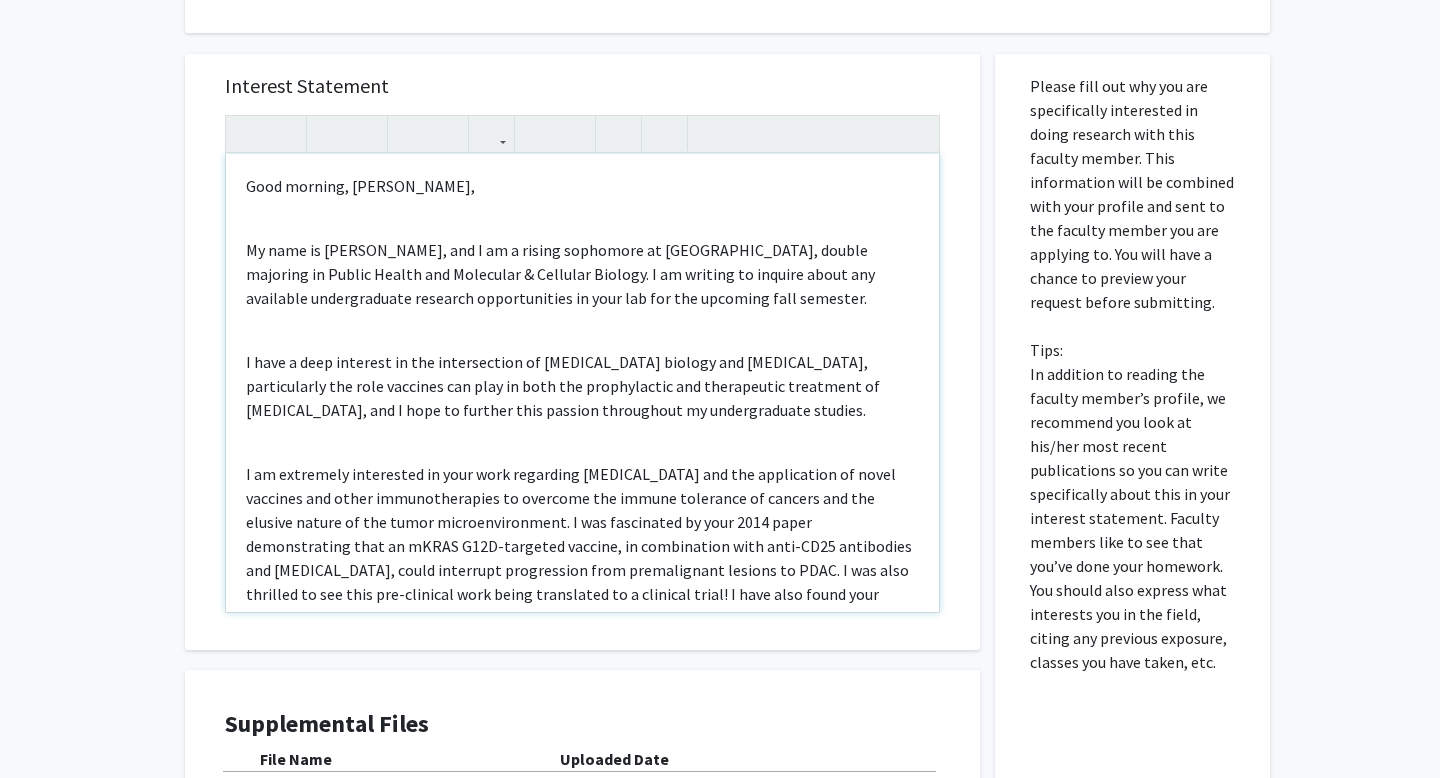 click on "My name is [PERSON_NAME], and I am a rising sophomore at [GEOGRAPHIC_DATA], double majoring in Public Health and Molecular & Cellular Biology. I am writing to inquire about any available undergraduate research opportunities in your lab for the upcoming fall semester." at bounding box center (582, 274) 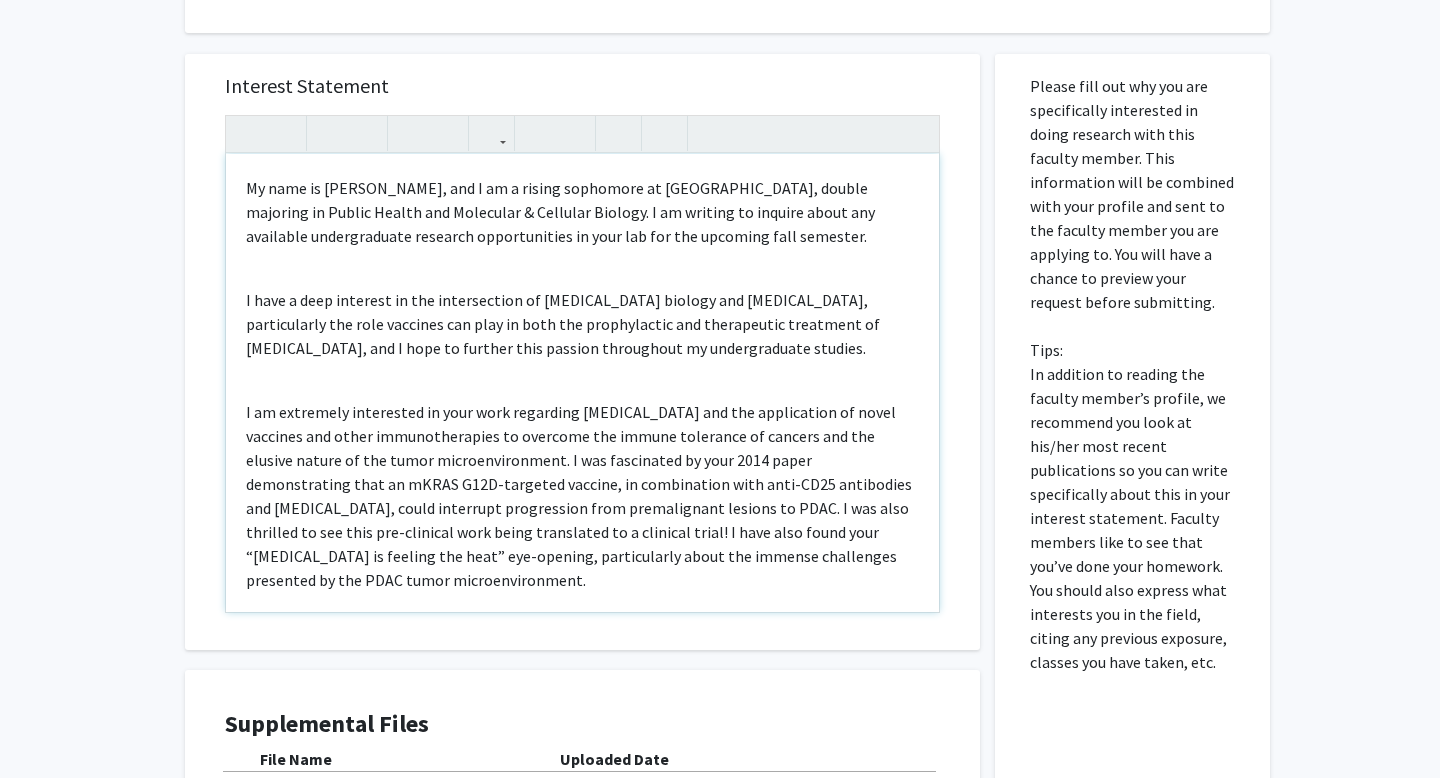 scroll, scrollTop: 0, scrollLeft: 0, axis: both 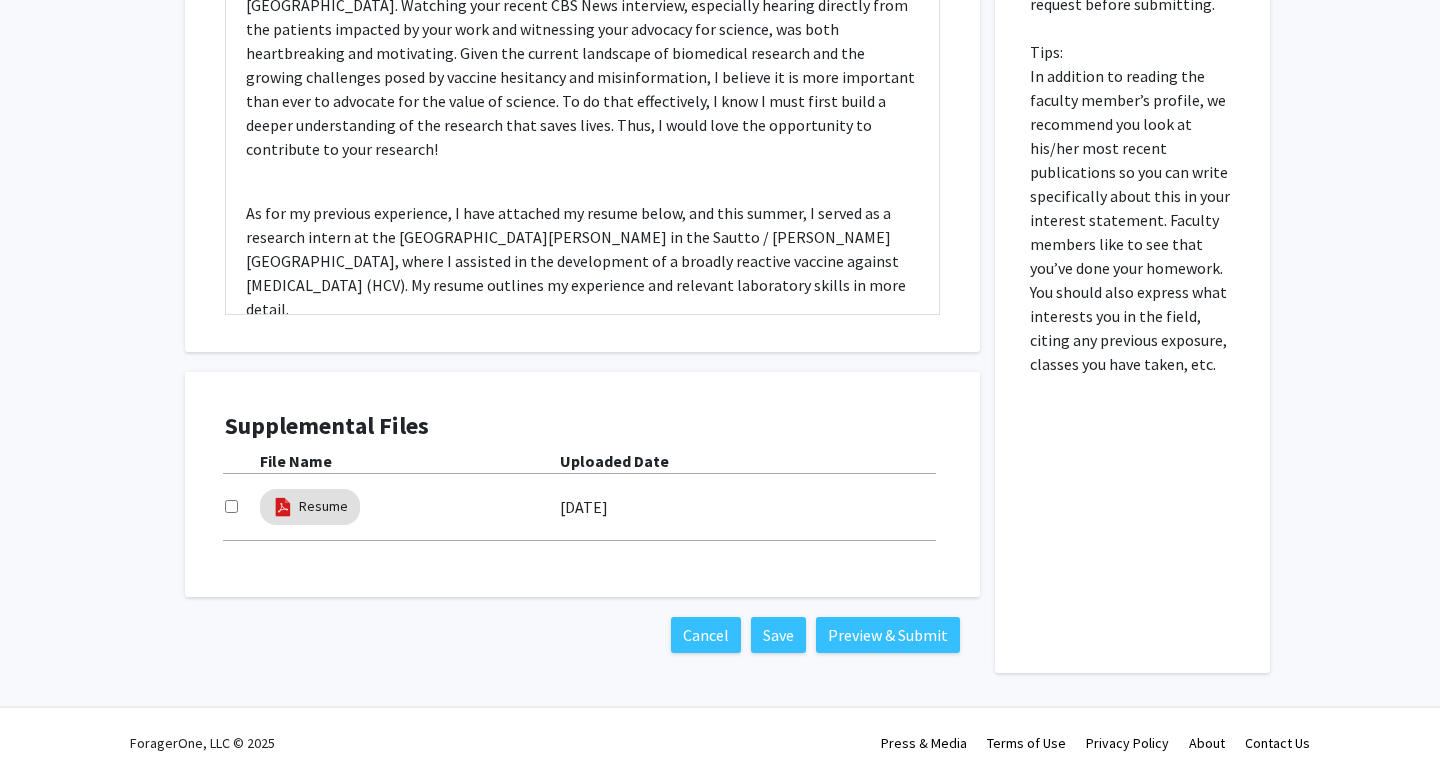 click at bounding box center (231, 506) 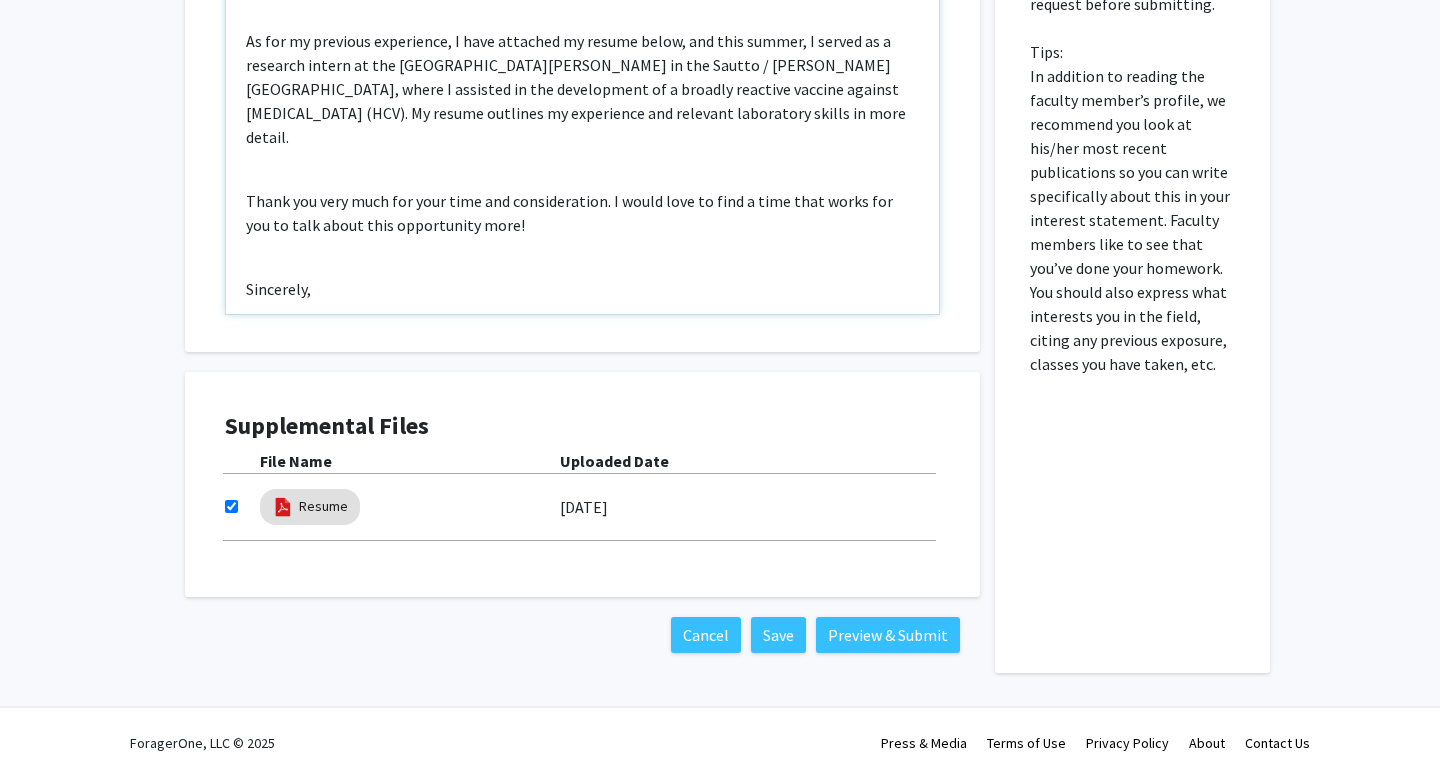 scroll, scrollTop: 632, scrollLeft: 0, axis: vertical 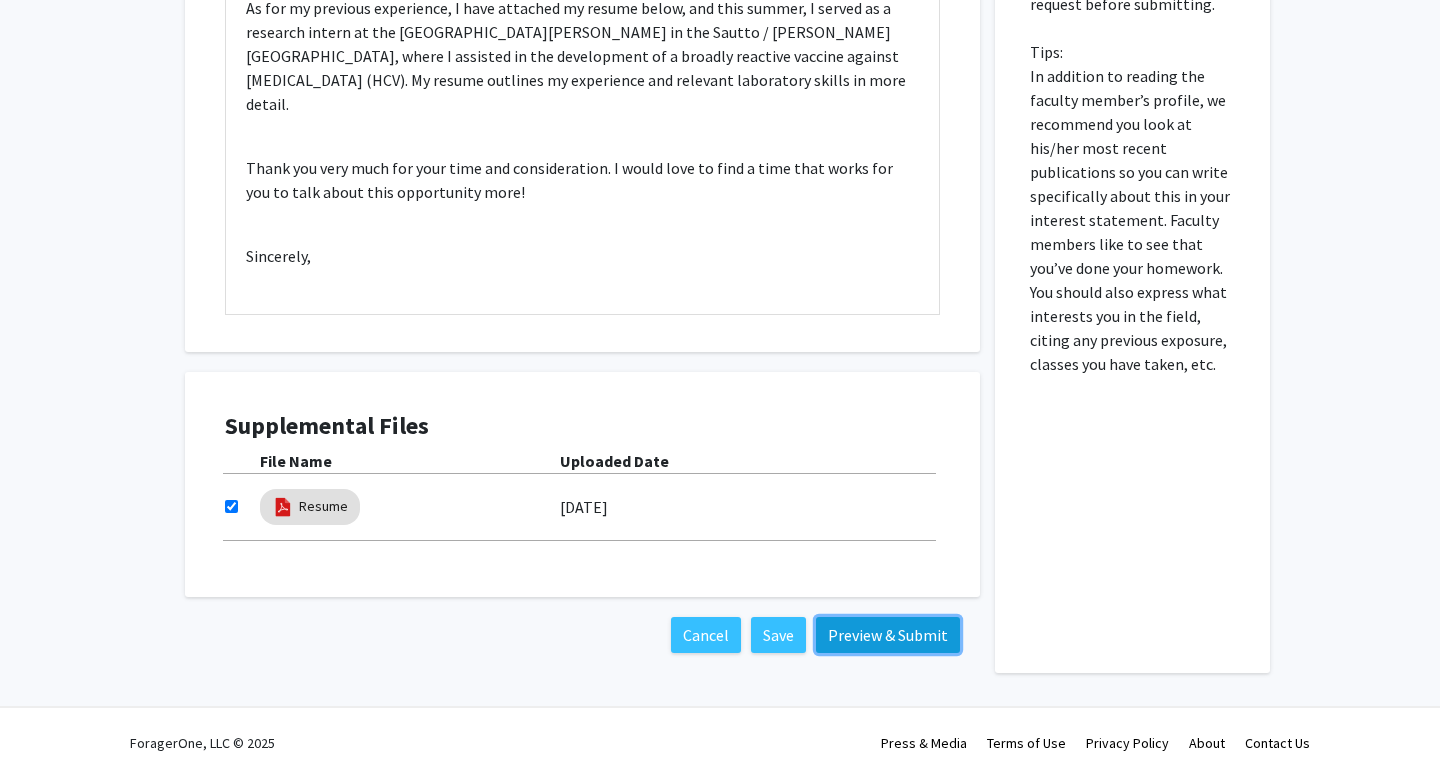 click on "Preview & Submit" at bounding box center (888, 635) 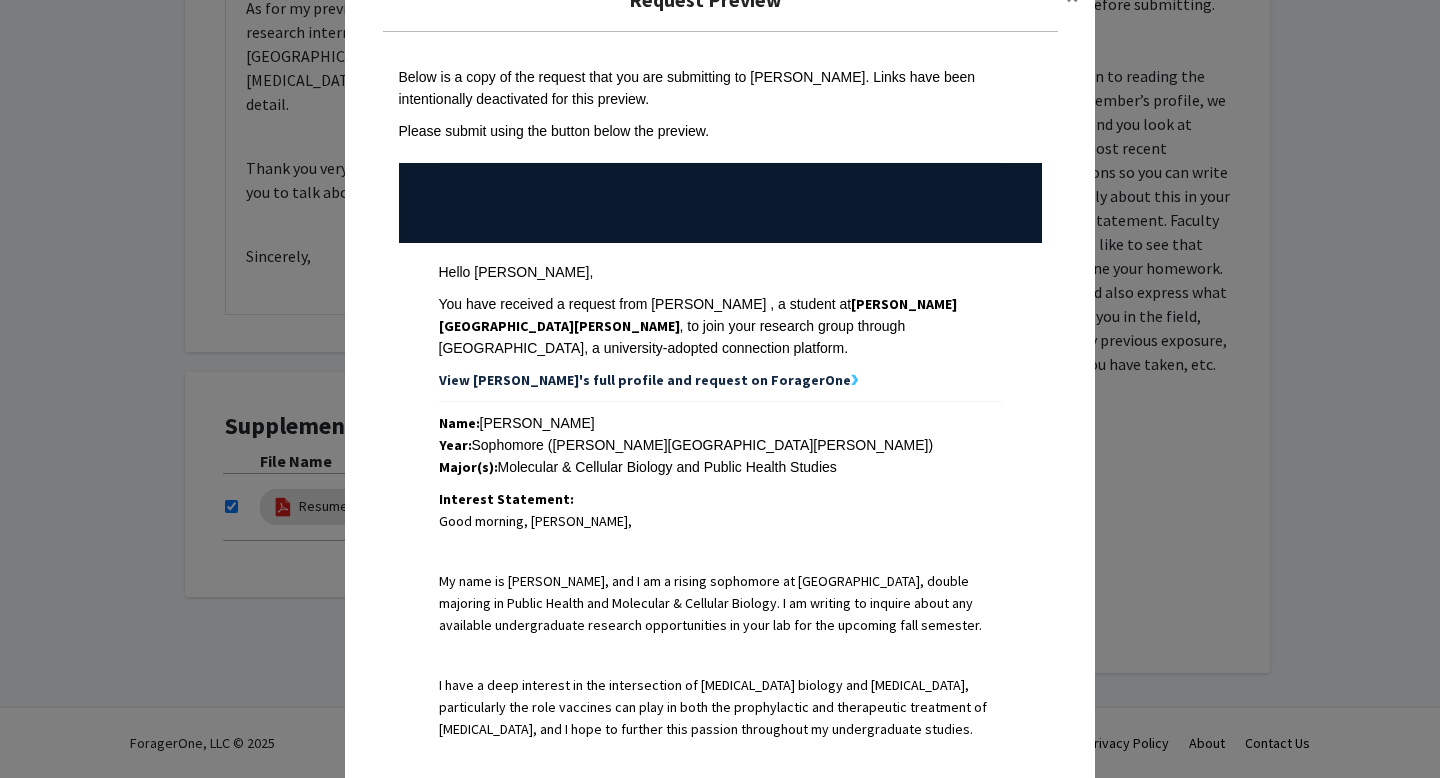 scroll, scrollTop: 92, scrollLeft: 0, axis: vertical 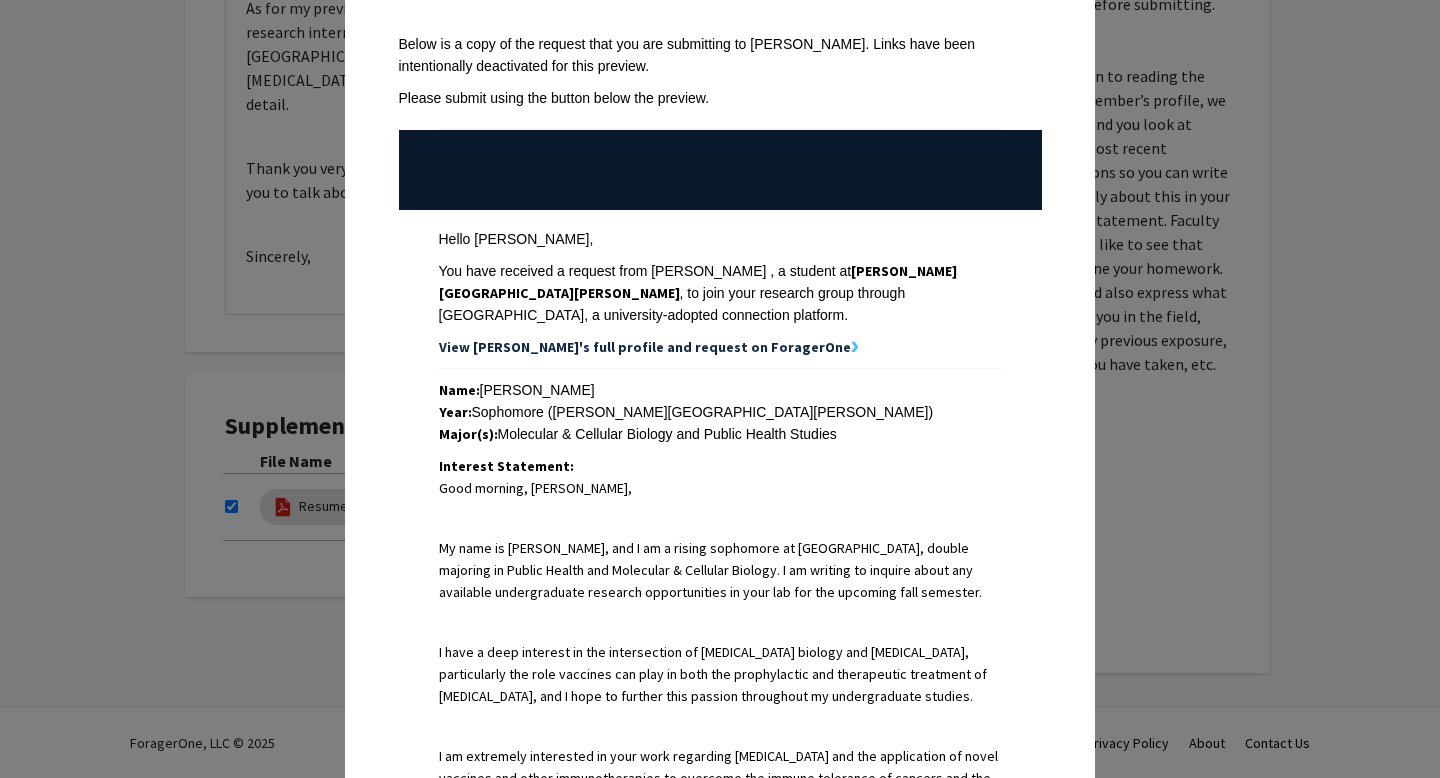 click on "Name:  [PERSON_NAME]" at bounding box center [720, 390] 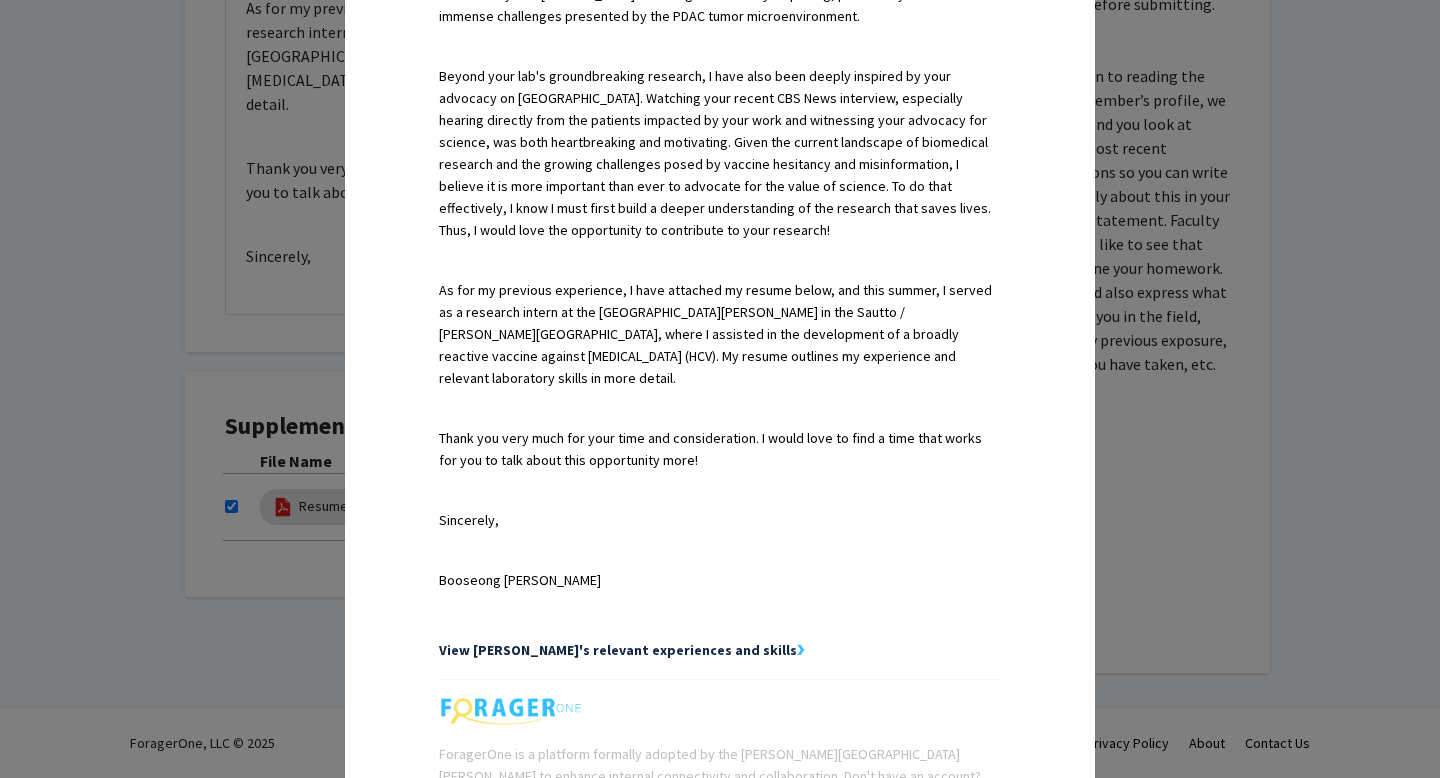 scroll, scrollTop: 1157, scrollLeft: 0, axis: vertical 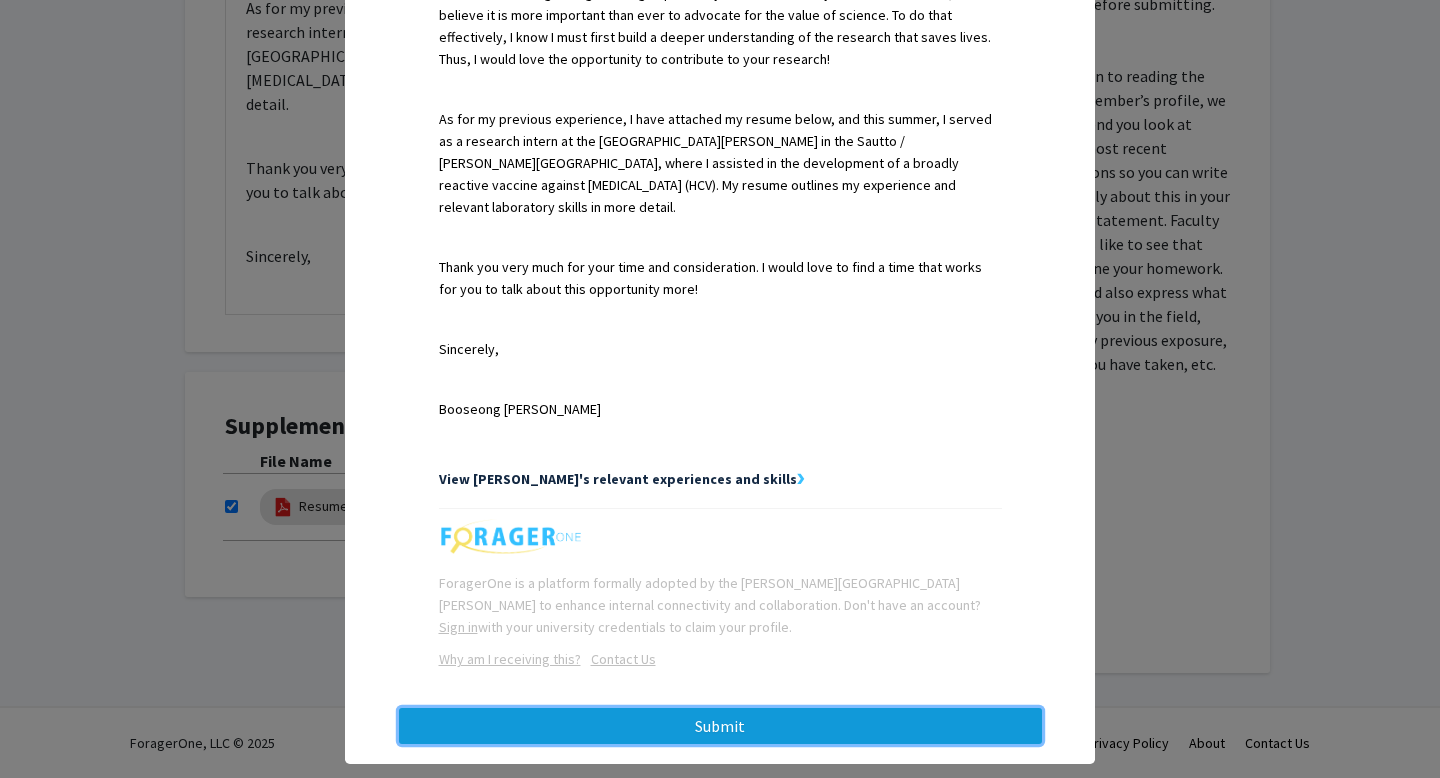 click on "Submit" at bounding box center (720, 726) 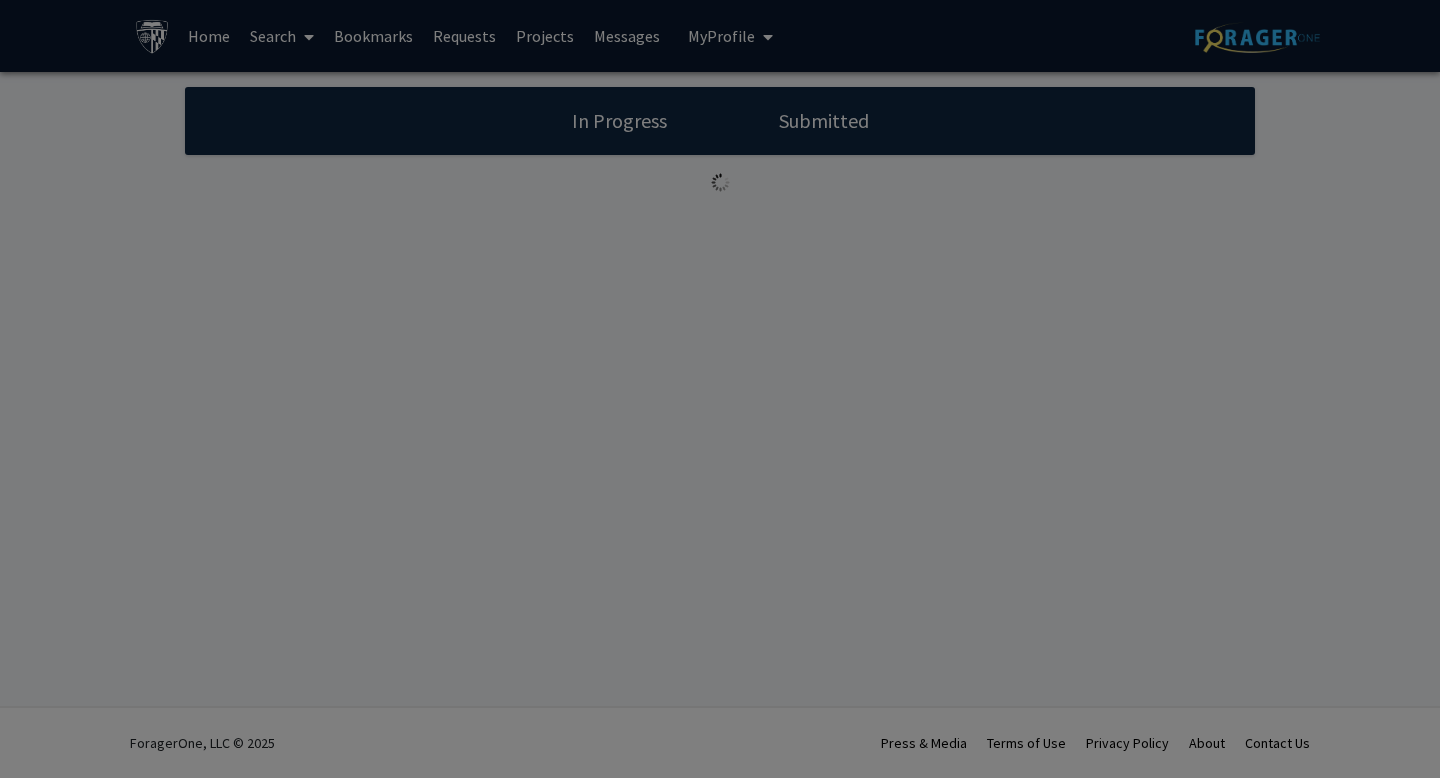 scroll, scrollTop: 0, scrollLeft: 0, axis: both 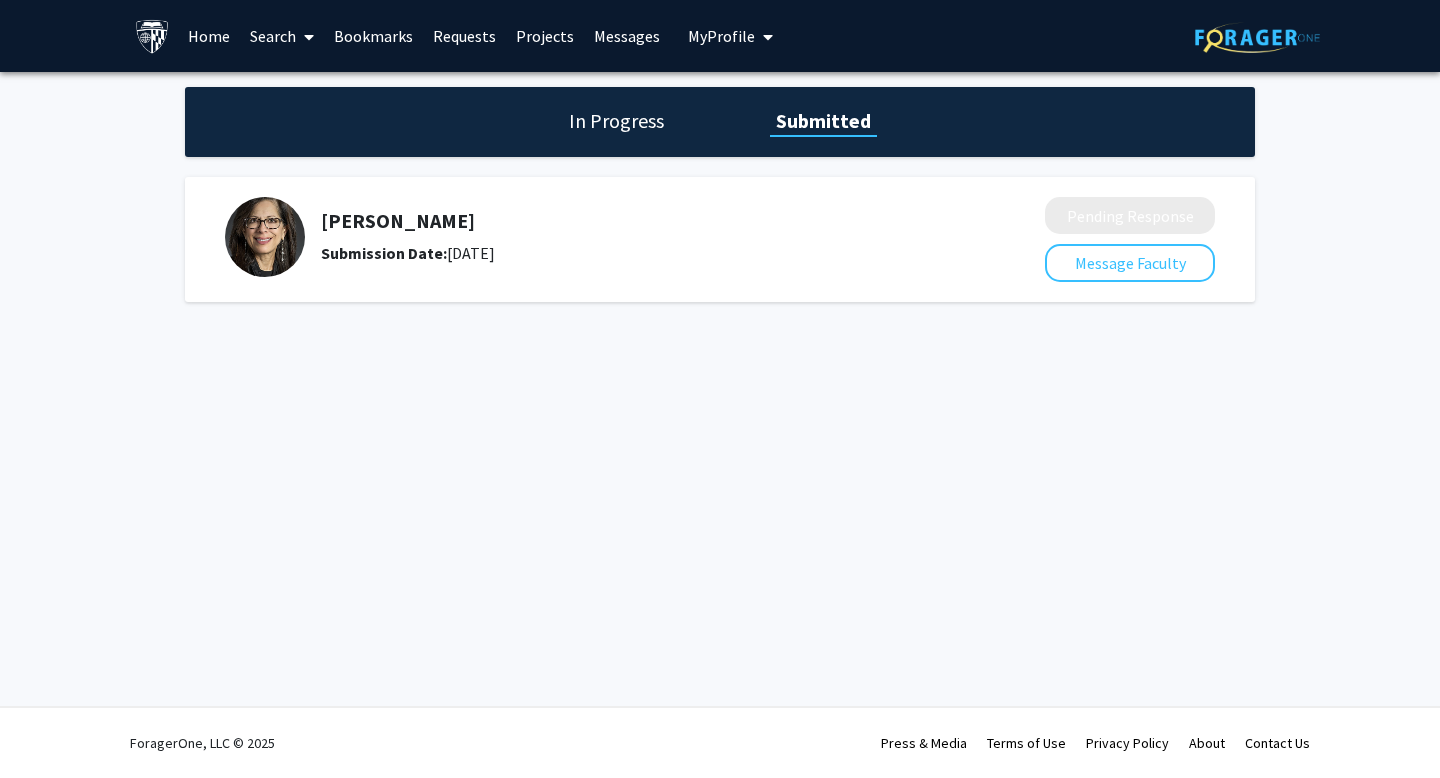 click on "In Progress" 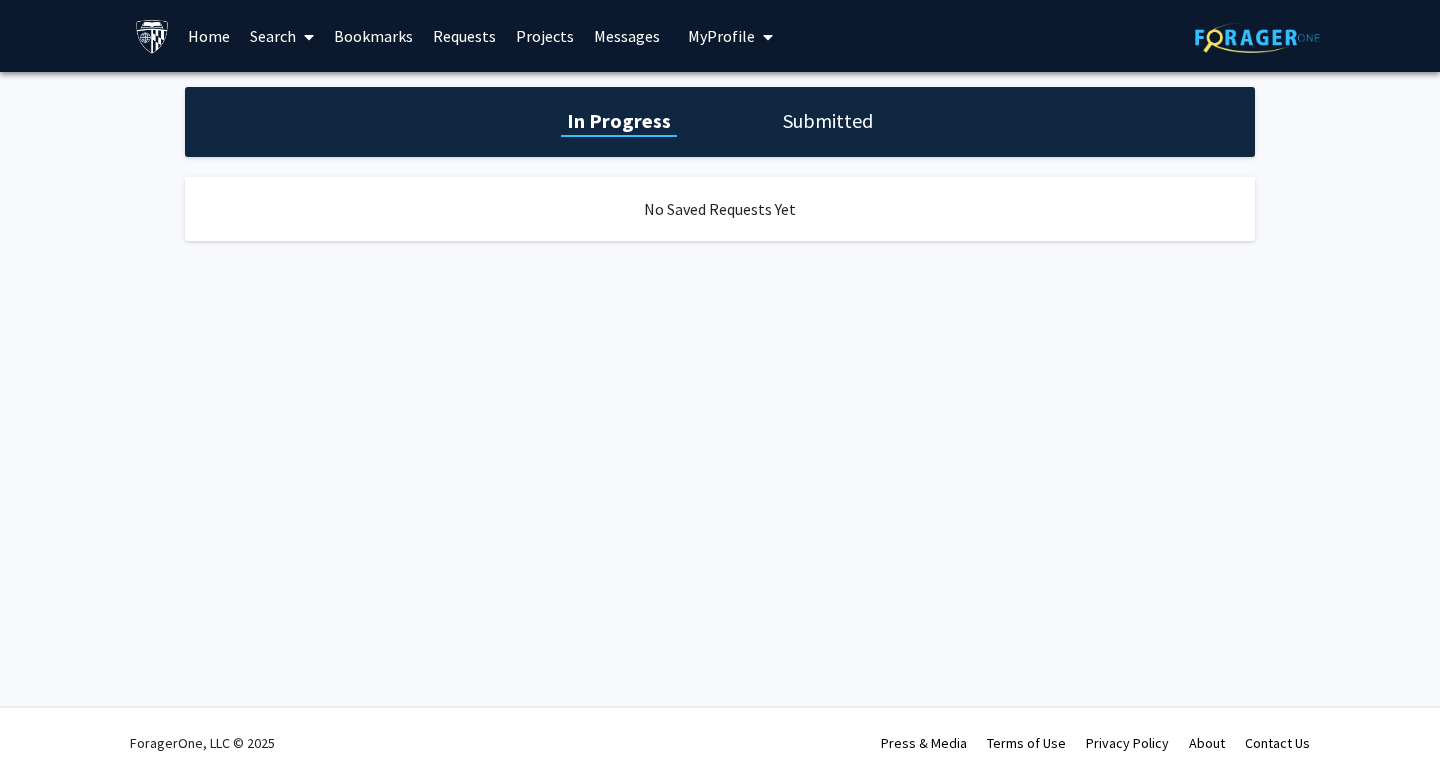 click on "Submitted" 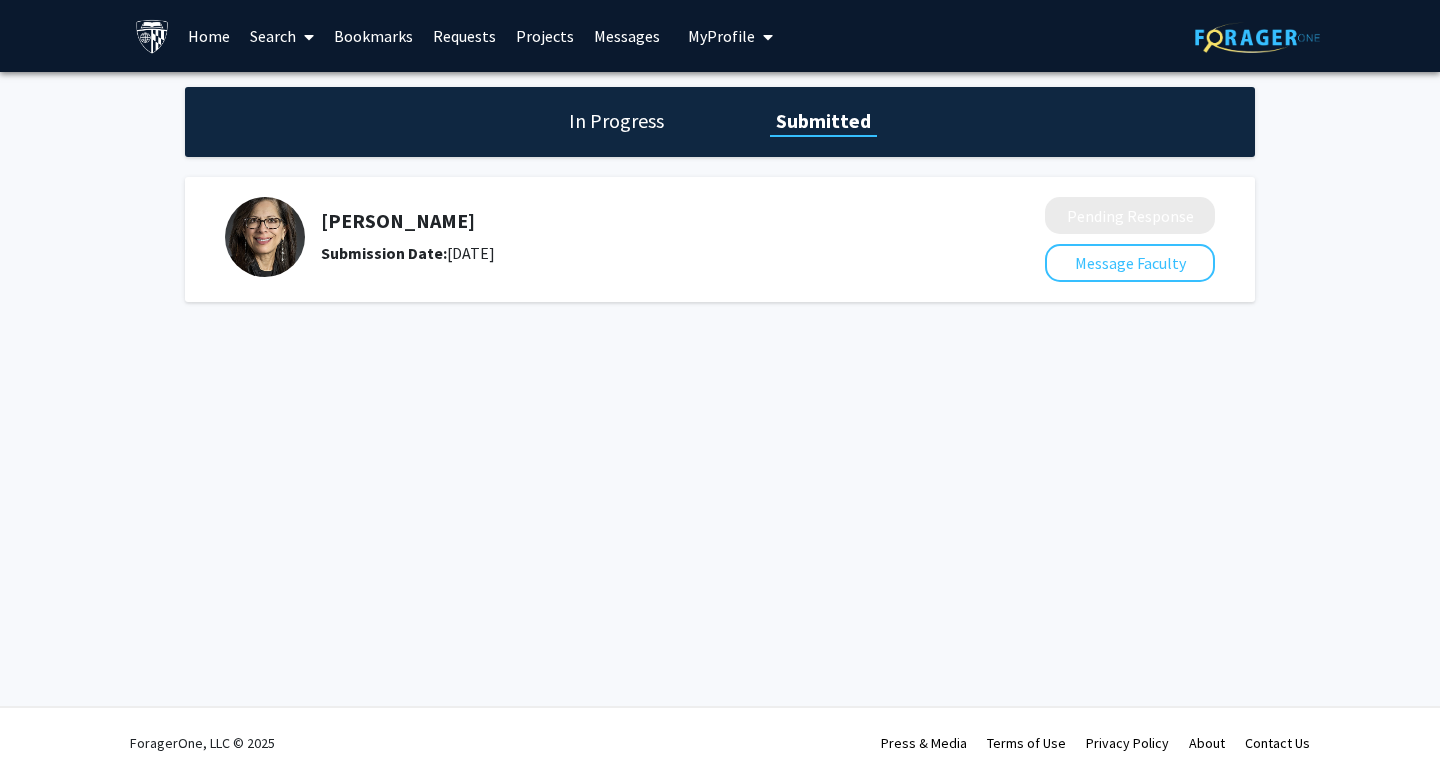 click at bounding box center [764, 37] 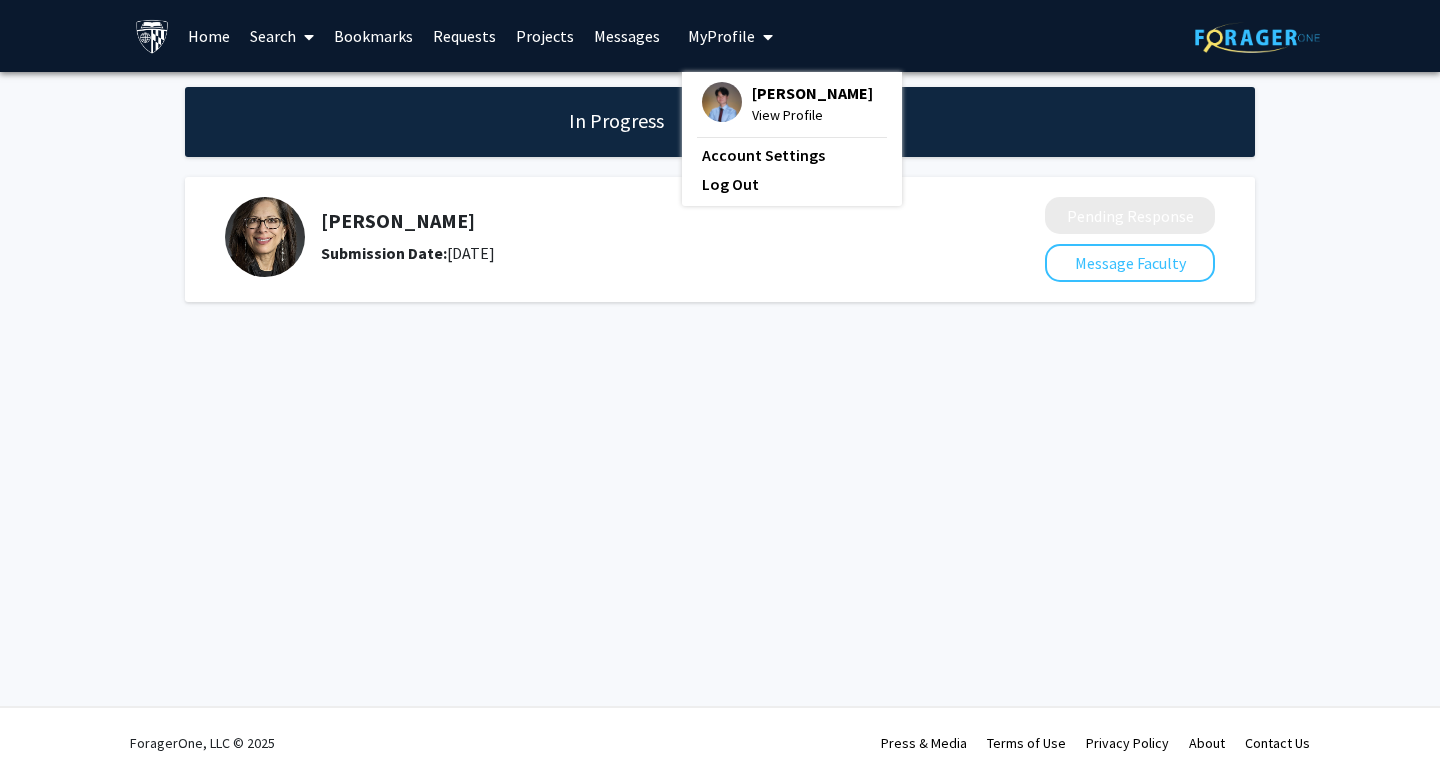 click on "View Profile" at bounding box center [812, 115] 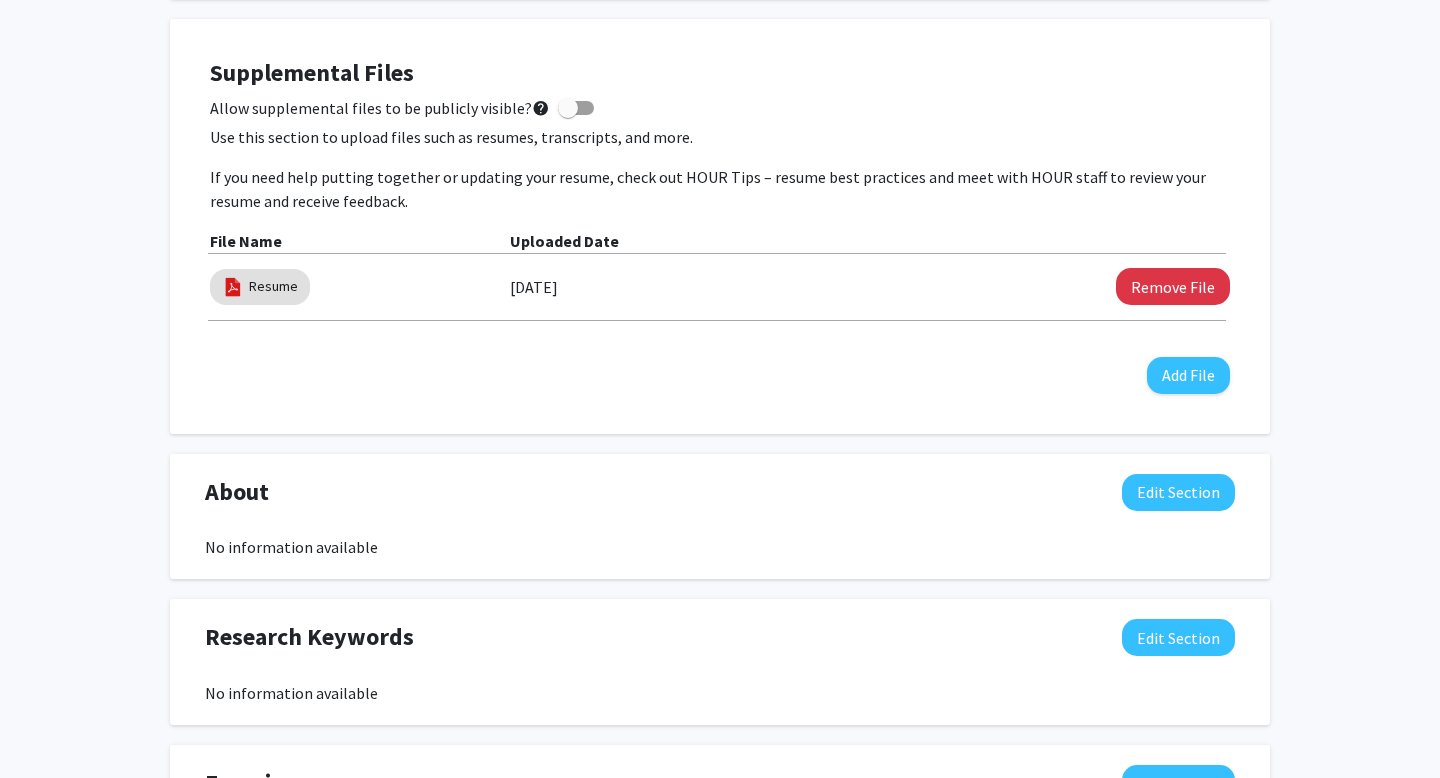 scroll, scrollTop: 0, scrollLeft: 0, axis: both 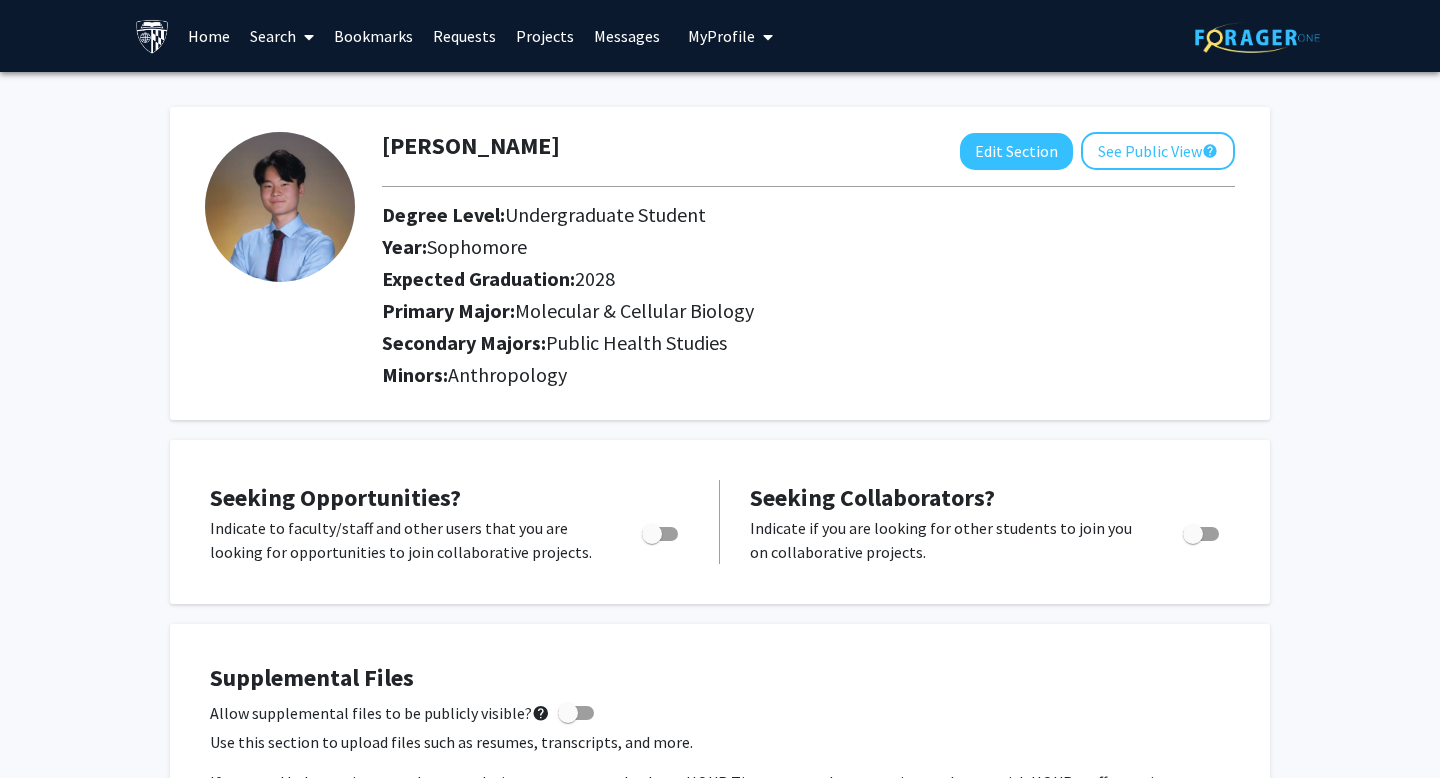 click on "Requests" at bounding box center [464, 36] 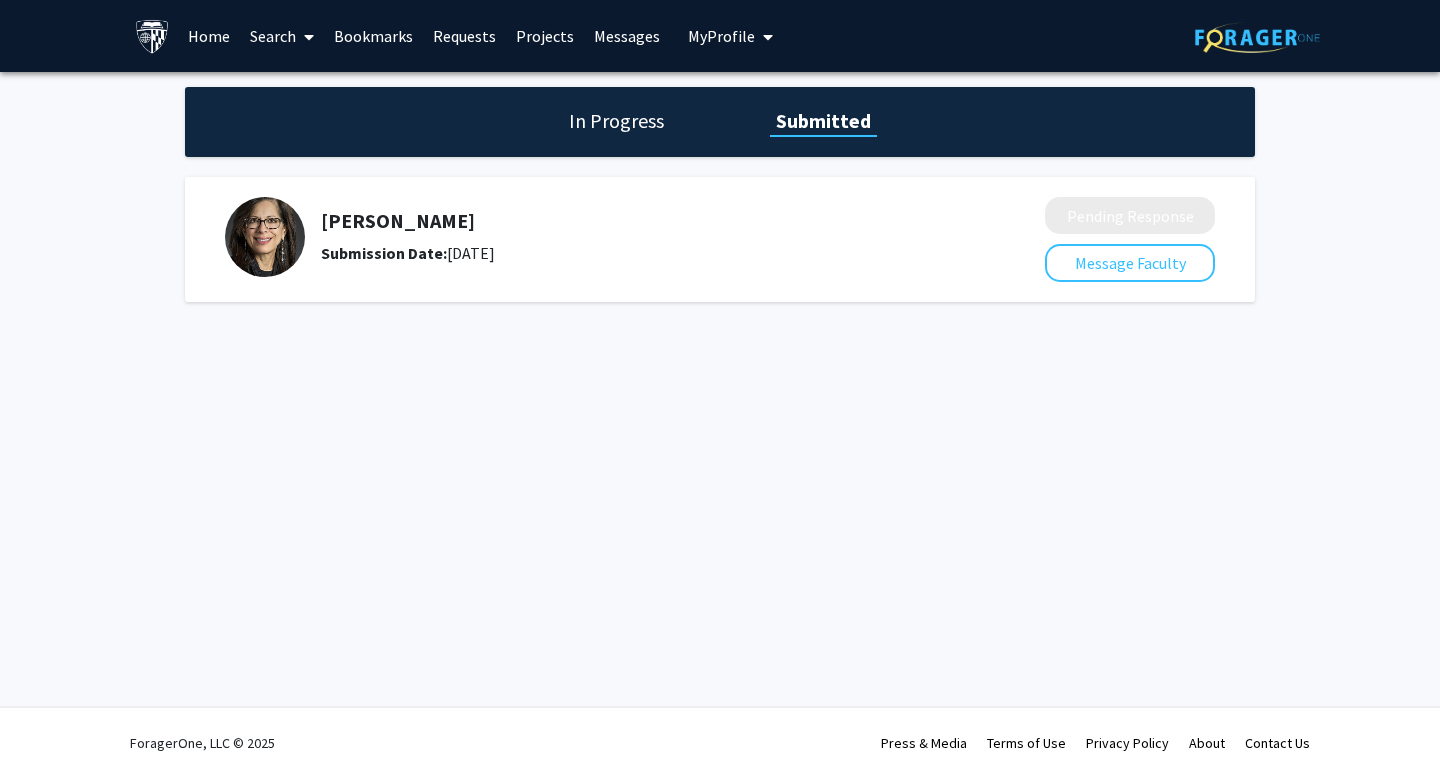 click on "My   Profile" at bounding box center [721, 36] 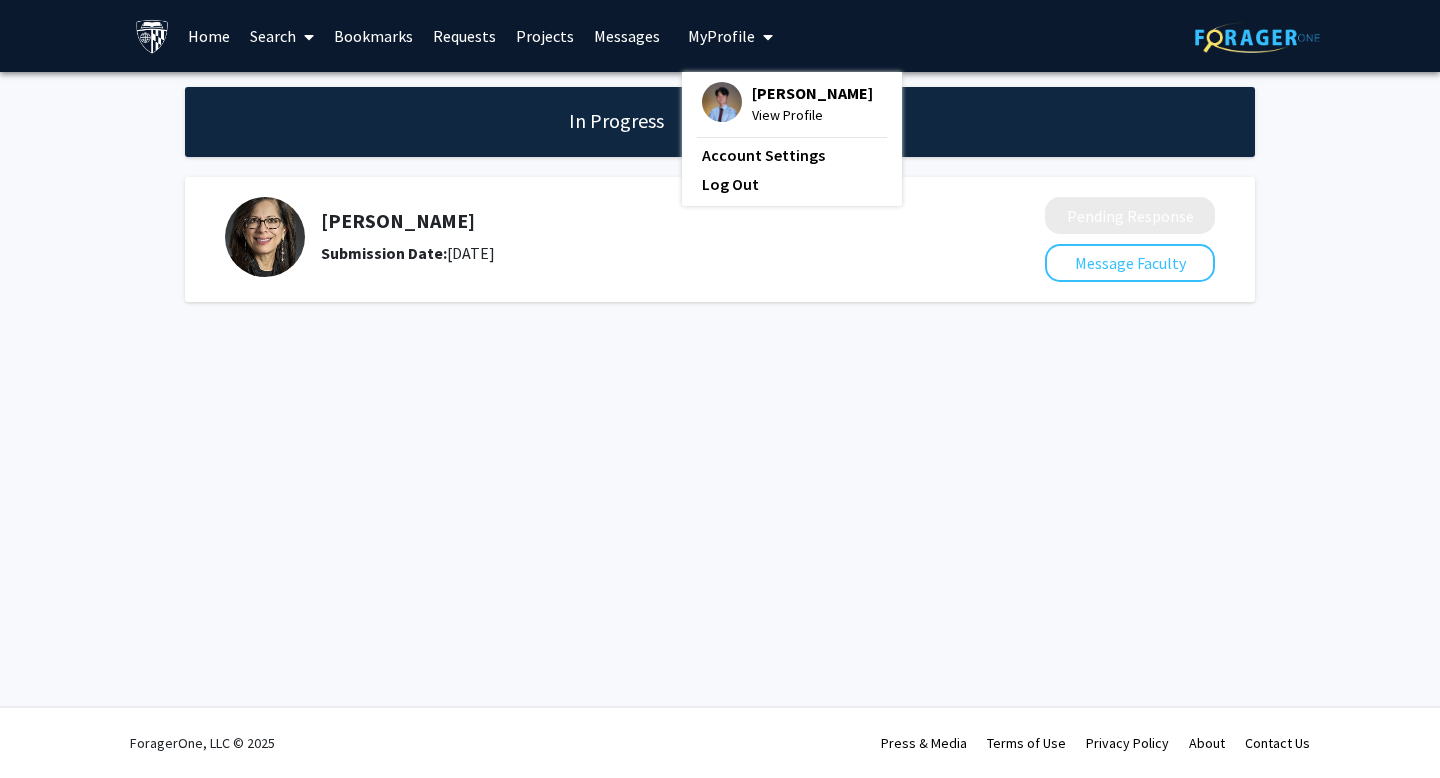 click on "View Profile" at bounding box center [812, 115] 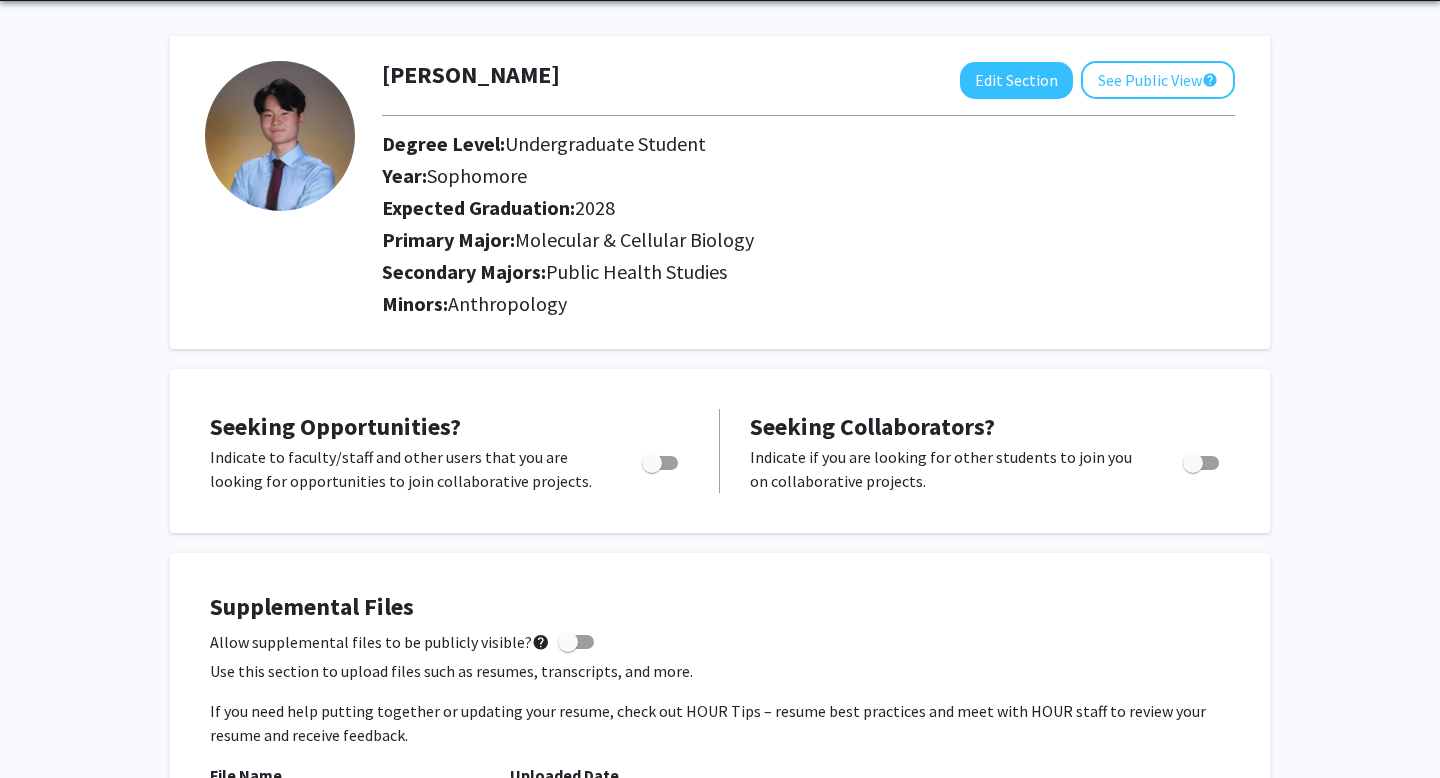 scroll, scrollTop: 0, scrollLeft: 0, axis: both 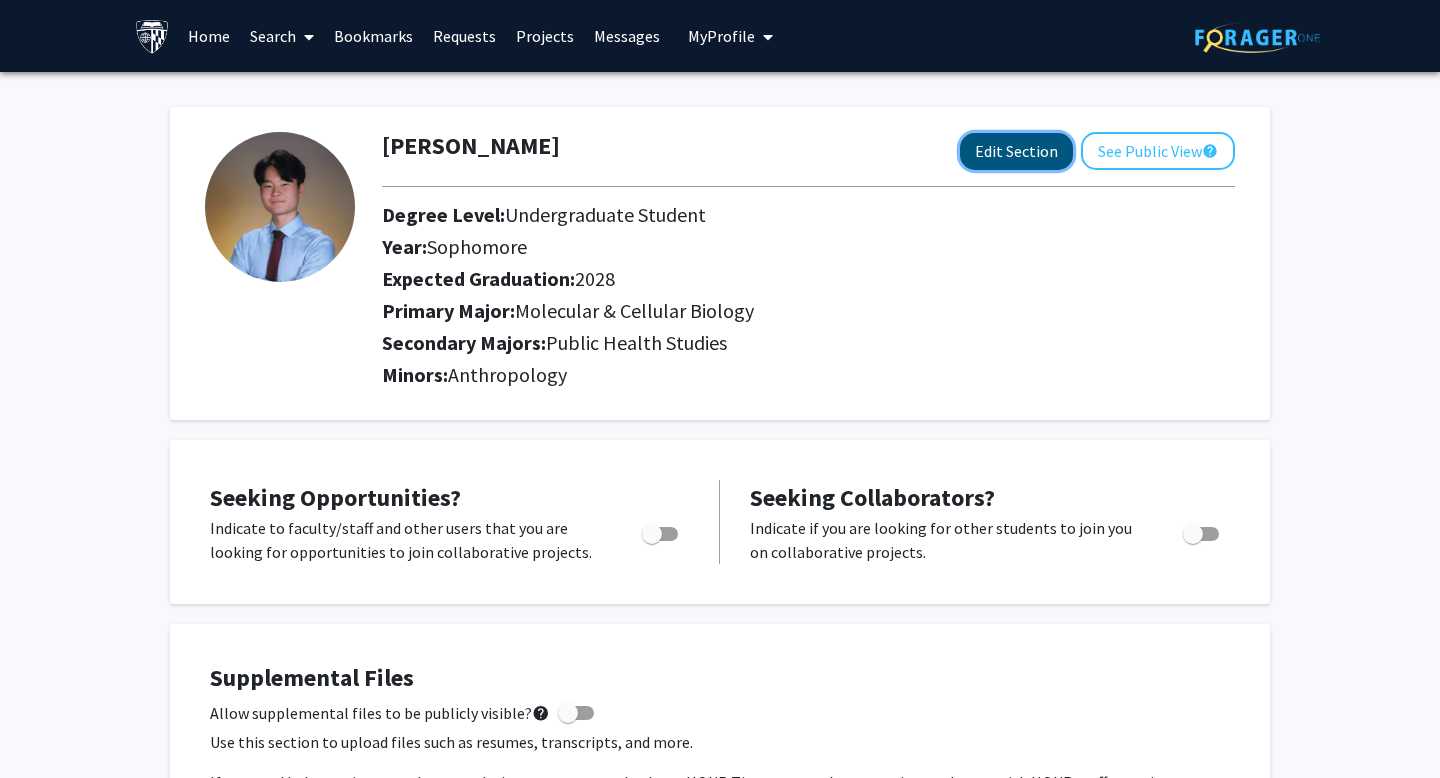 click on "Edit Section" 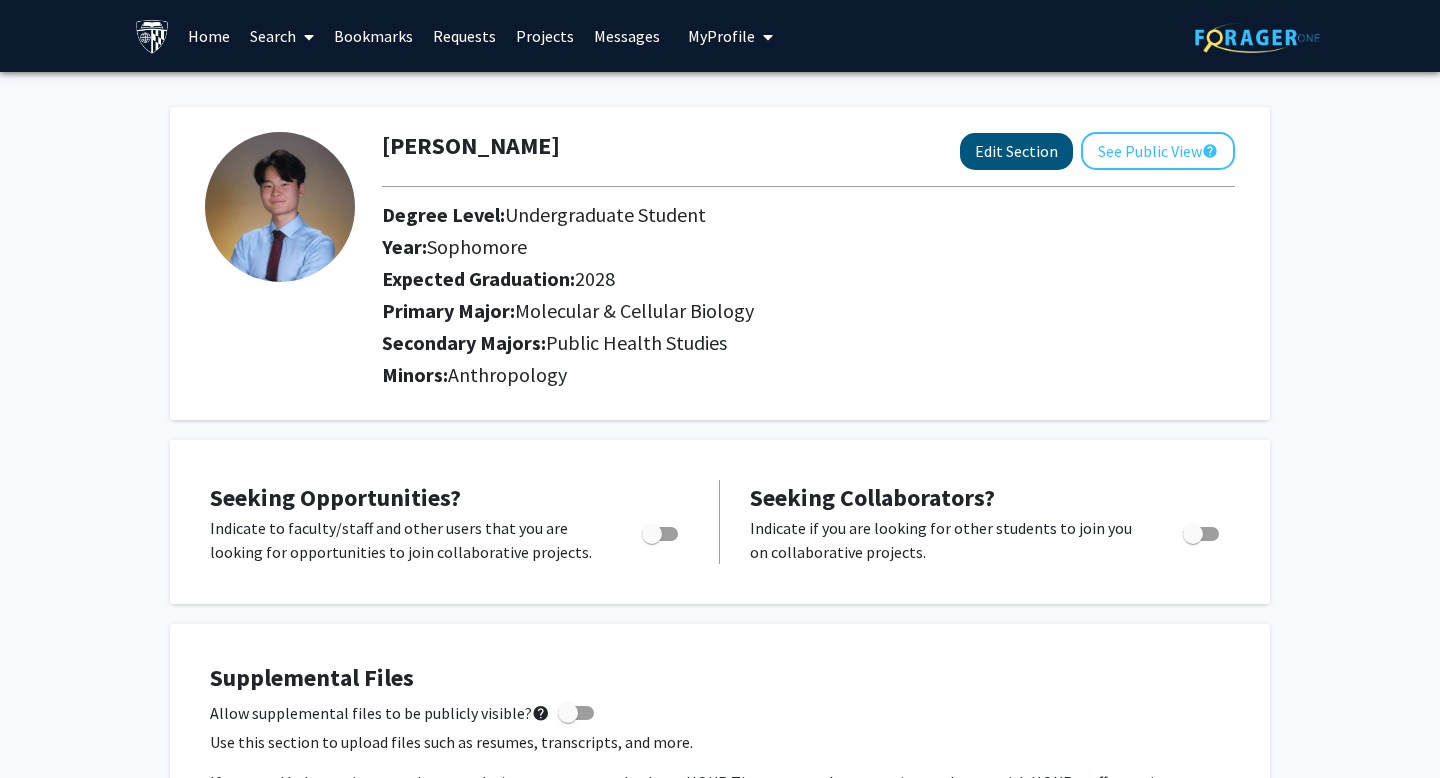 select on "sophomore" 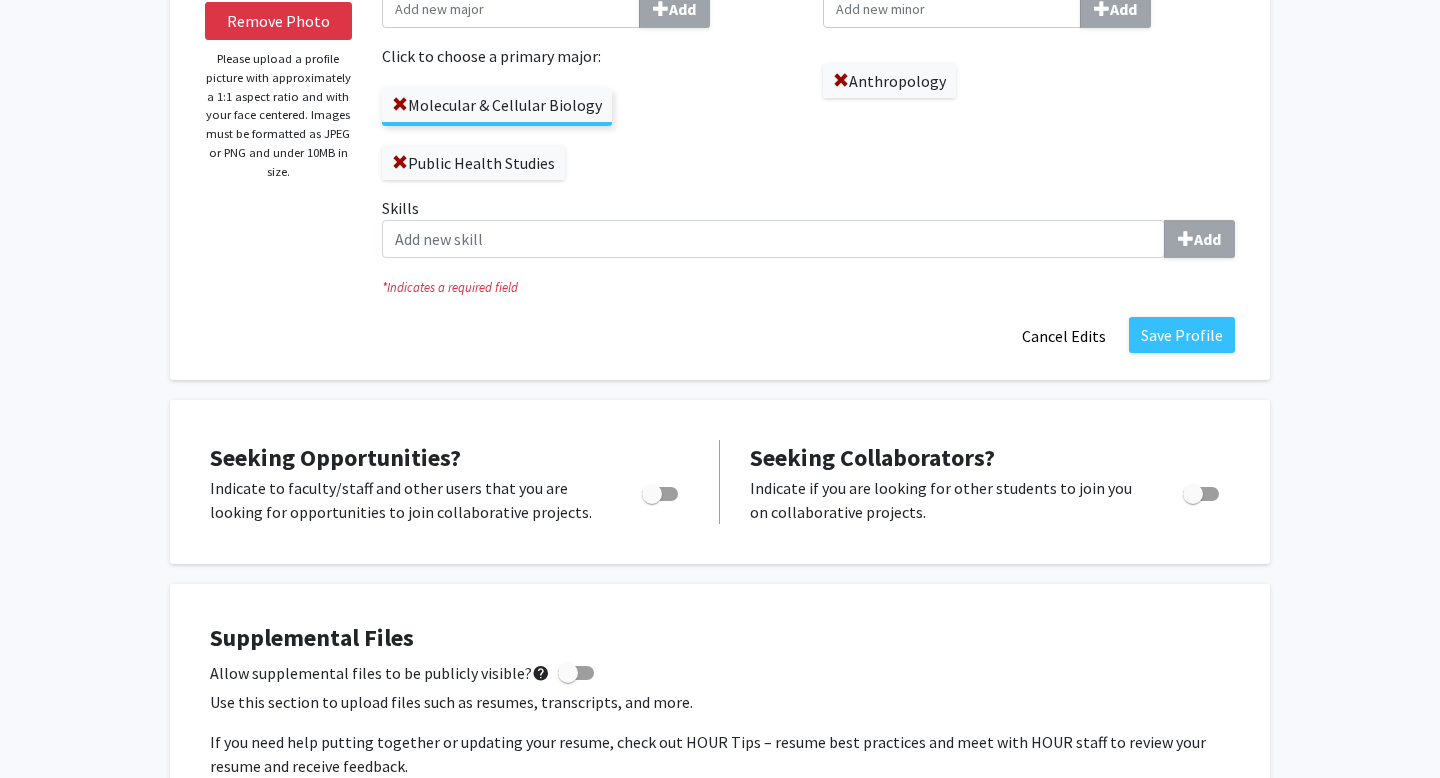 scroll, scrollTop: 348, scrollLeft: 0, axis: vertical 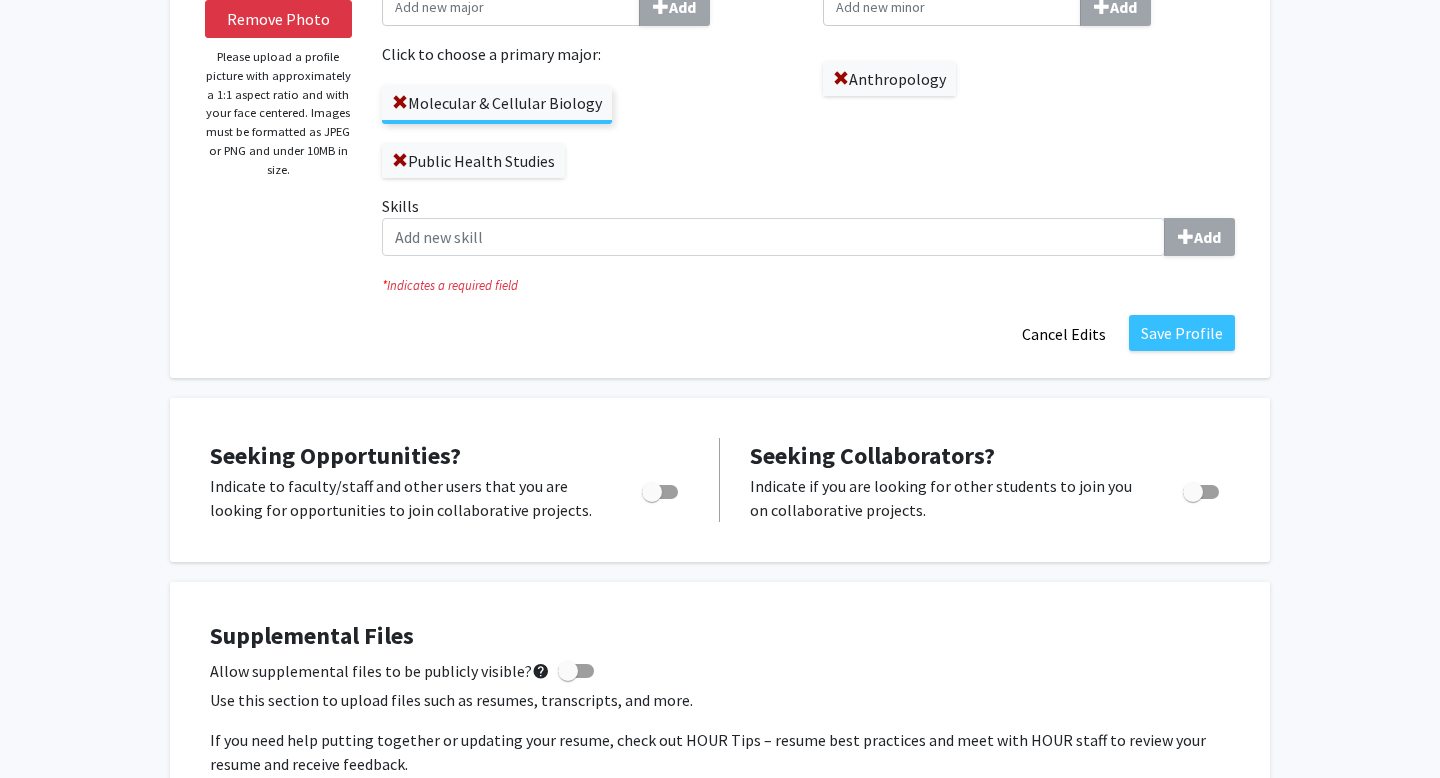 click on "Skills  Add" 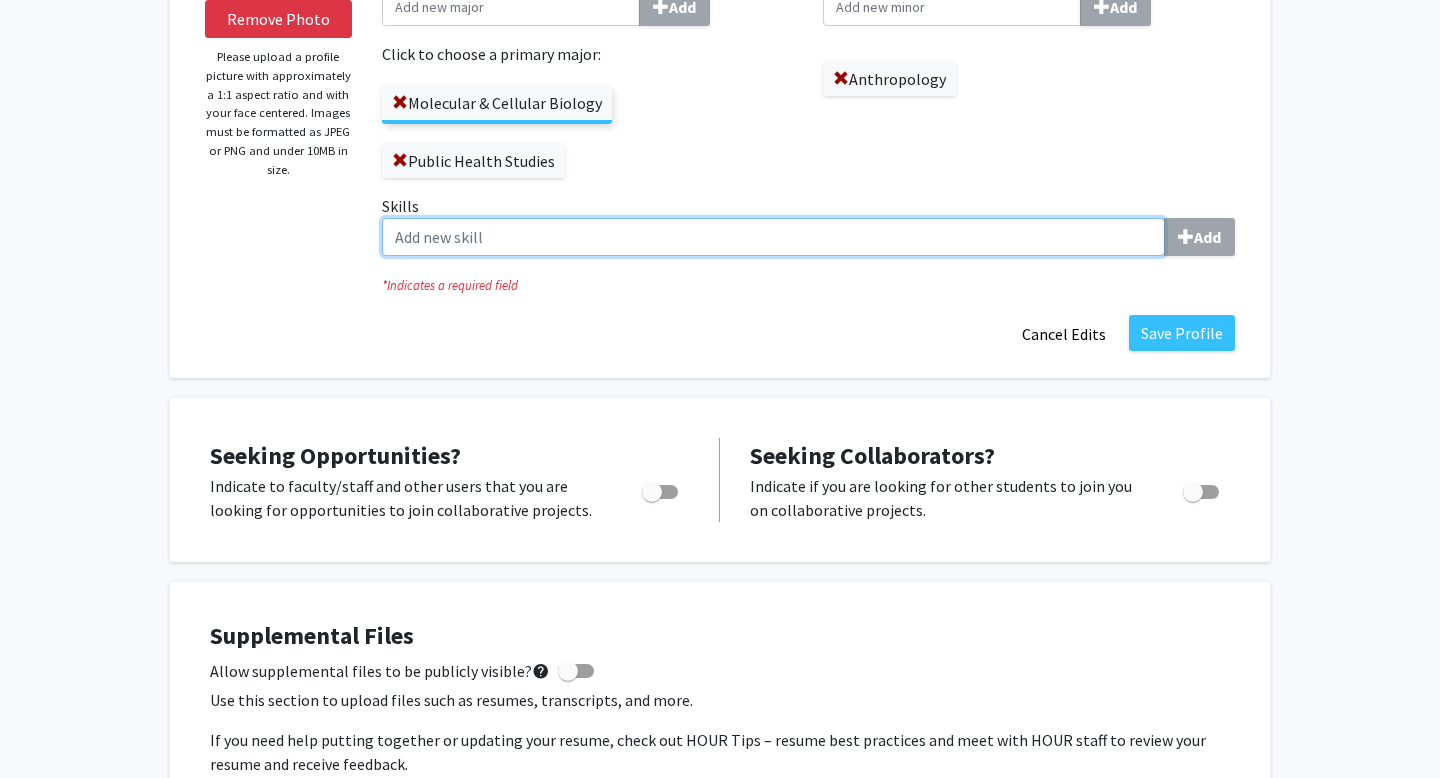 click on "Skills  Add" 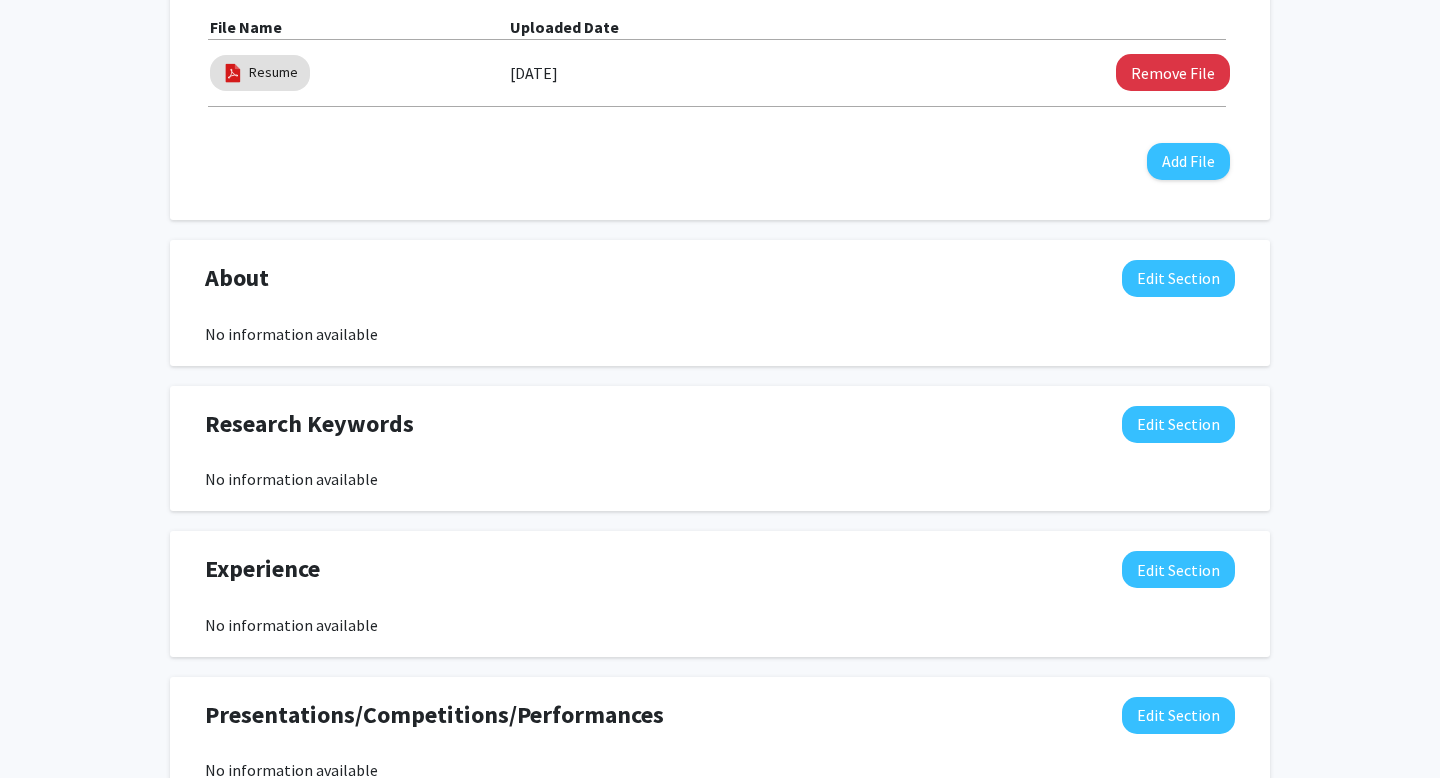 scroll, scrollTop: 1159, scrollLeft: 0, axis: vertical 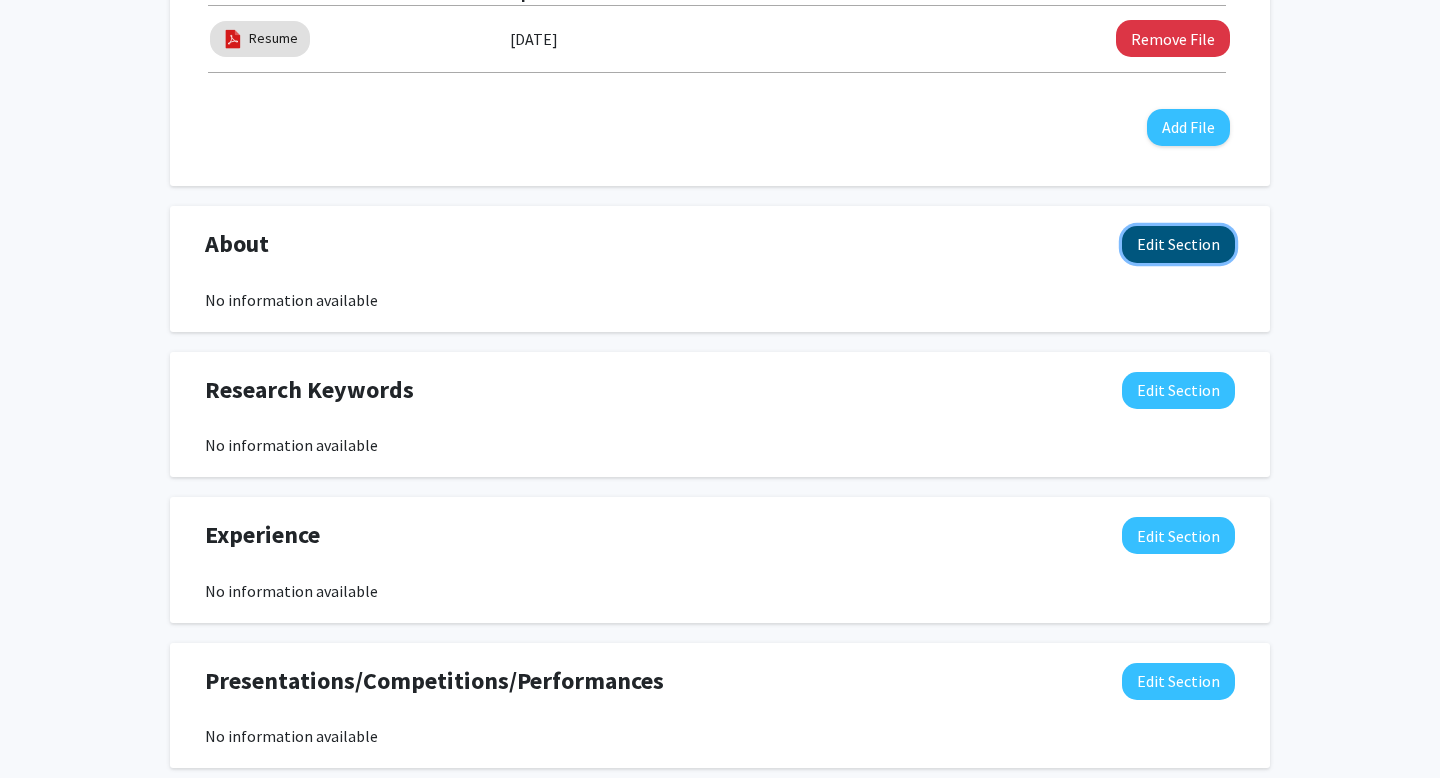click on "Edit Section" 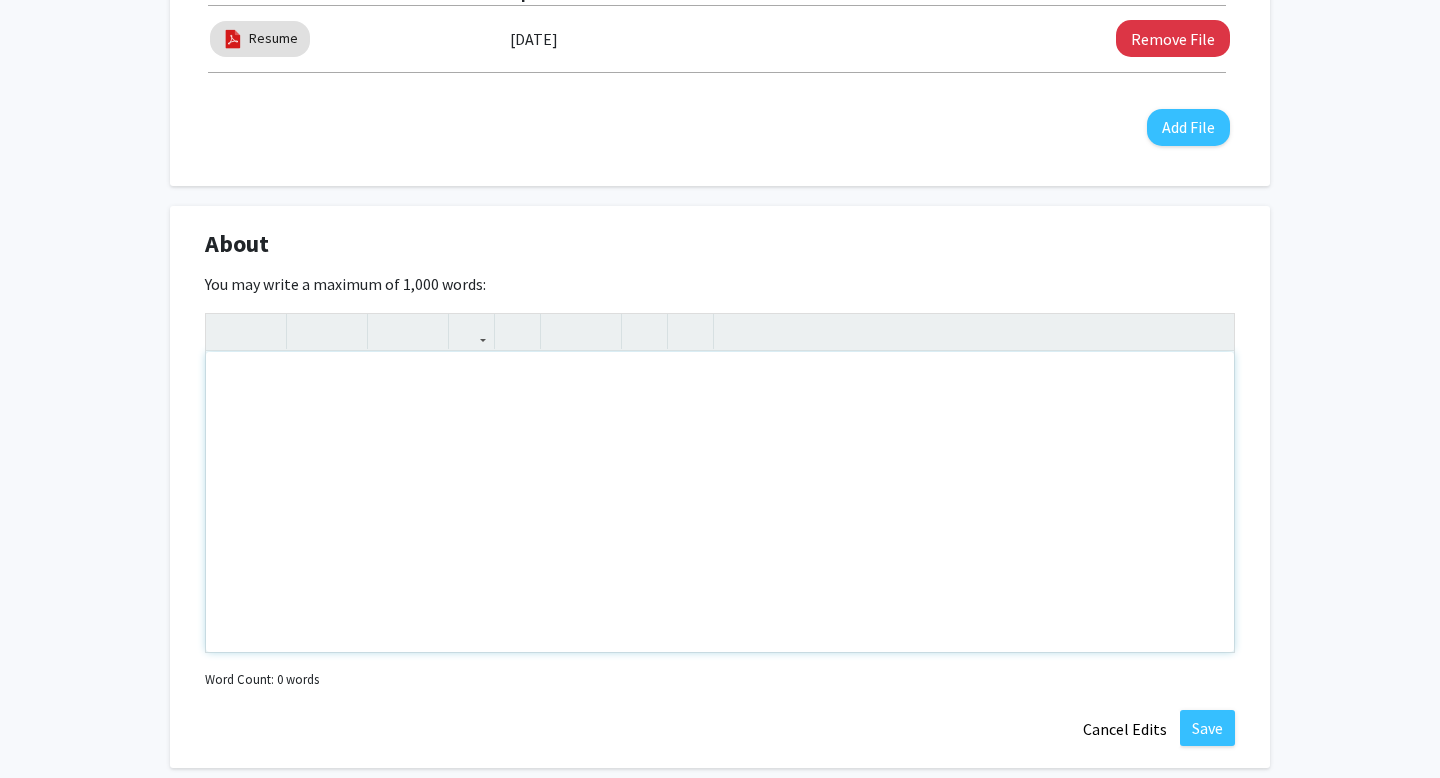 click at bounding box center (720, 502) 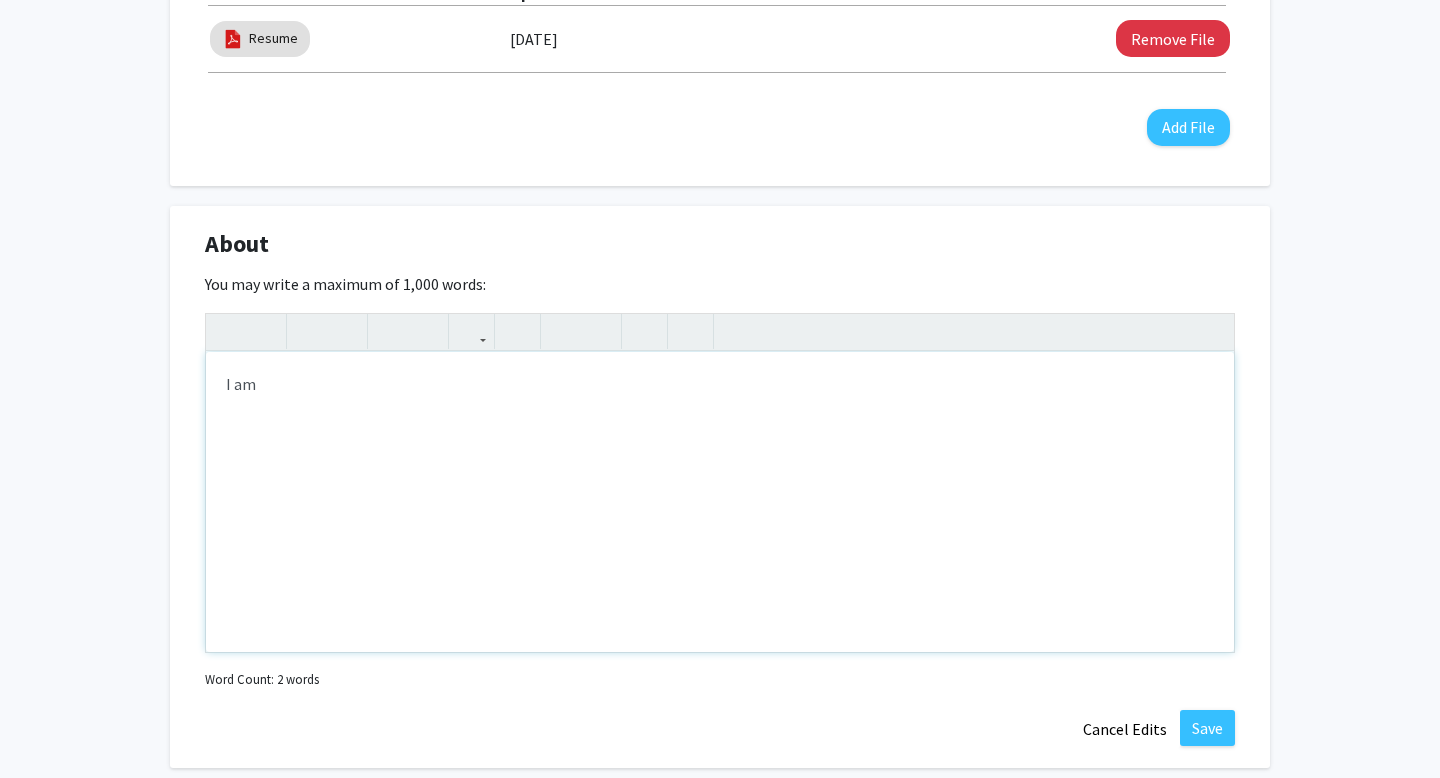 type on "I ama" 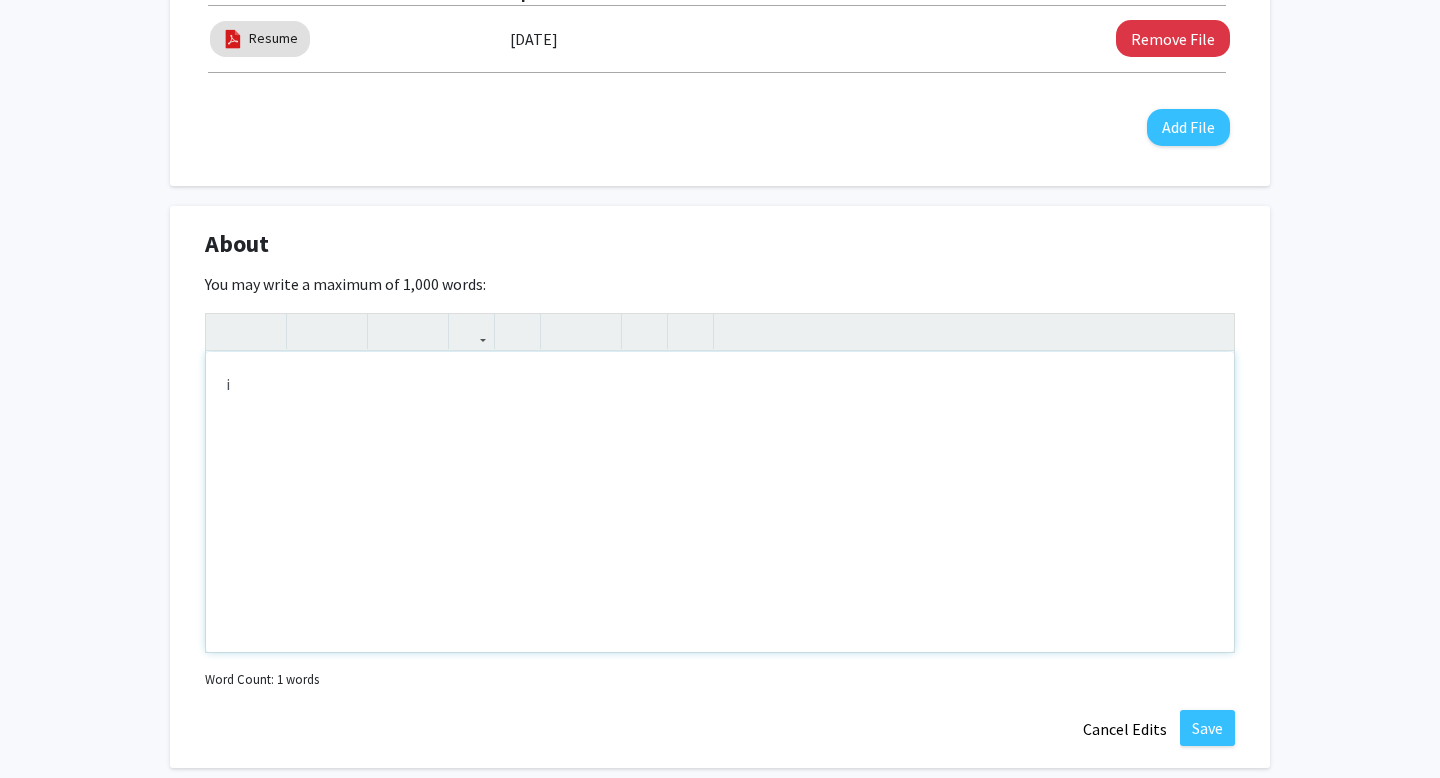 type on "i" 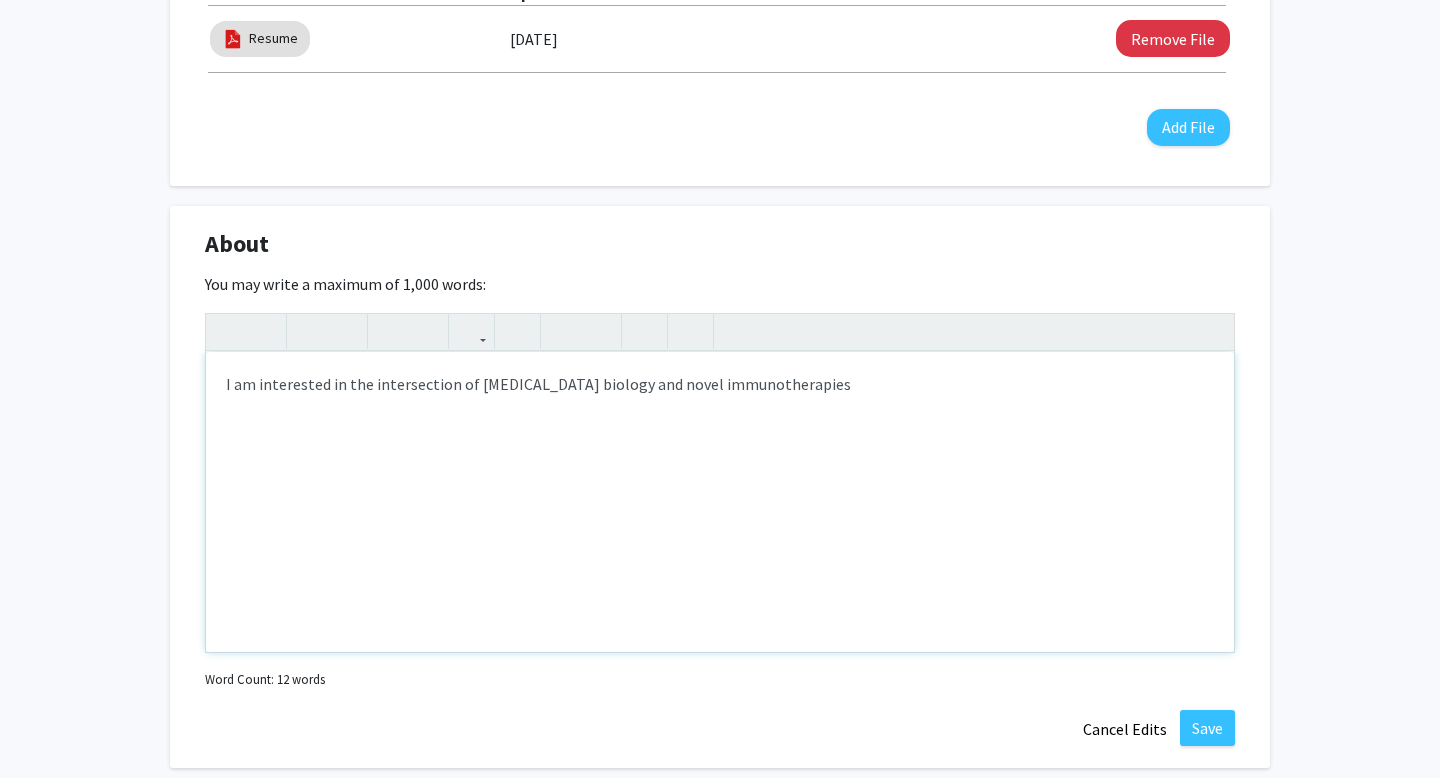 type on "I am interested in the intersection of [MEDICAL_DATA] biology and novel immunotherapies!" 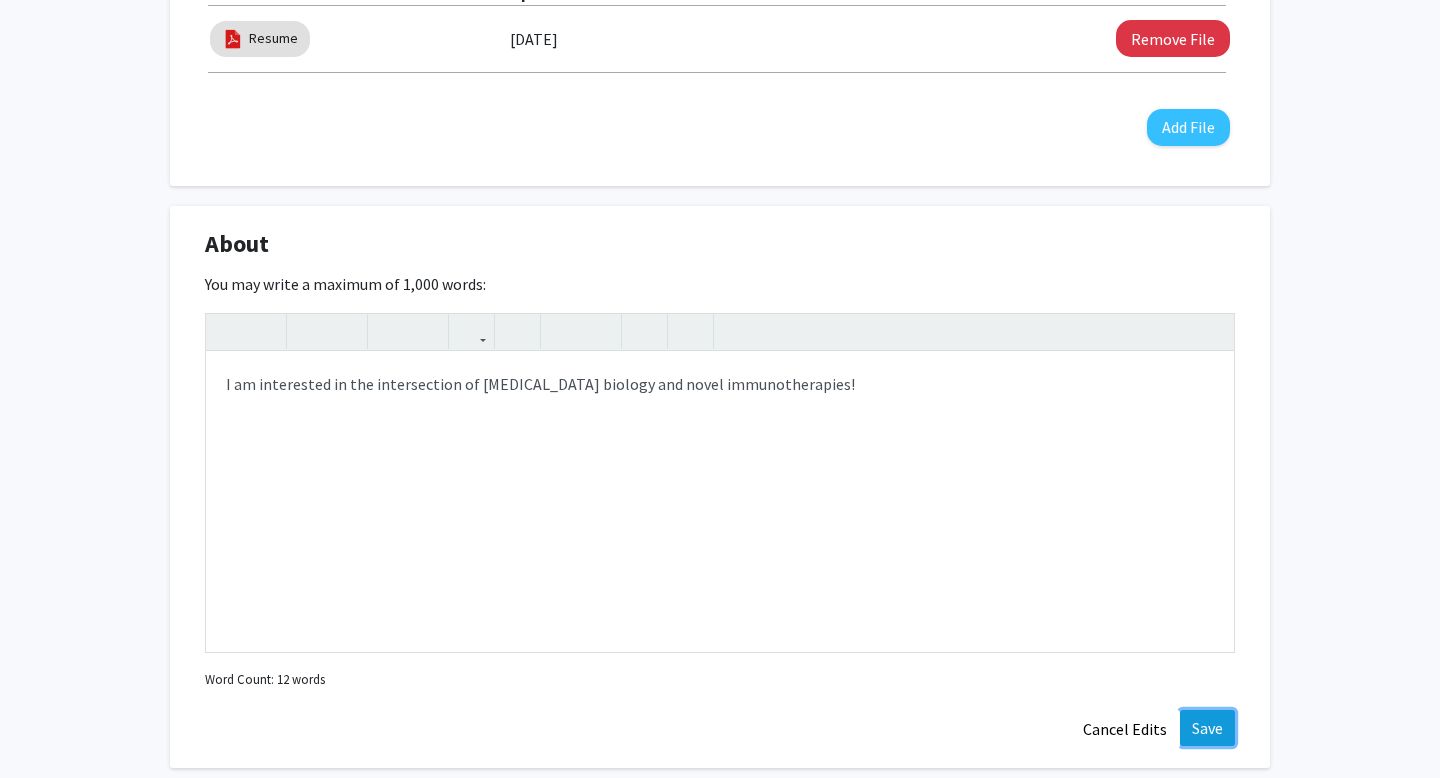 click on "Save" 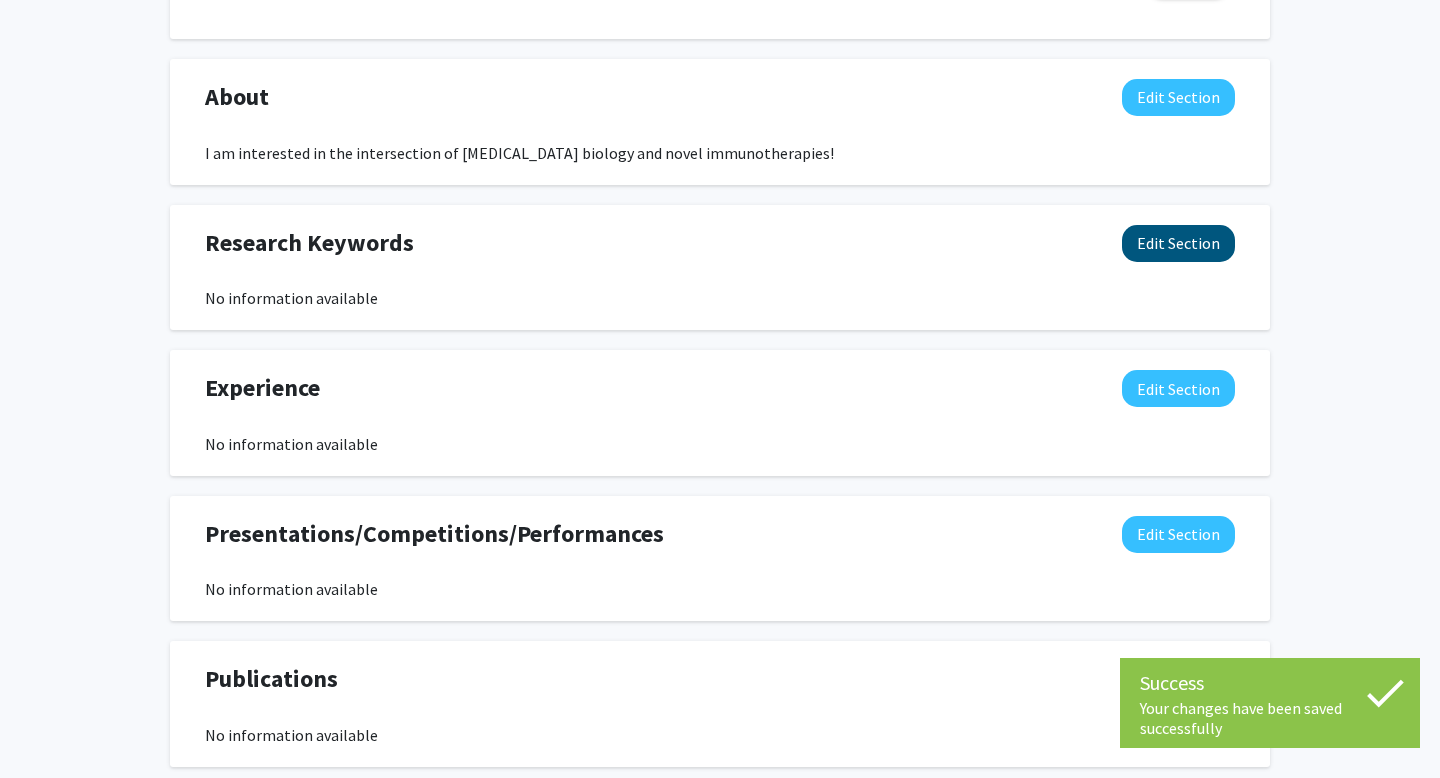 scroll, scrollTop: 1358, scrollLeft: 0, axis: vertical 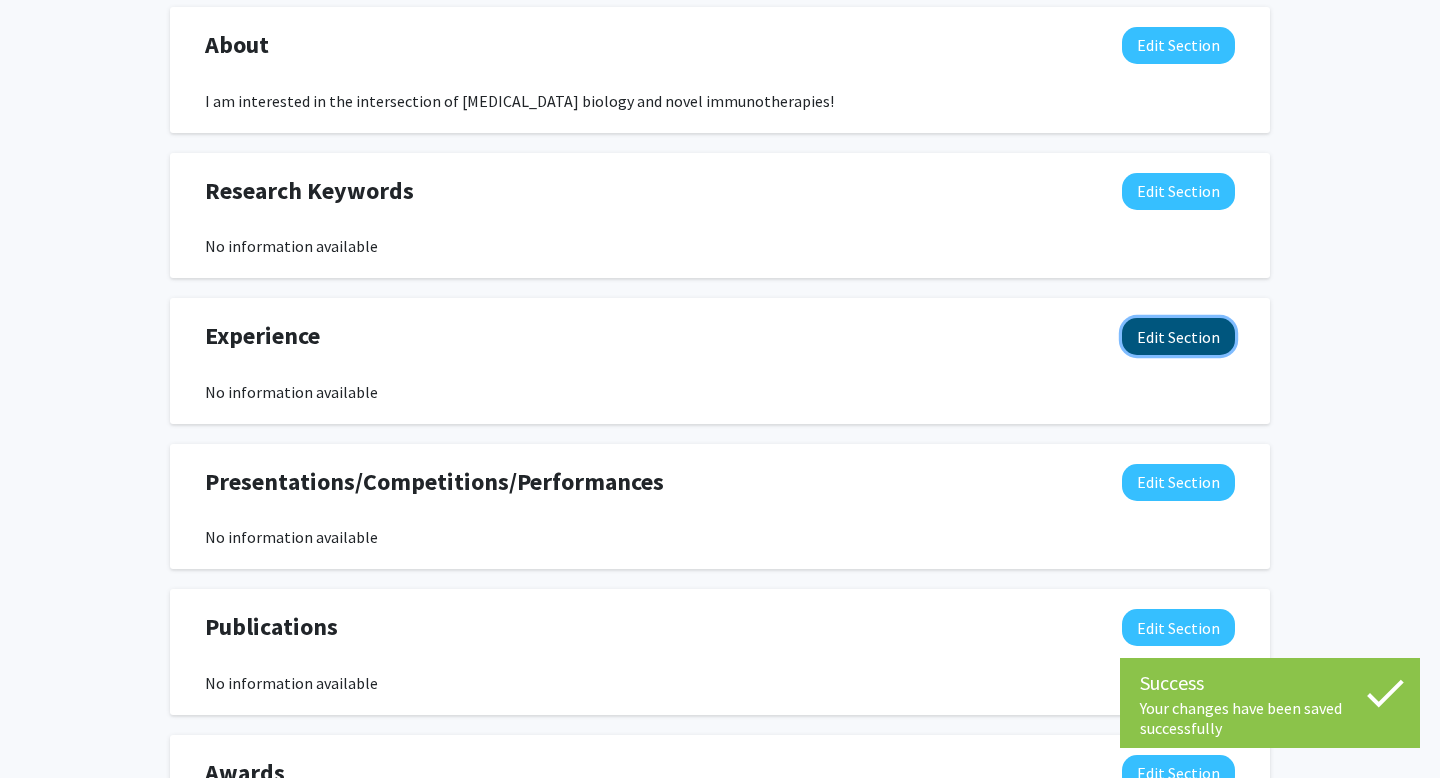 click on "Edit Section" 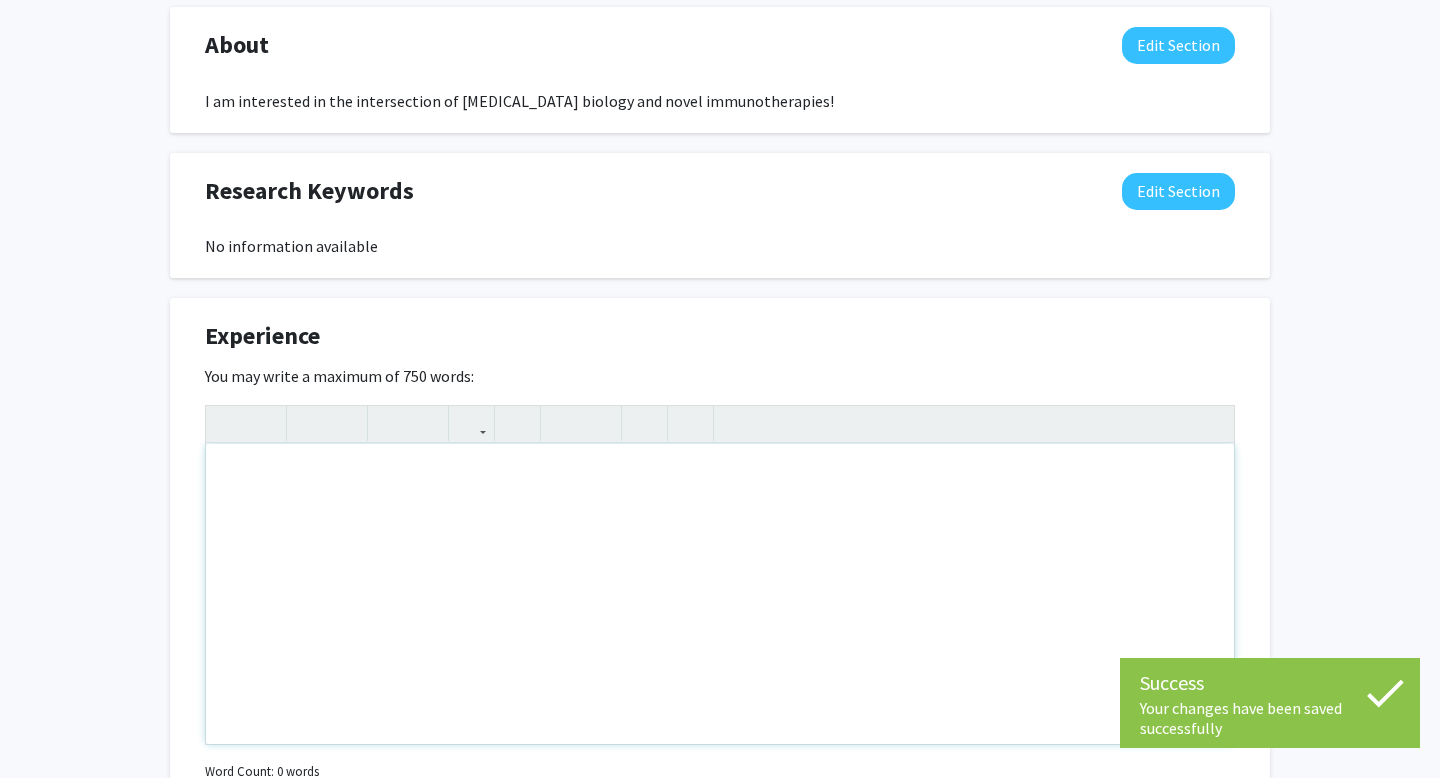 click at bounding box center [720, 594] 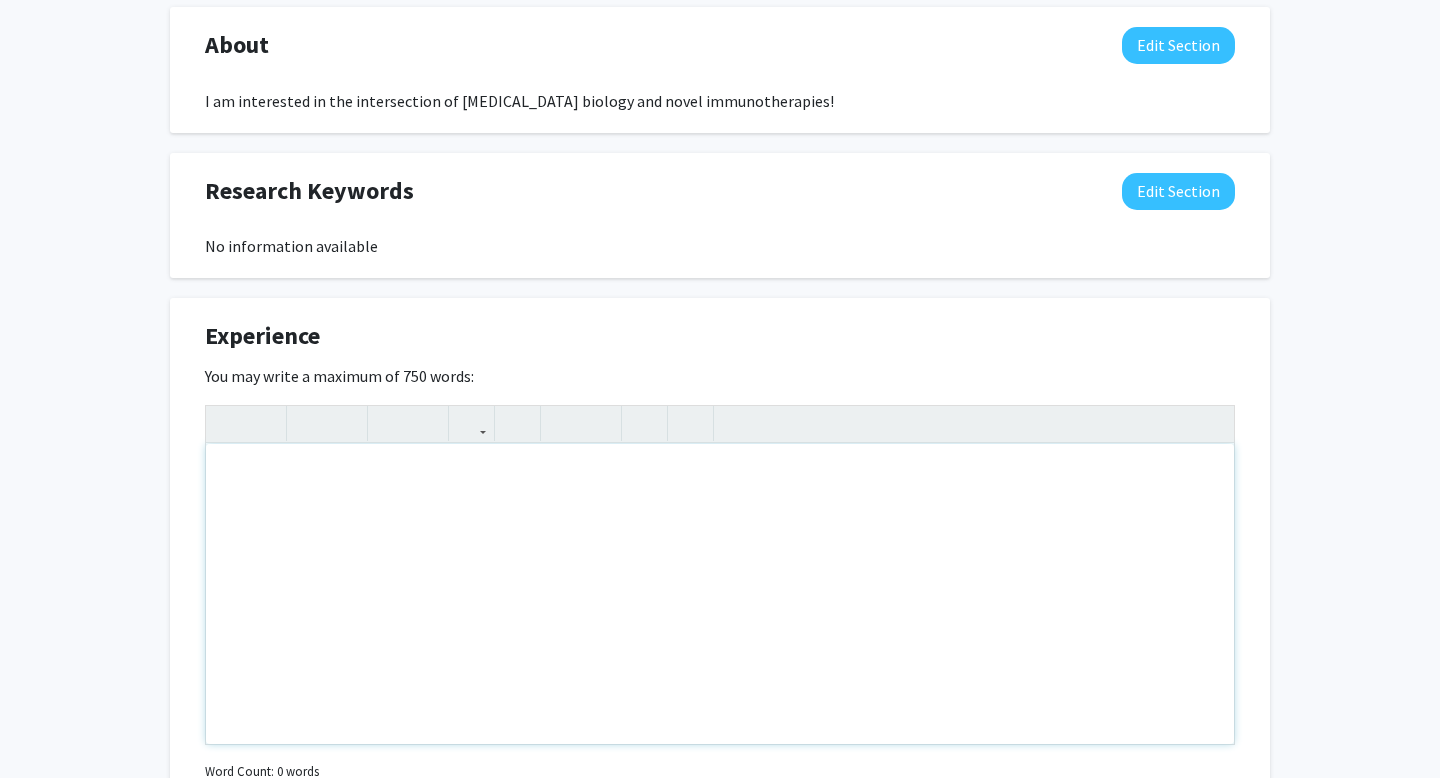 paste 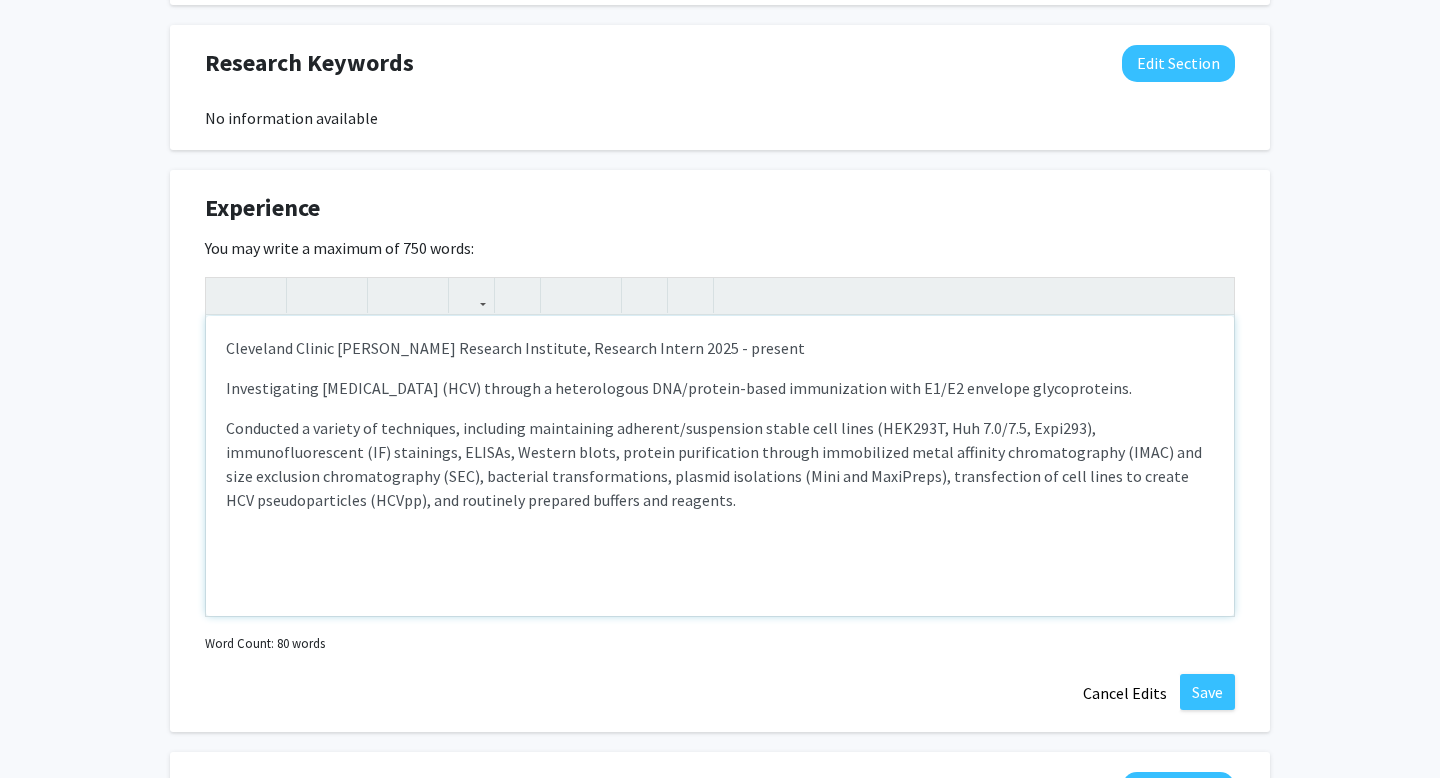 scroll, scrollTop: 1504, scrollLeft: 0, axis: vertical 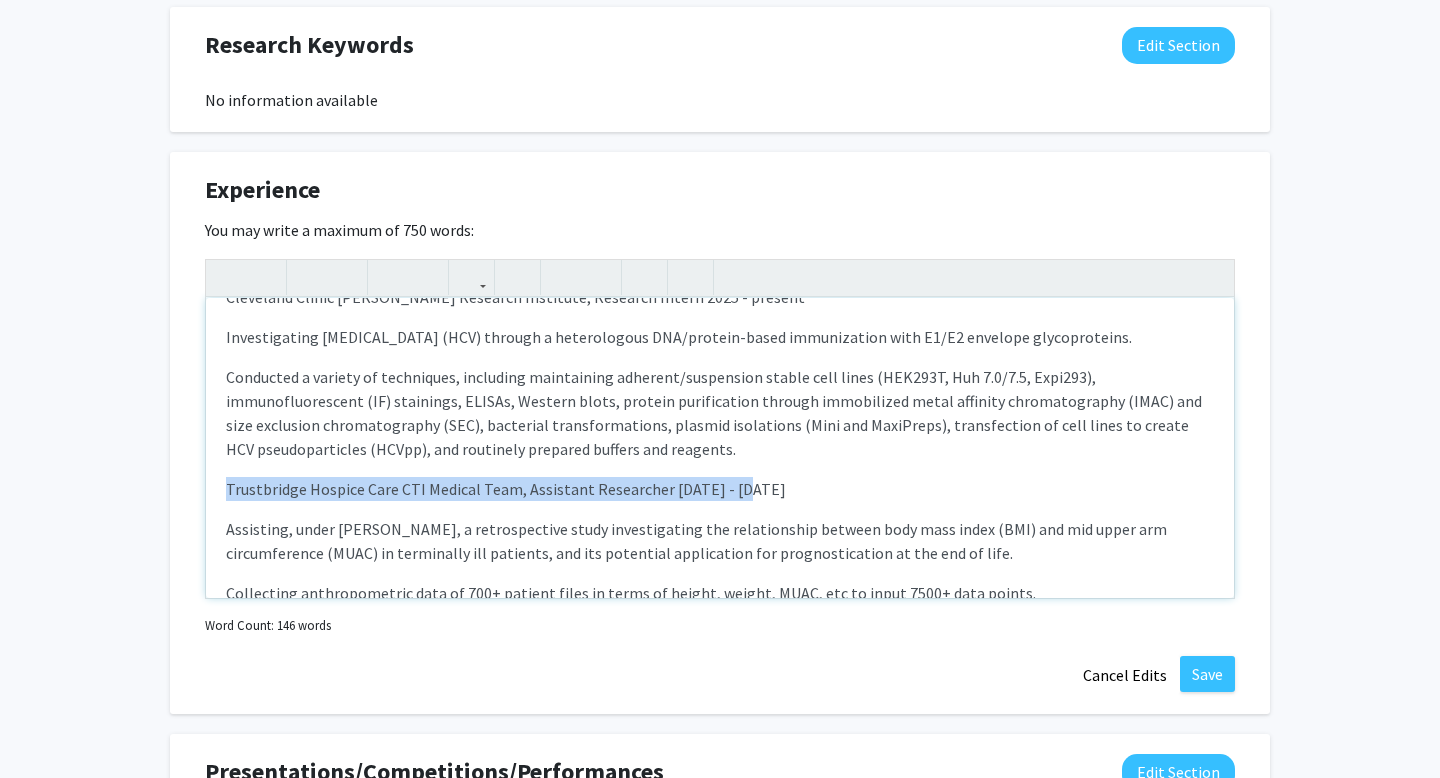 drag, startPoint x: 756, startPoint y: 498, endPoint x: 203, endPoint y: 495, distance: 553.0081 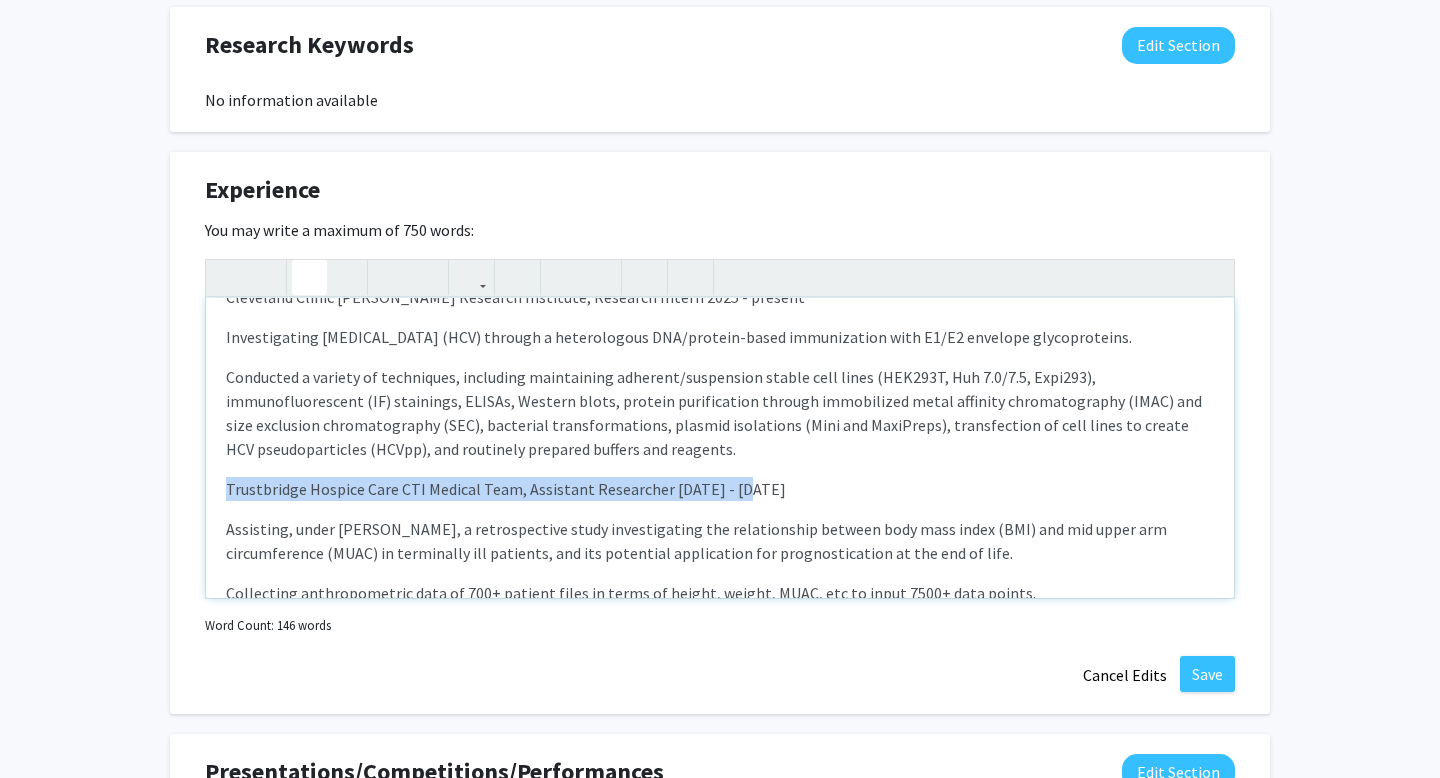 click 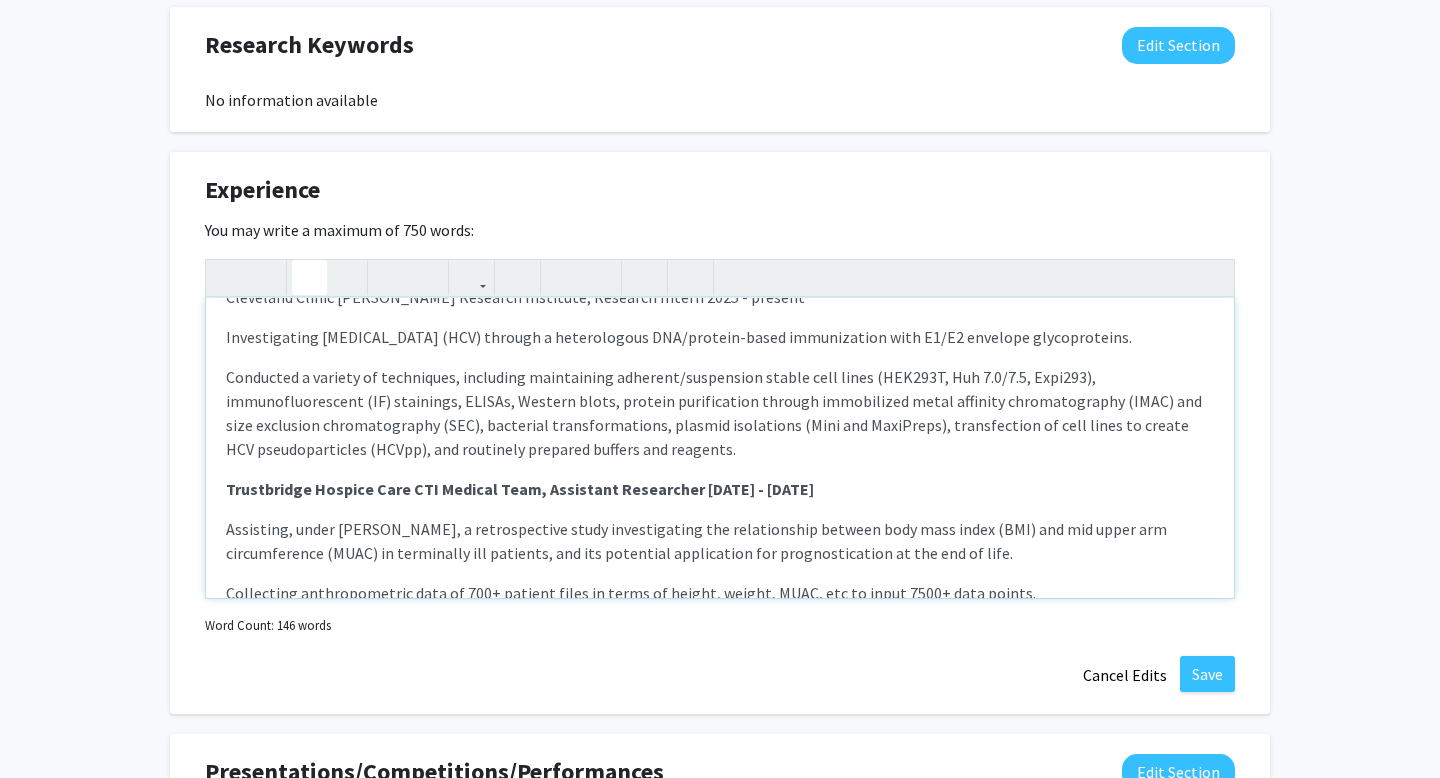 scroll, scrollTop: 0, scrollLeft: 0, axis: both 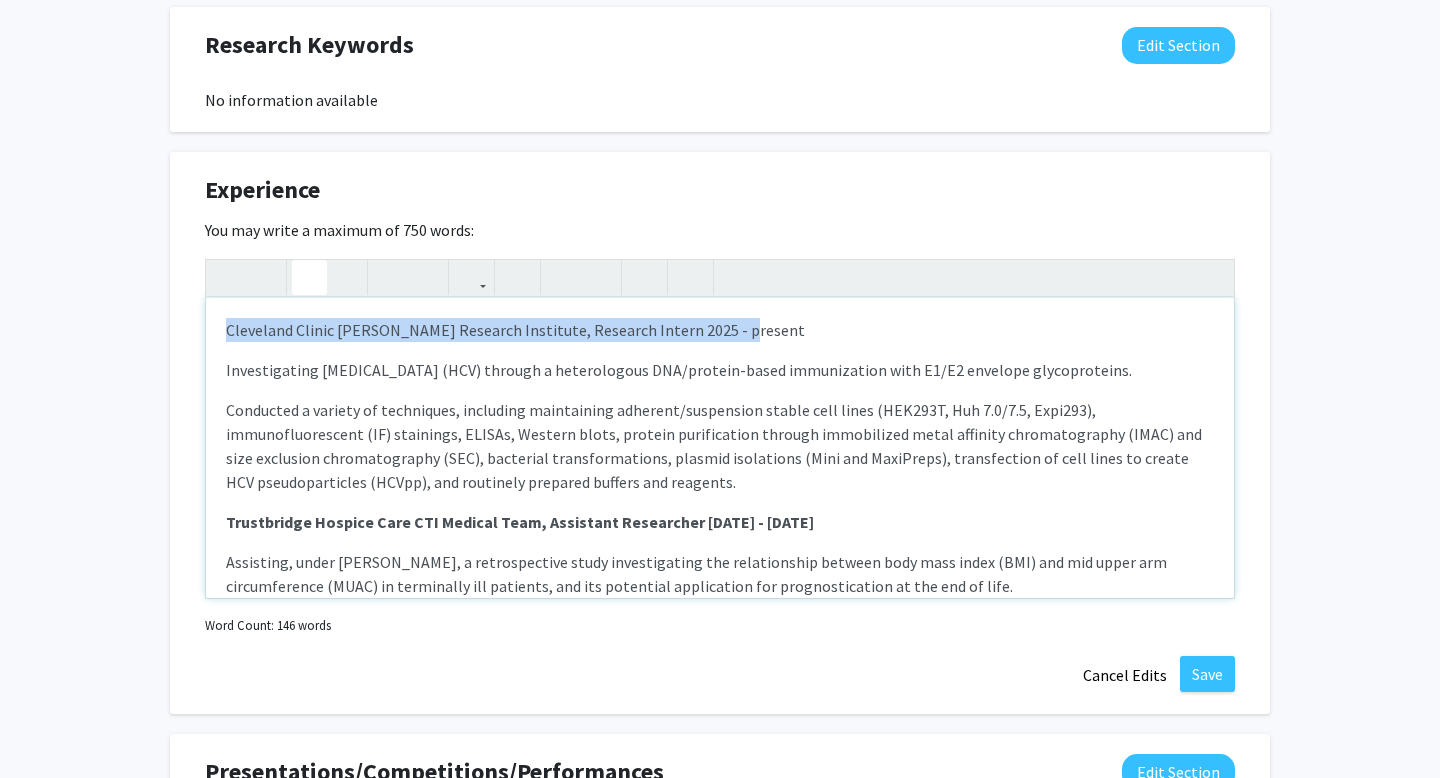 drag, startPoint x: 716, startPoint y: 324, endPoint x: 201, endPoint y: 321, distance: 515.0087 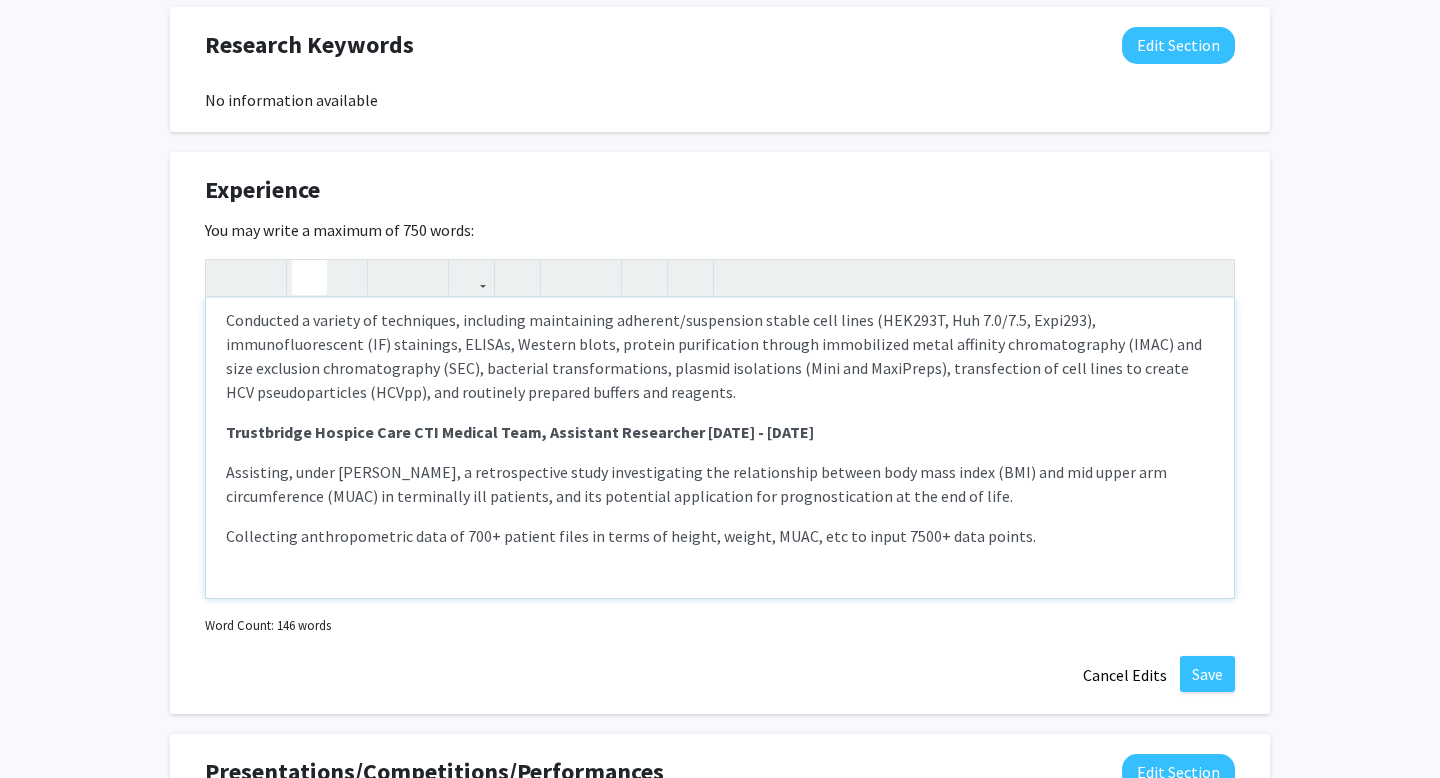 scroll, scrollTop: 100, scrollLeft: 0, axis: vertical 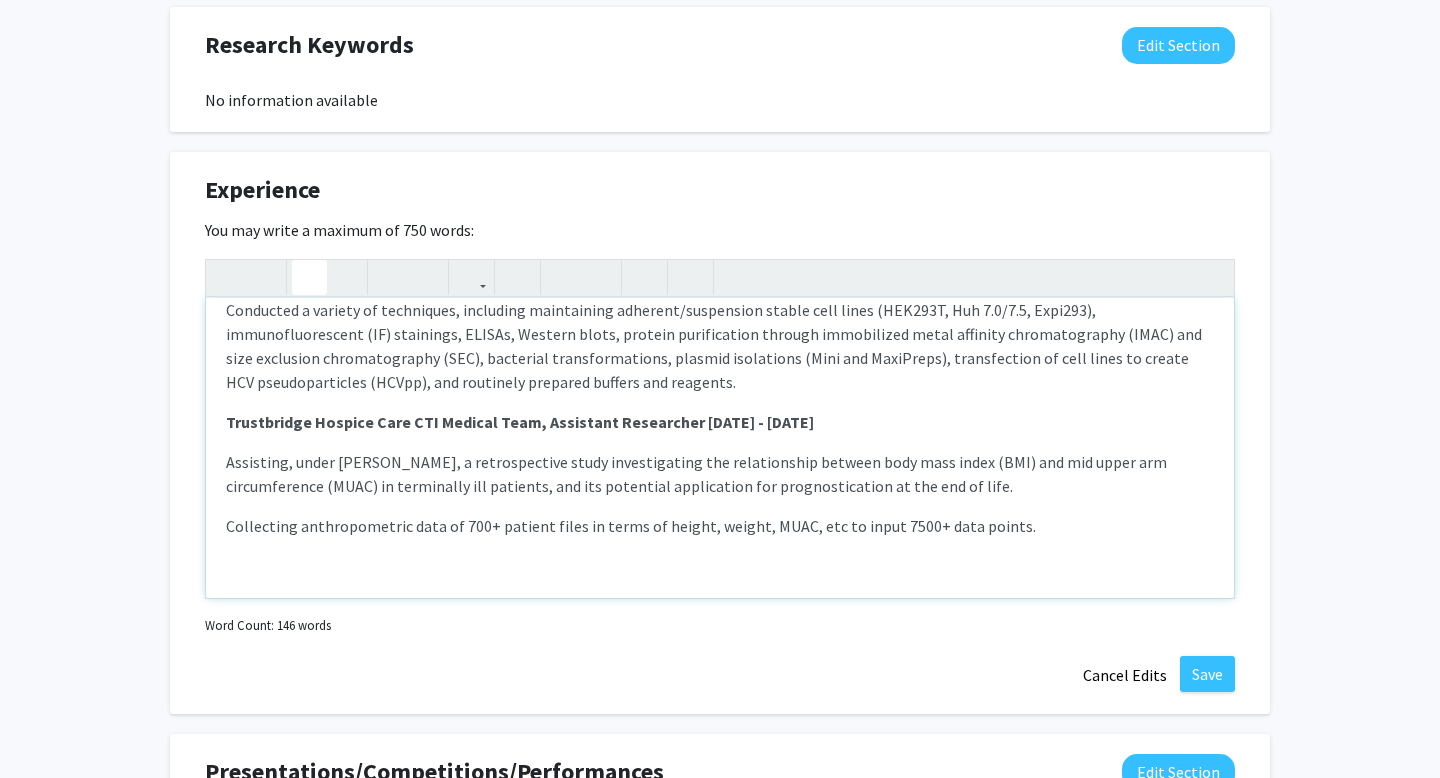 click on "Assisting, under [PERSON_NAME], a retrospective study investigating the relationship between body mass index (BMI) and mid upper arm circumference (MUAC) in terminally ill patients, and its potential application for prognostication at the end of life." at bounding box center [720, 474] 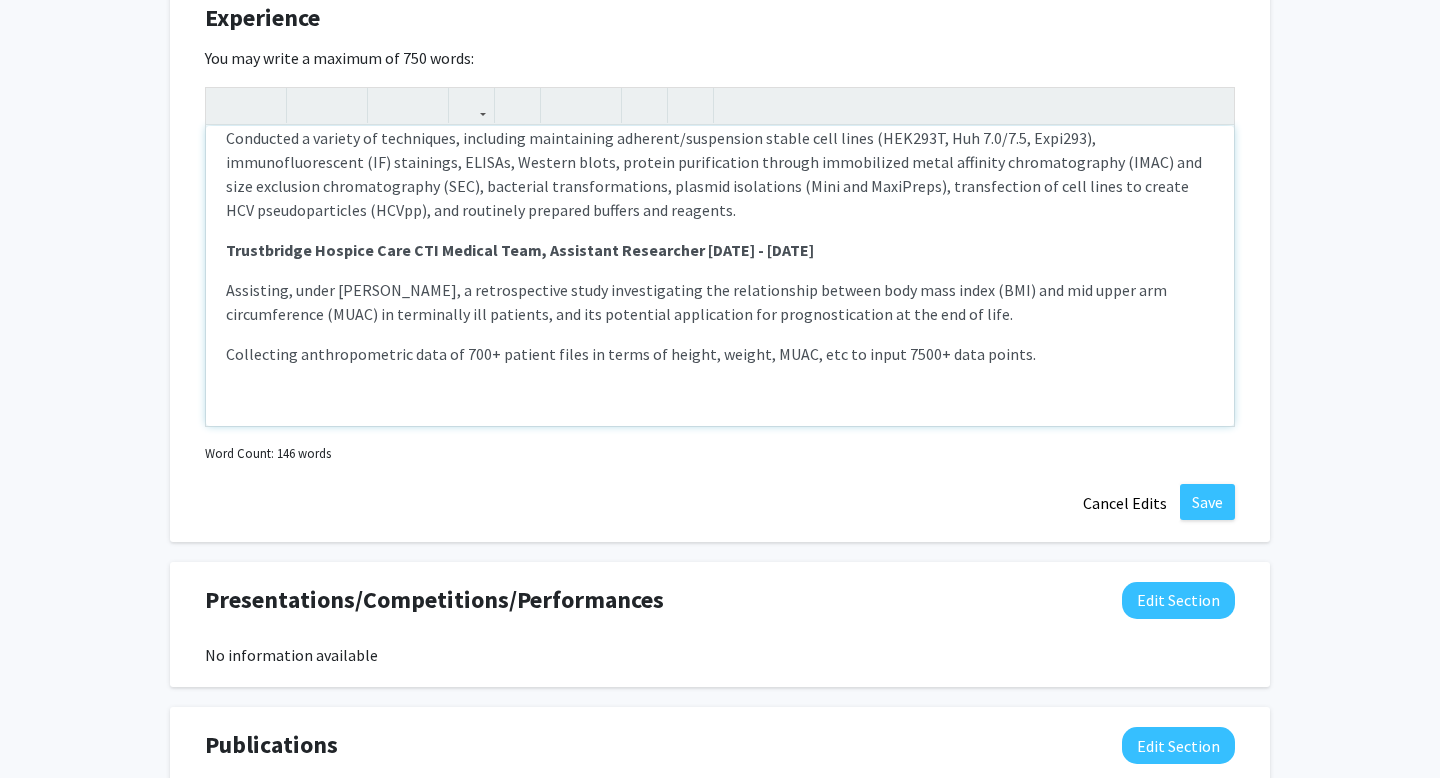 scroll, scrollTop: 1682, scrollLeft: 0, axis: vertical 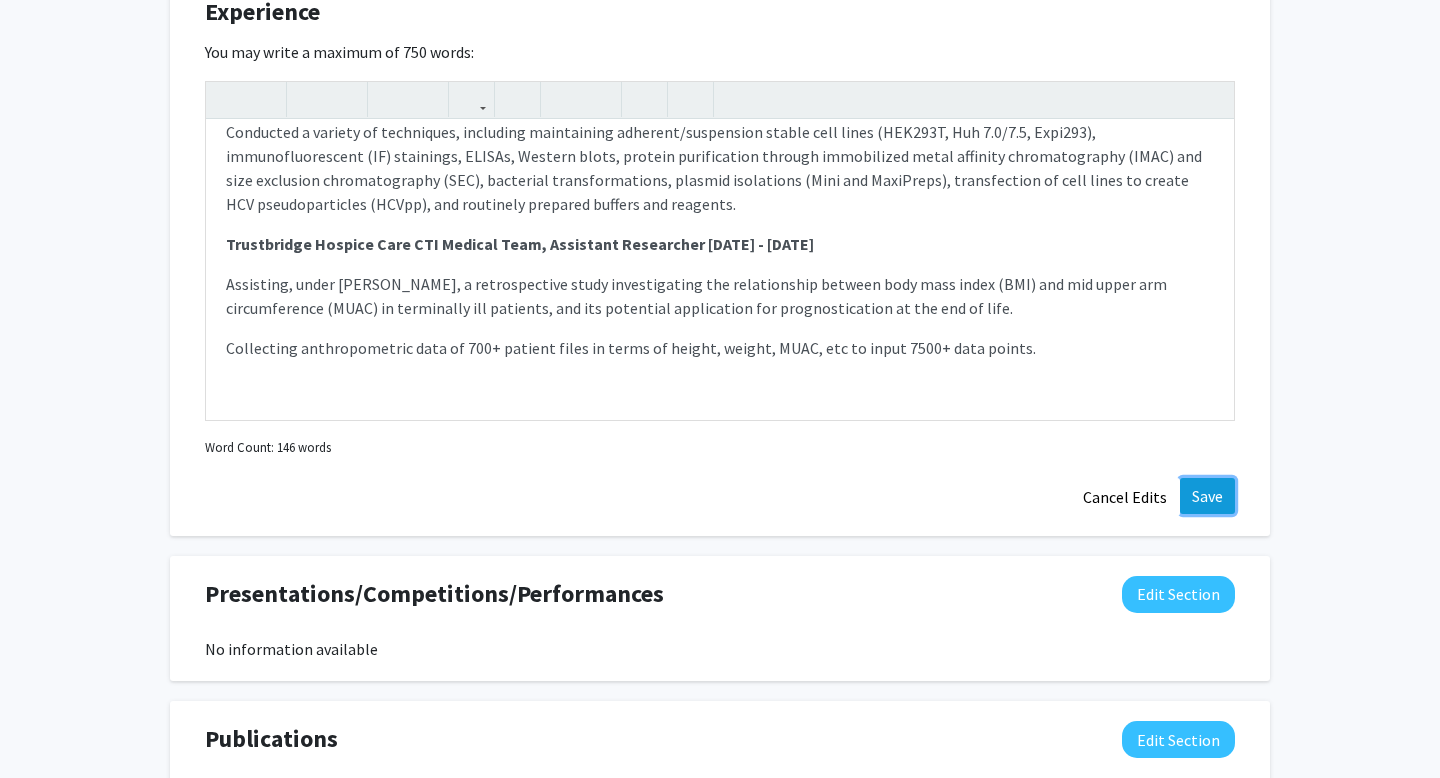 click on "Save" 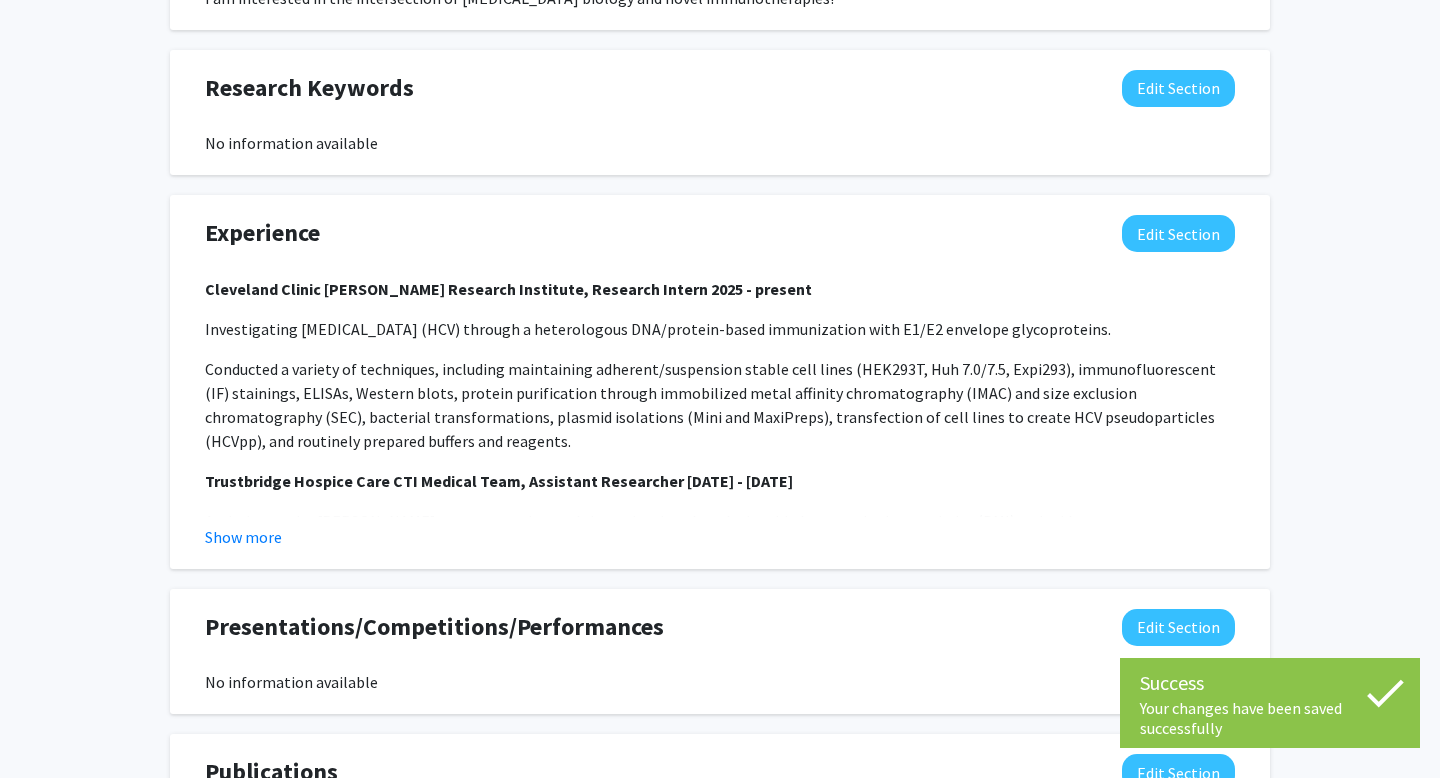scroll, scrollTop: 1326, scrollLeft: 0, axis: vertical 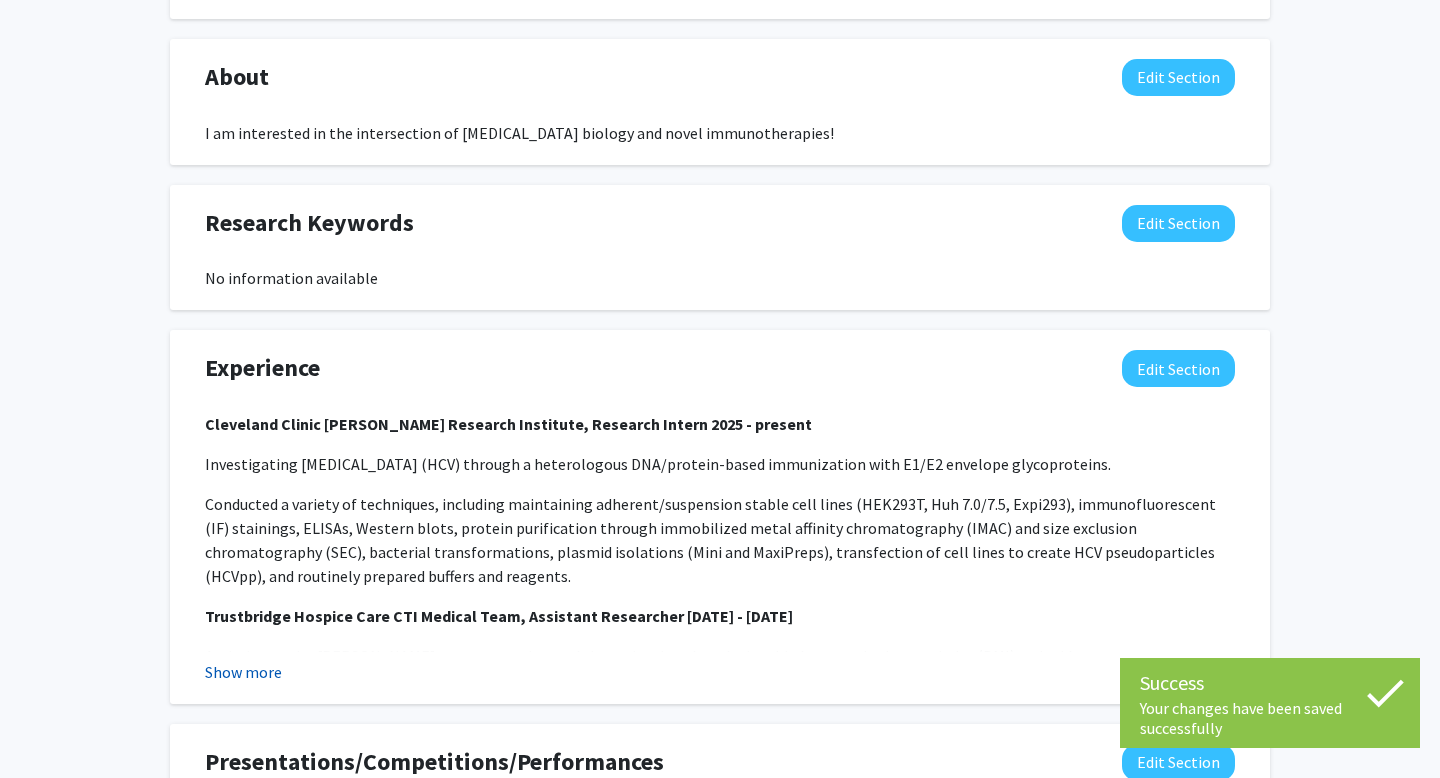 click on "Show more" 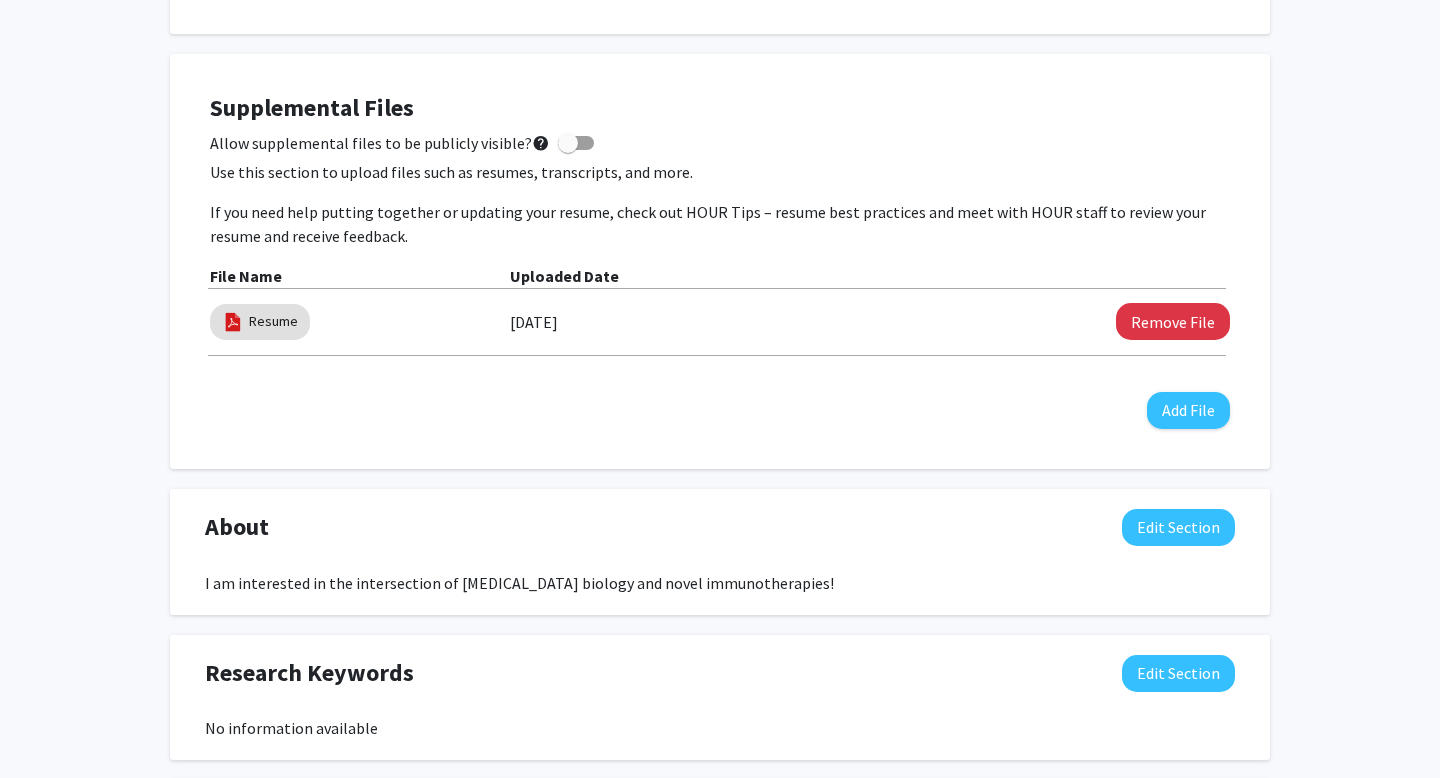 scroll, scrollTop: 872, scrollLeft: 0, axis: vertical 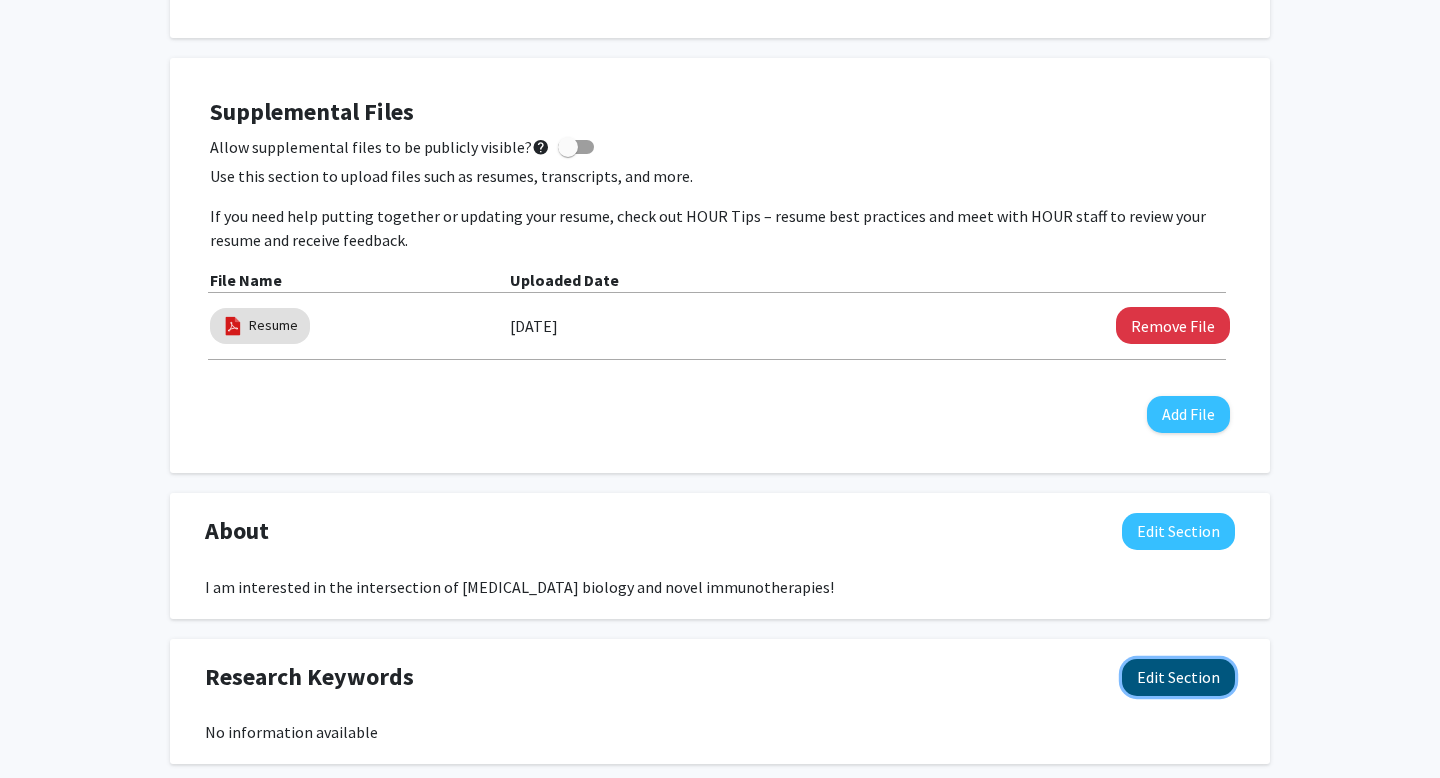 click on "Edit Section" 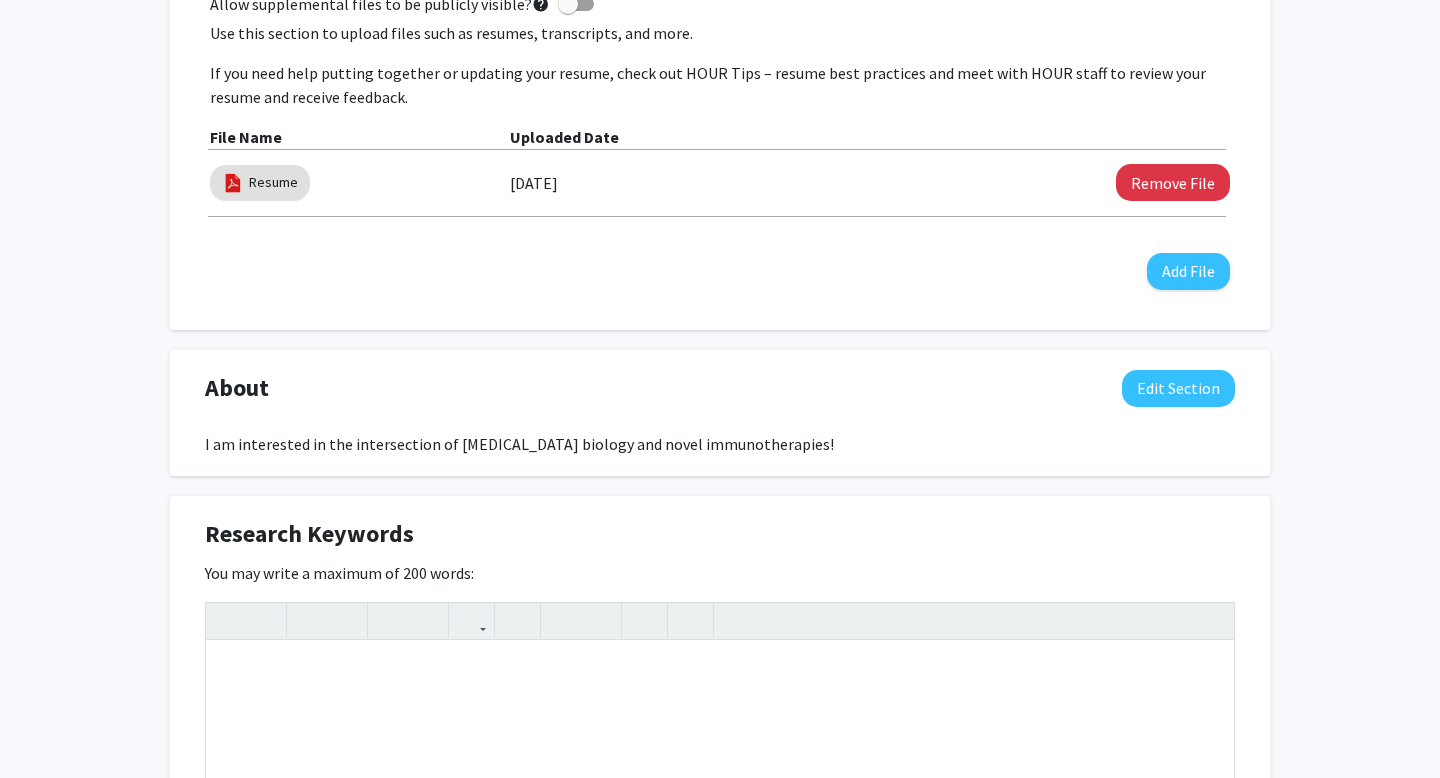scroll, scrollTop: 1269, scrollLeft: 0, axis: vertical 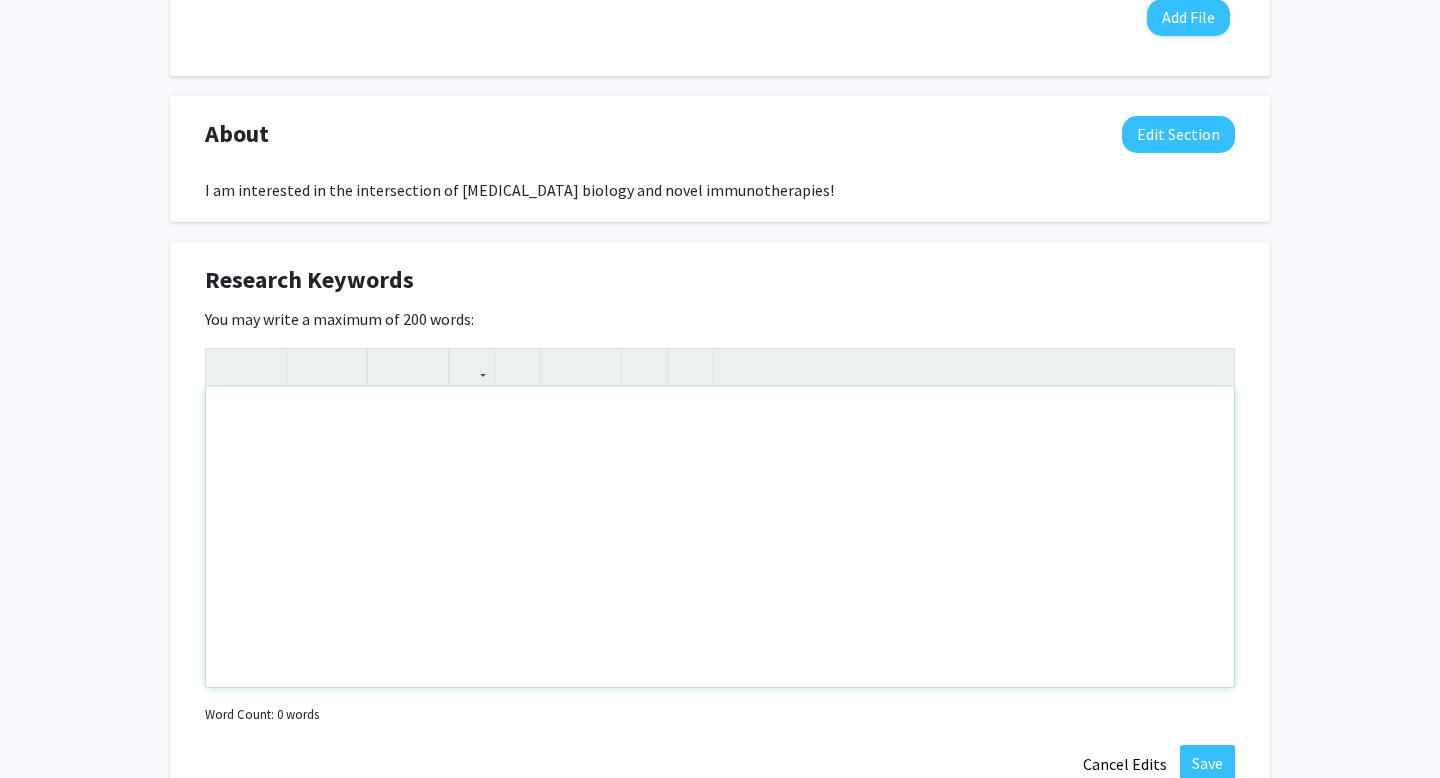 click at bounding box center (720, 537) 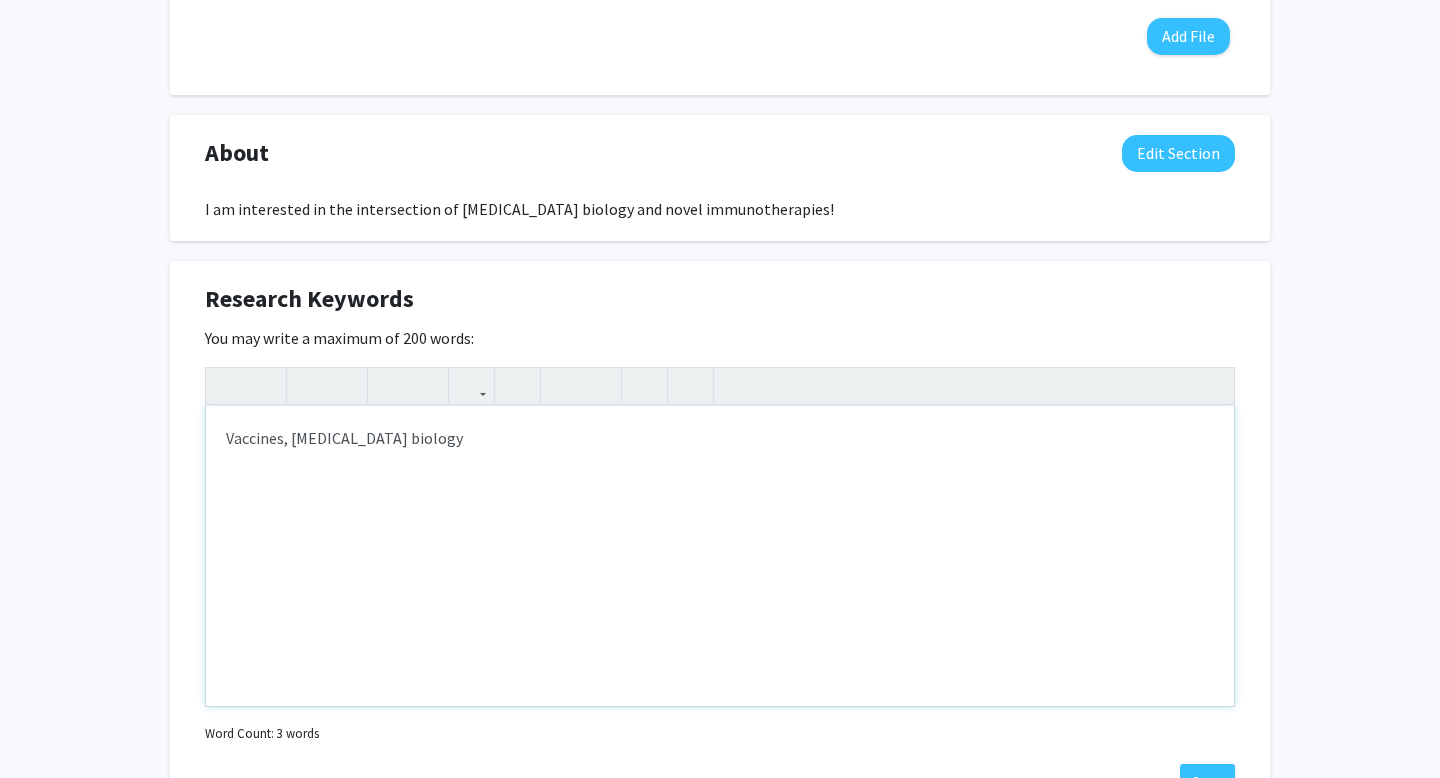 scroll, scrollTop: 1247, scrollLeft: 0, axis: vertical 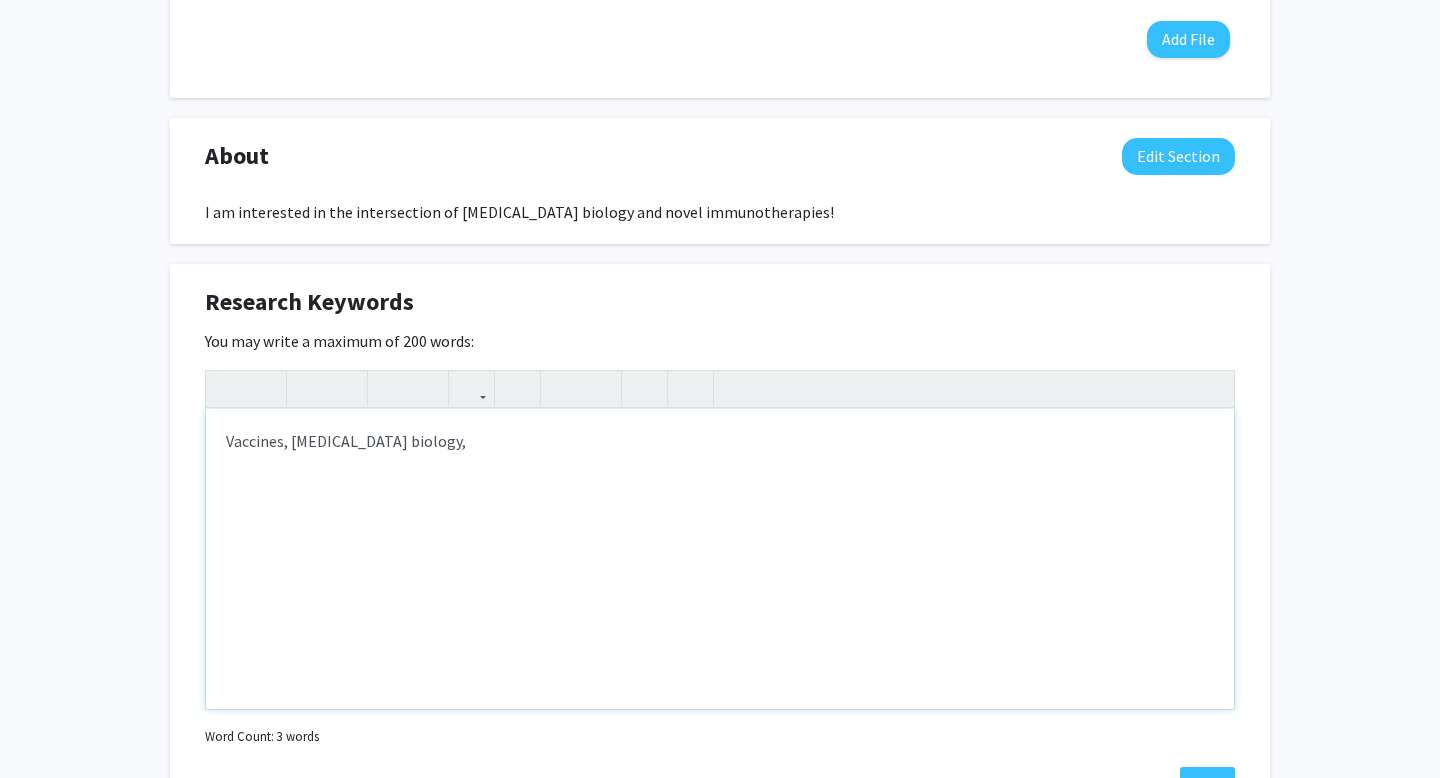 type on "Vaccines, [MEDICAL_DATA] biology,&nbsp;" 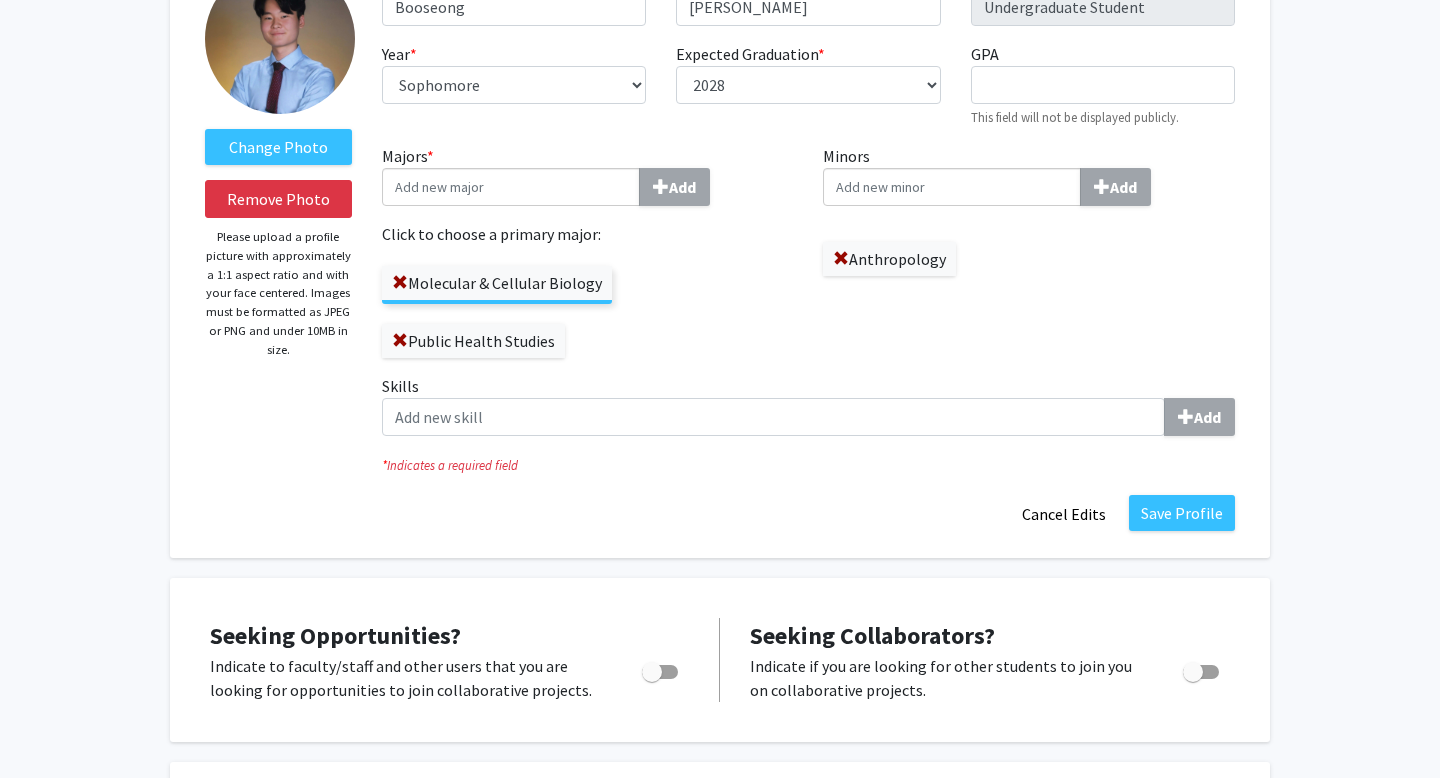 scroll, scrollTop: 0, scrollLeft: 0, axis: both 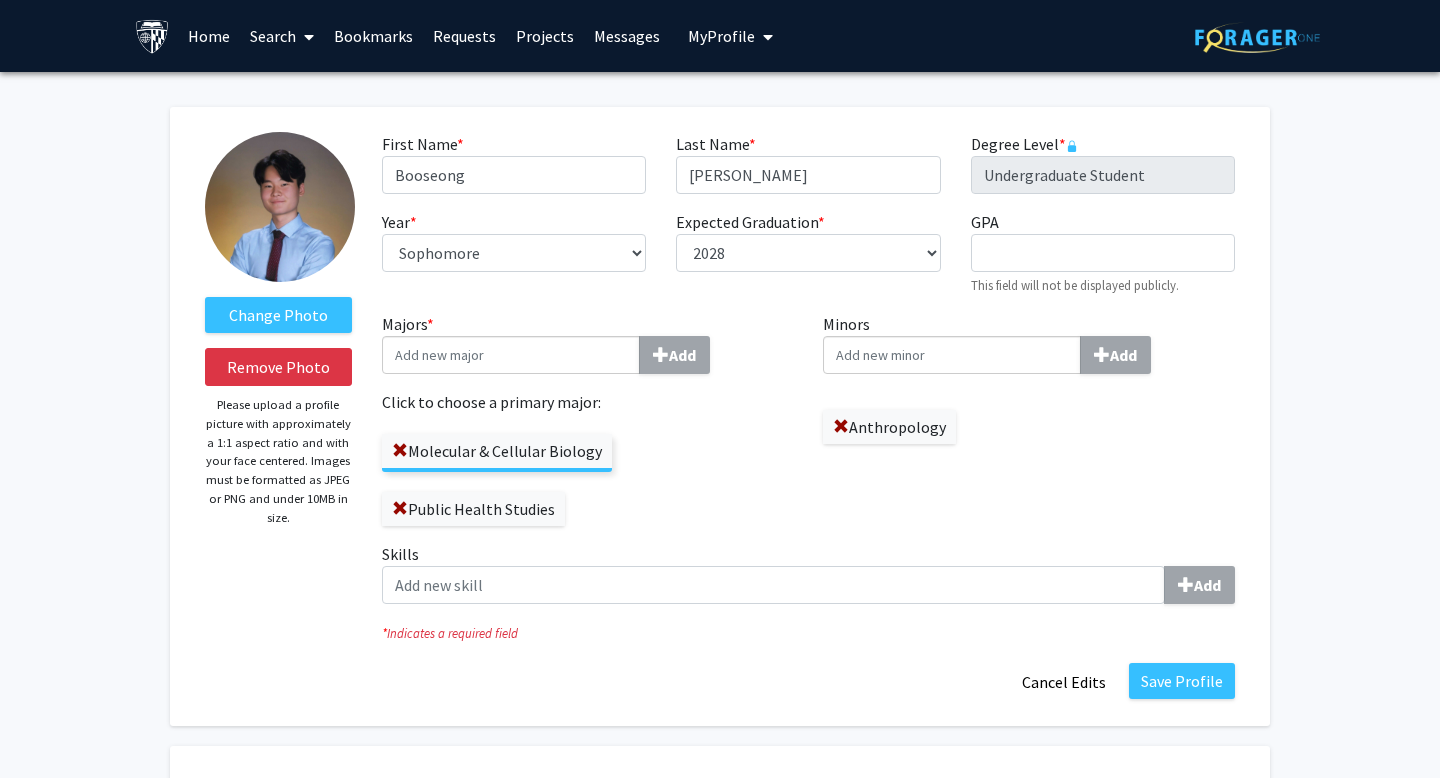 click on "Requests" at bounding box center [464, 36] 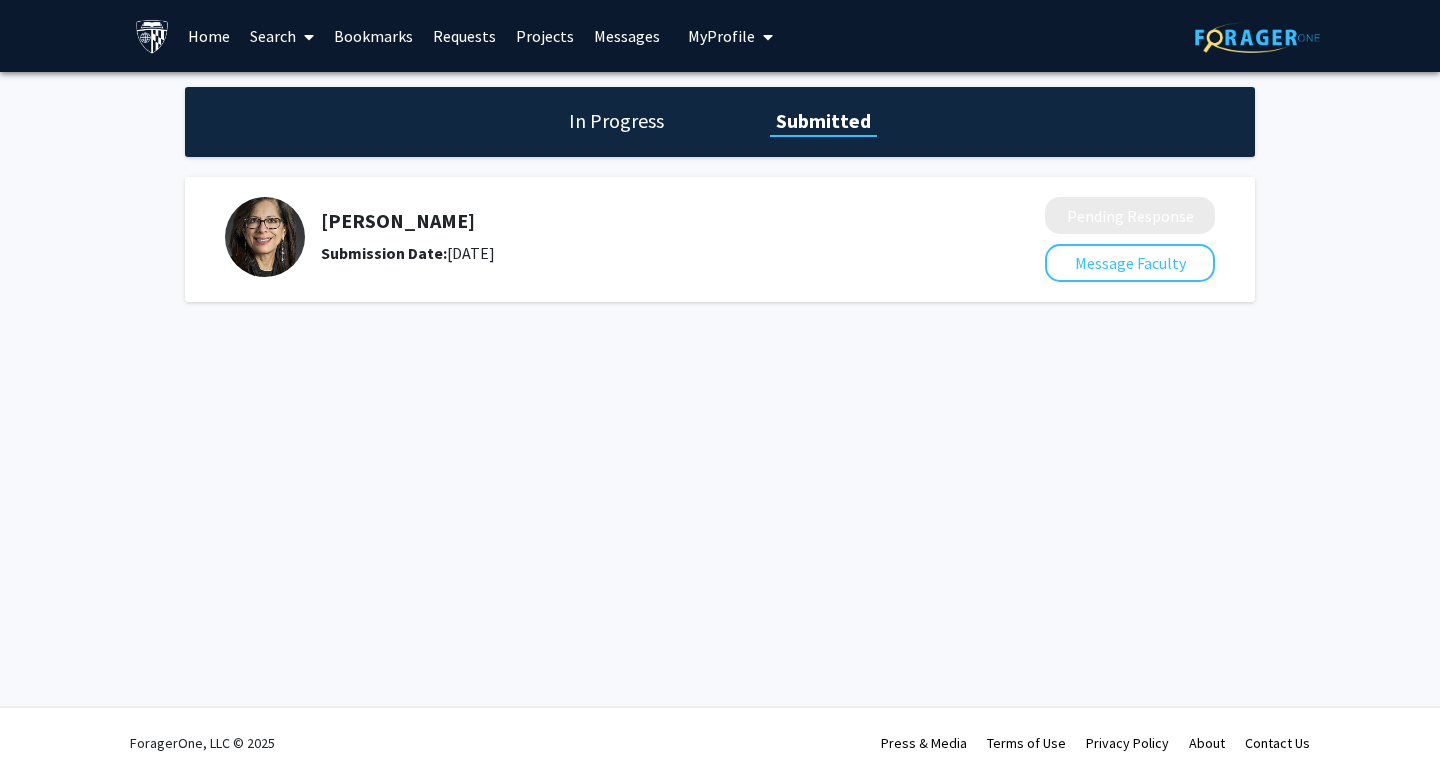 click on "[PERSON_NAME]" 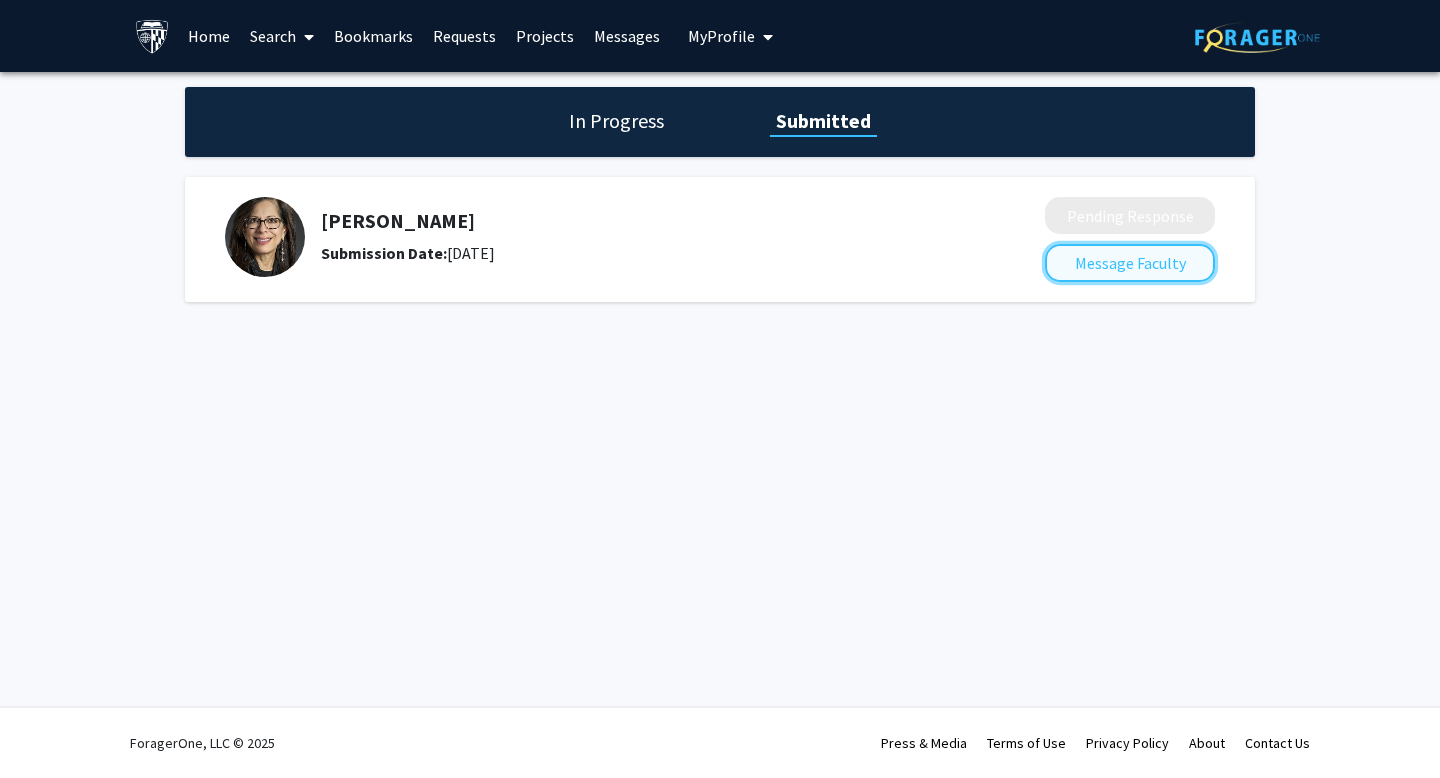 click on "Message Faculty" 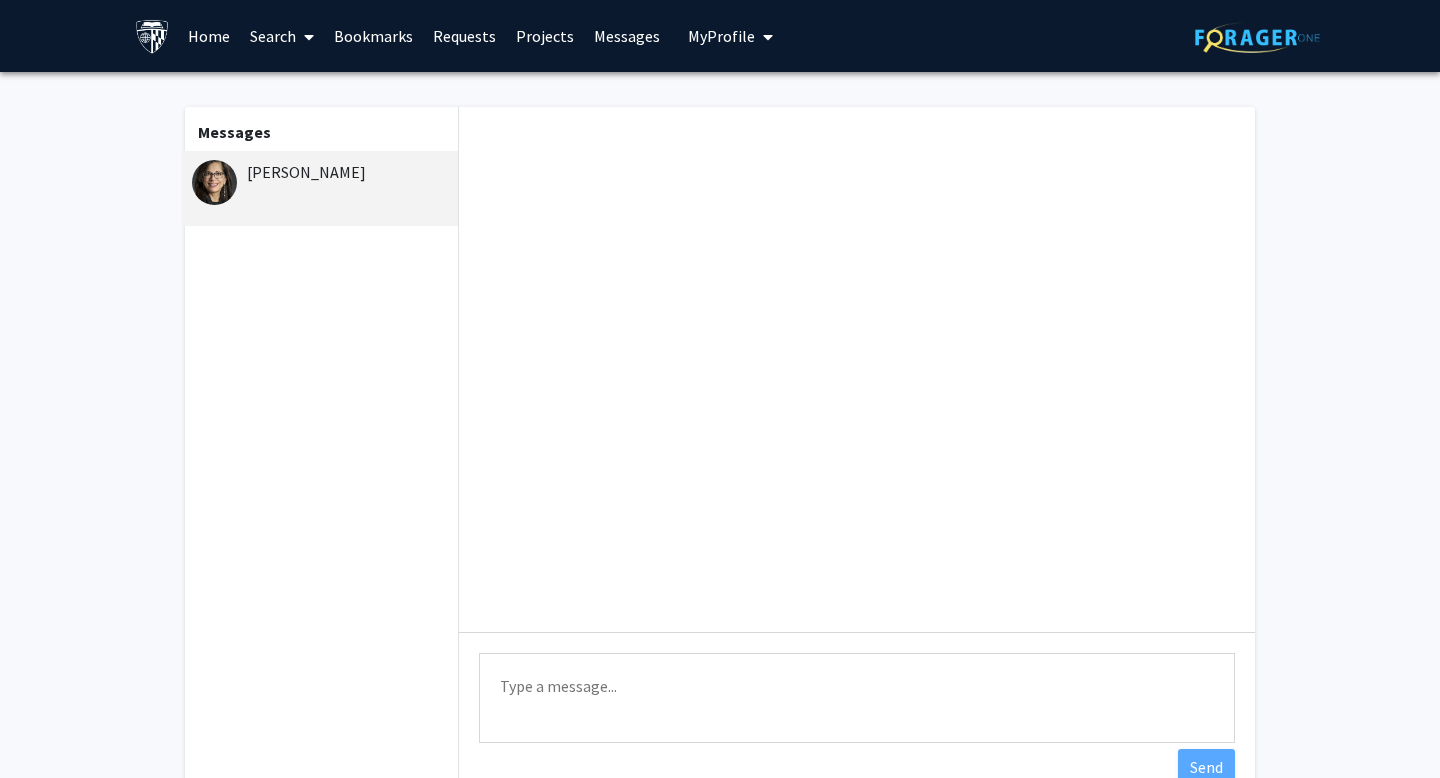 click on "Search" at bounding box center (282, 36) 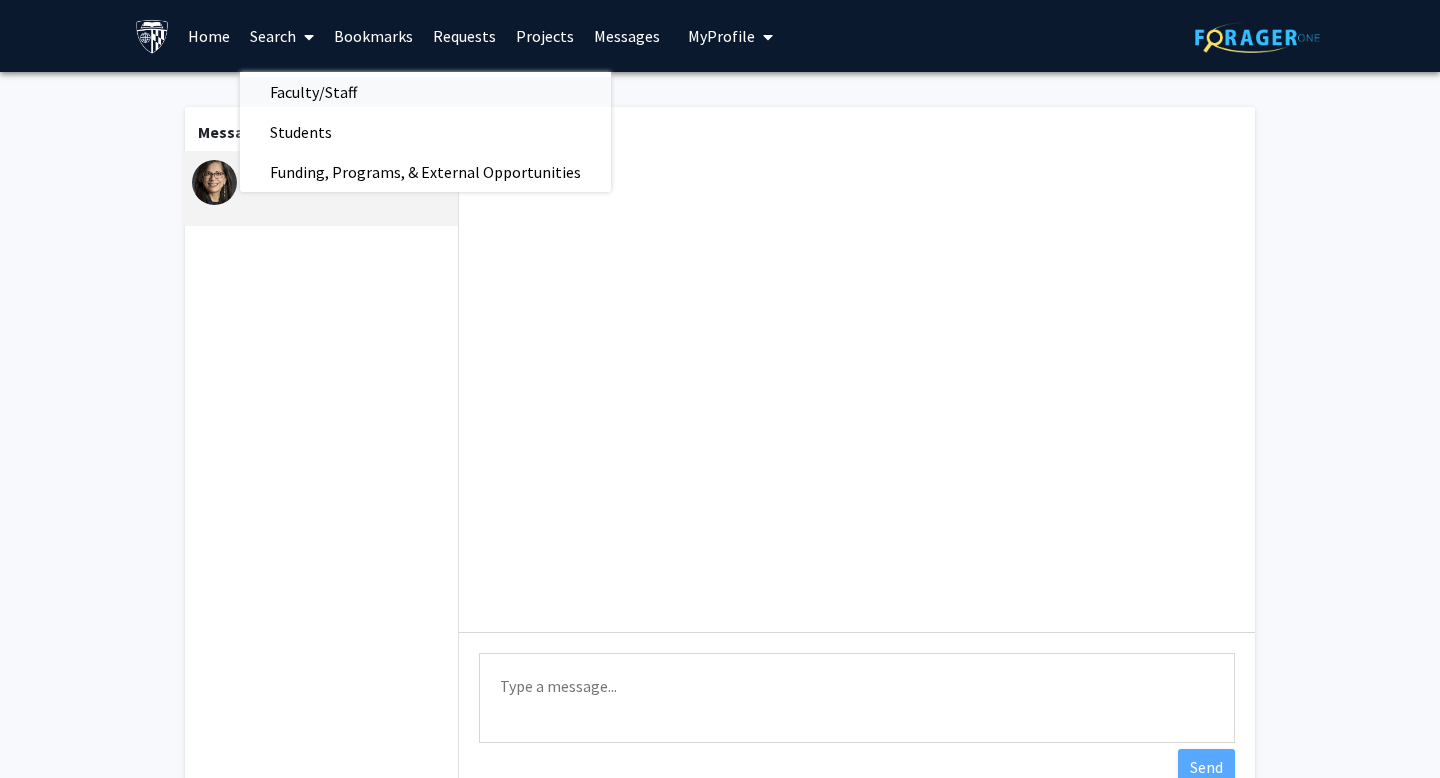 click on "Faculty/Staff" at bounding box center [313, 92] 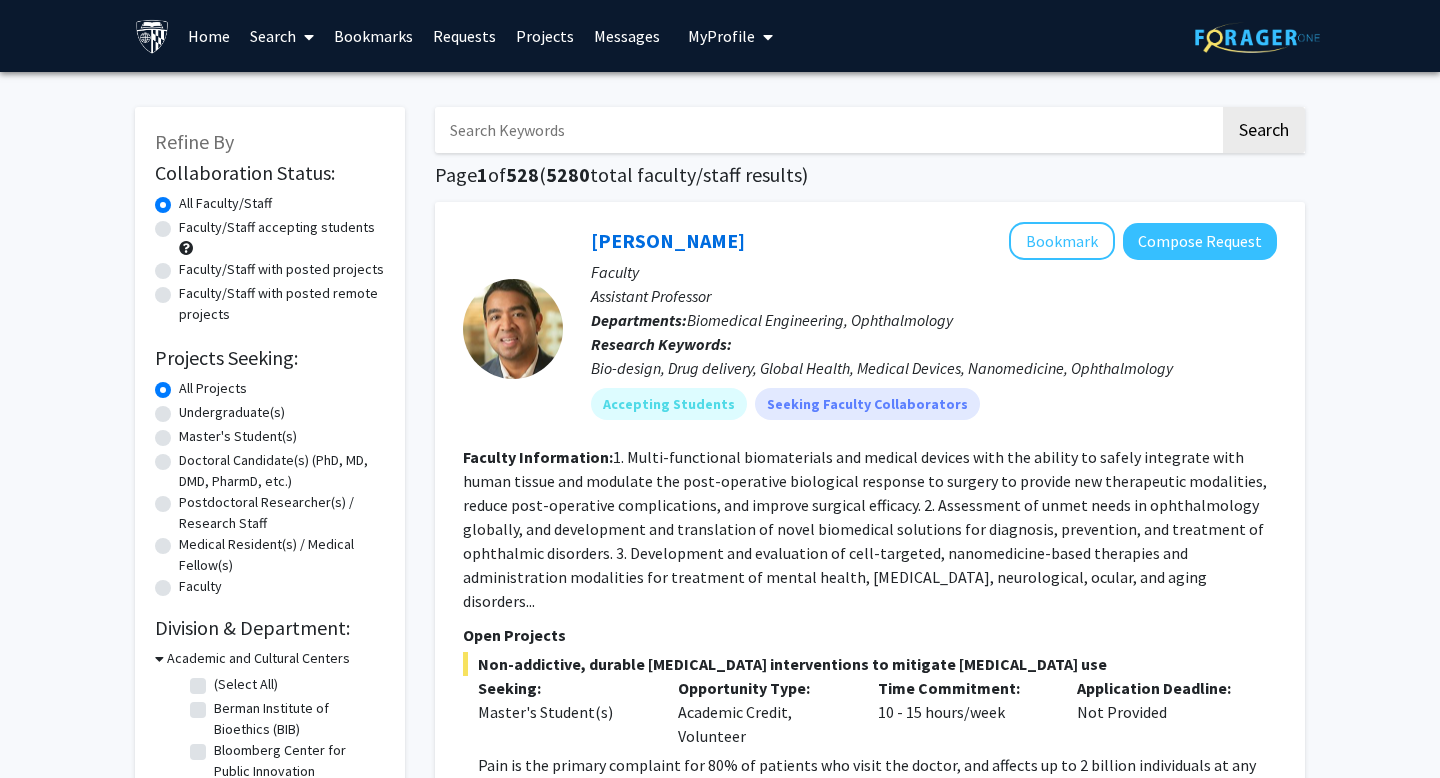 click at bounding box center (827, 130) 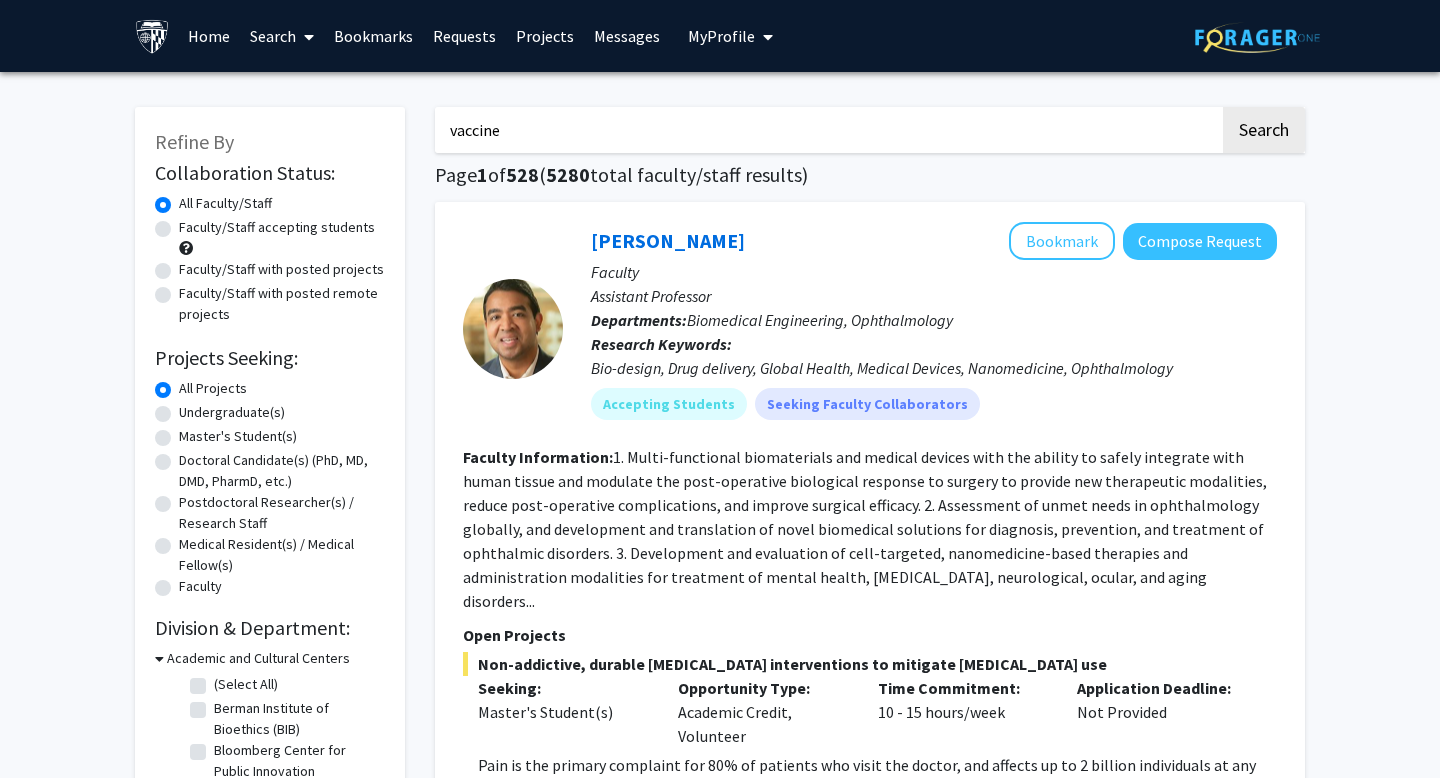 type on "vaccine" 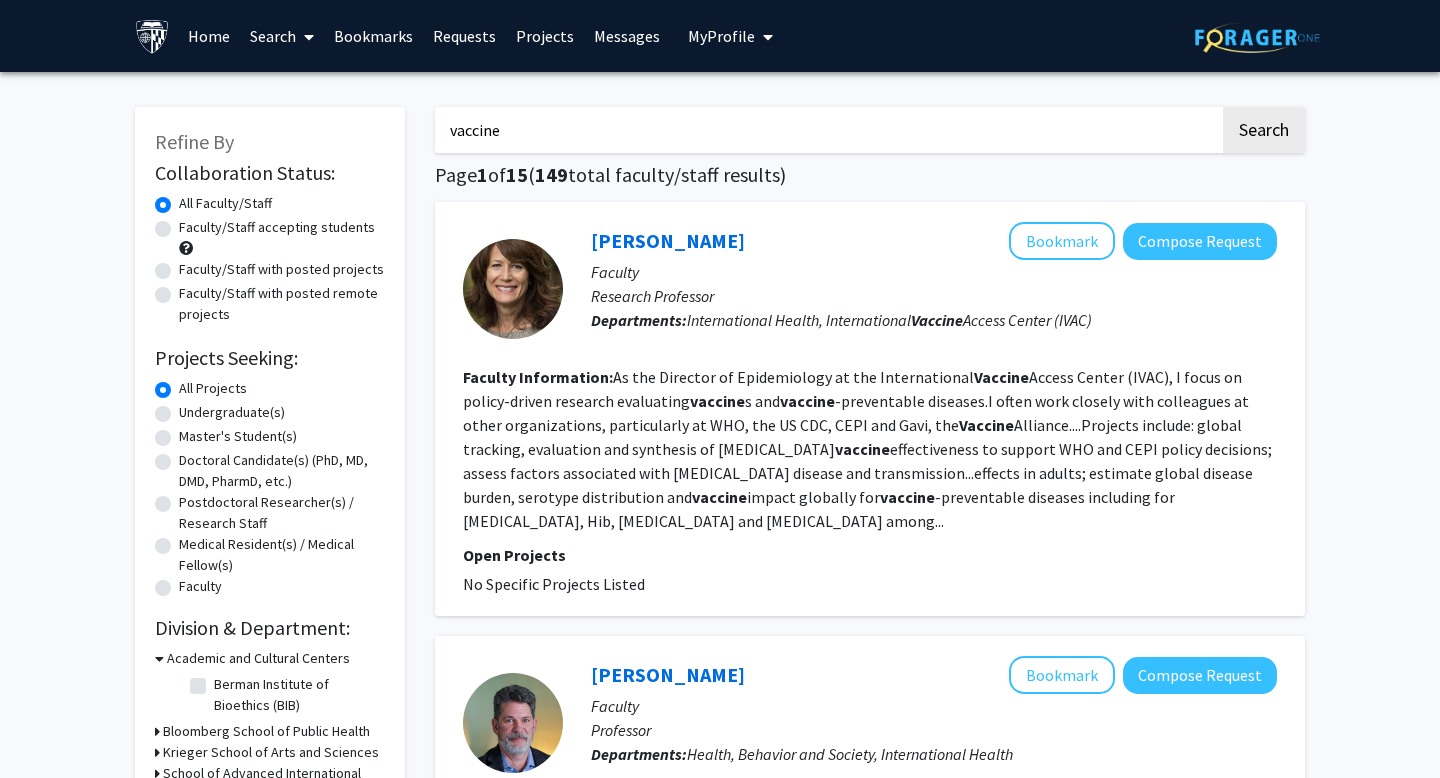 click on "Faculty/Staff accepting students" 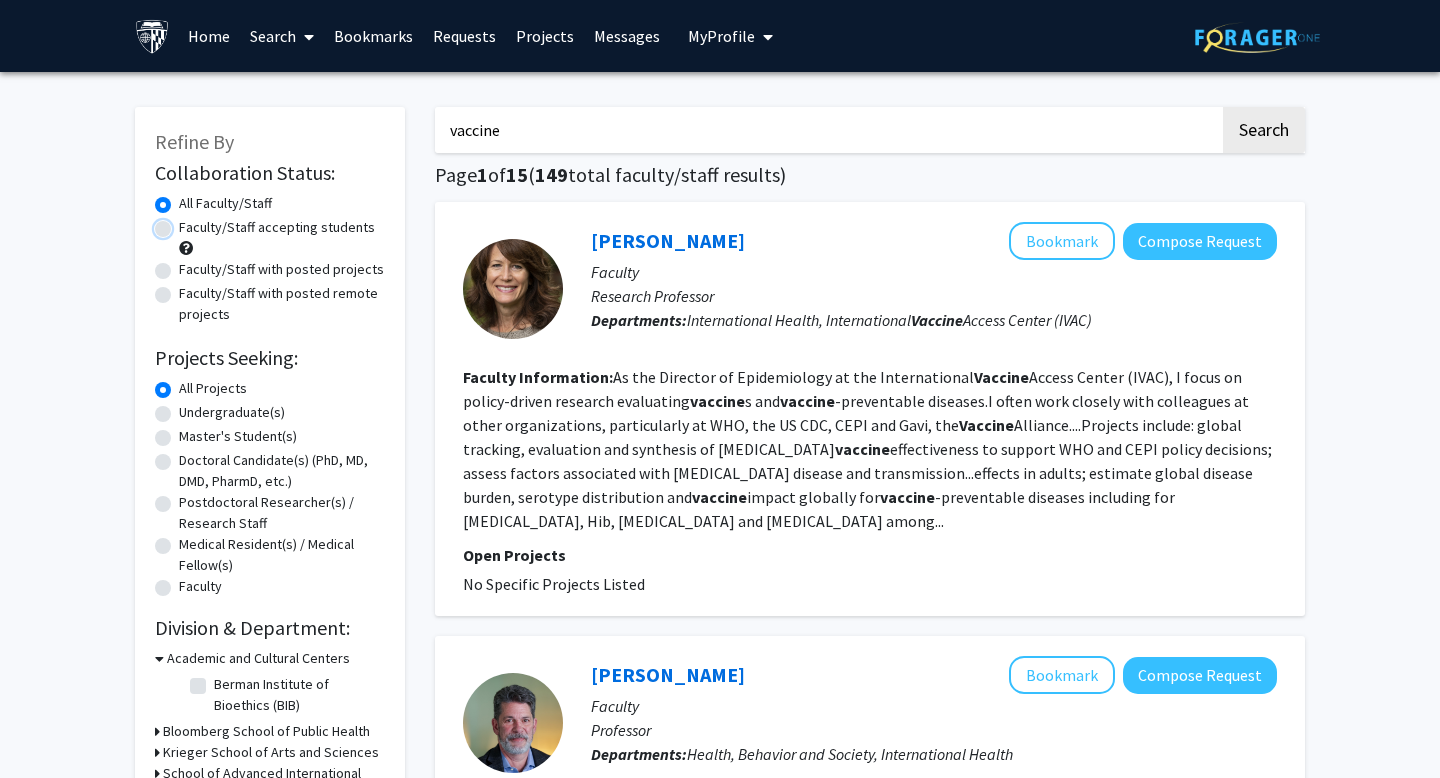 click on "Faculty/Staff accepting students" at bounding box center [185, 223] 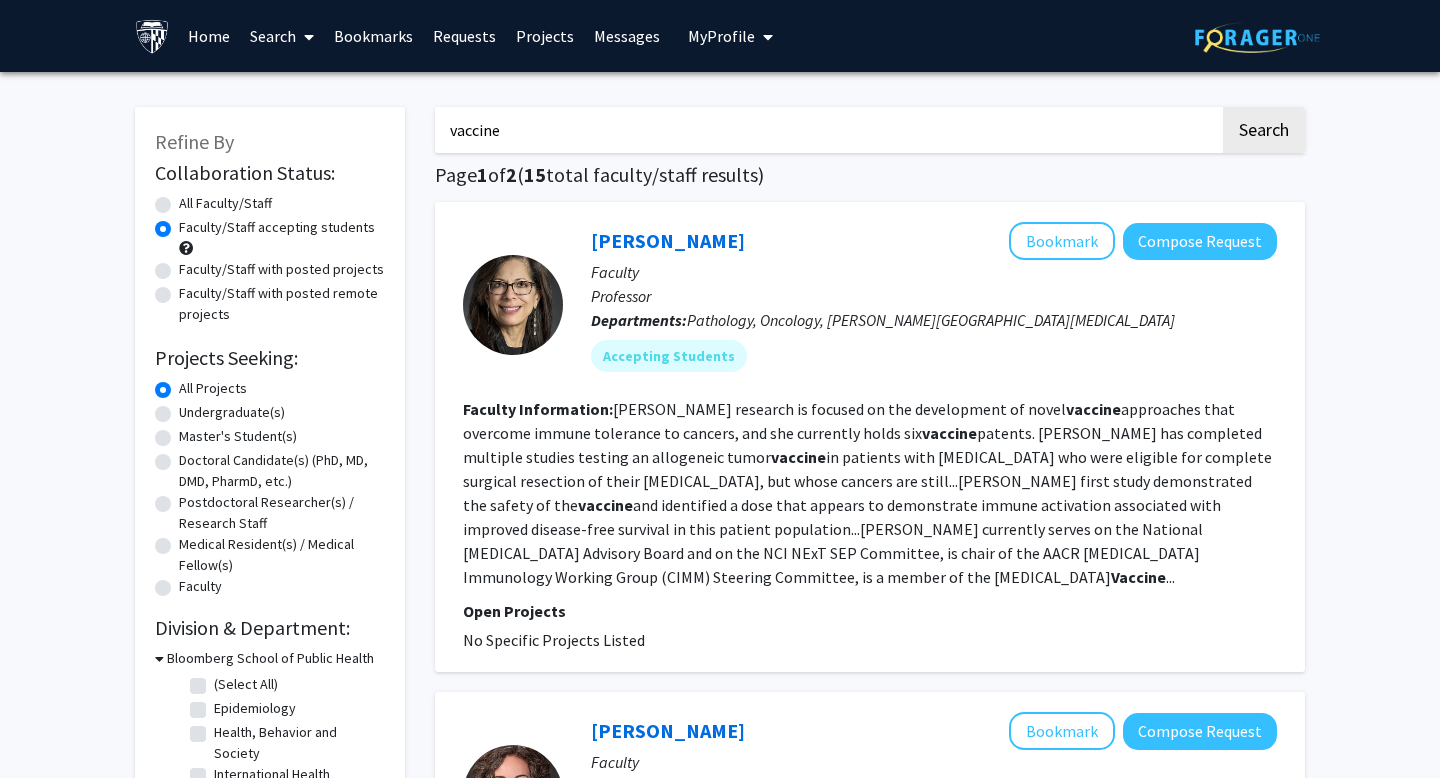 click on "vaccine" at bounding box center (827, 130) 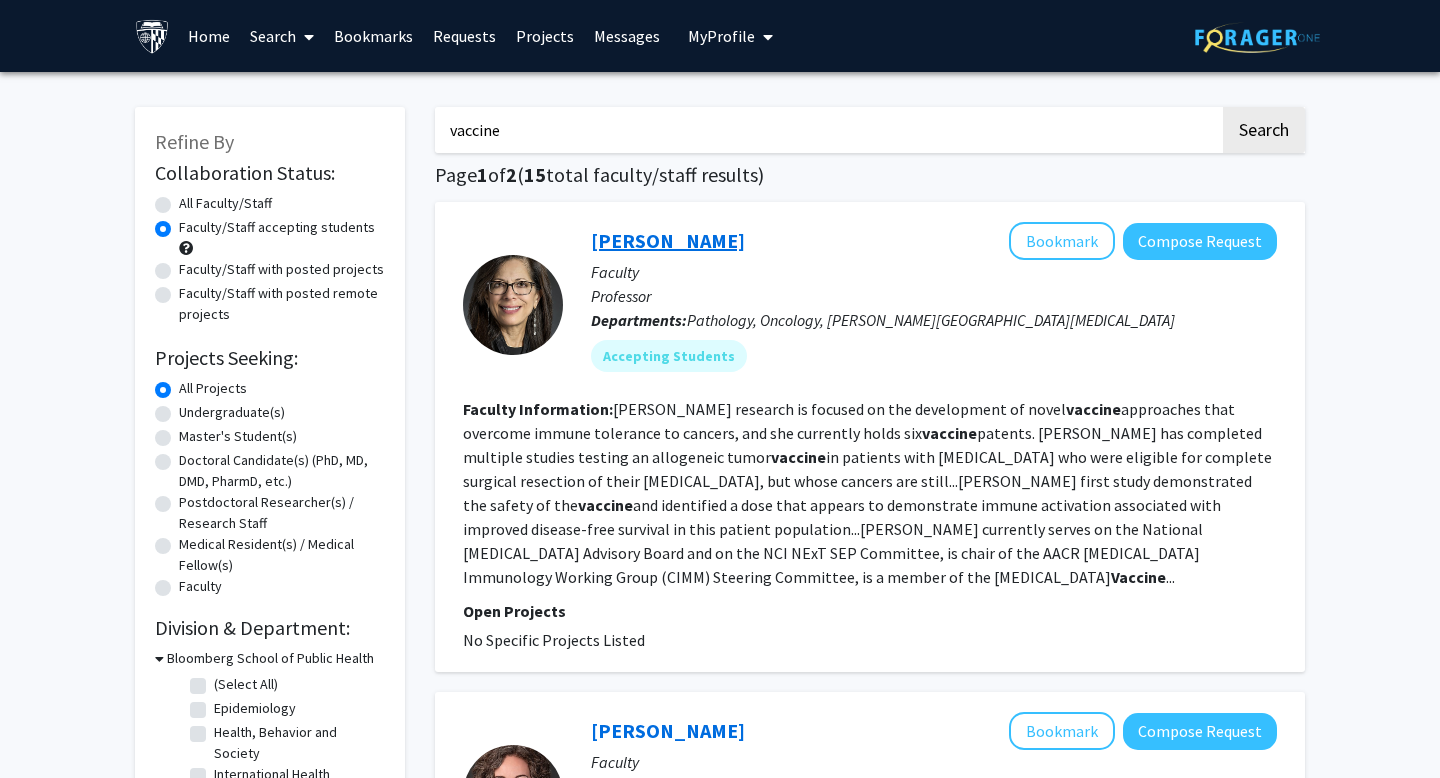 click on "[PERSON_NAME]" 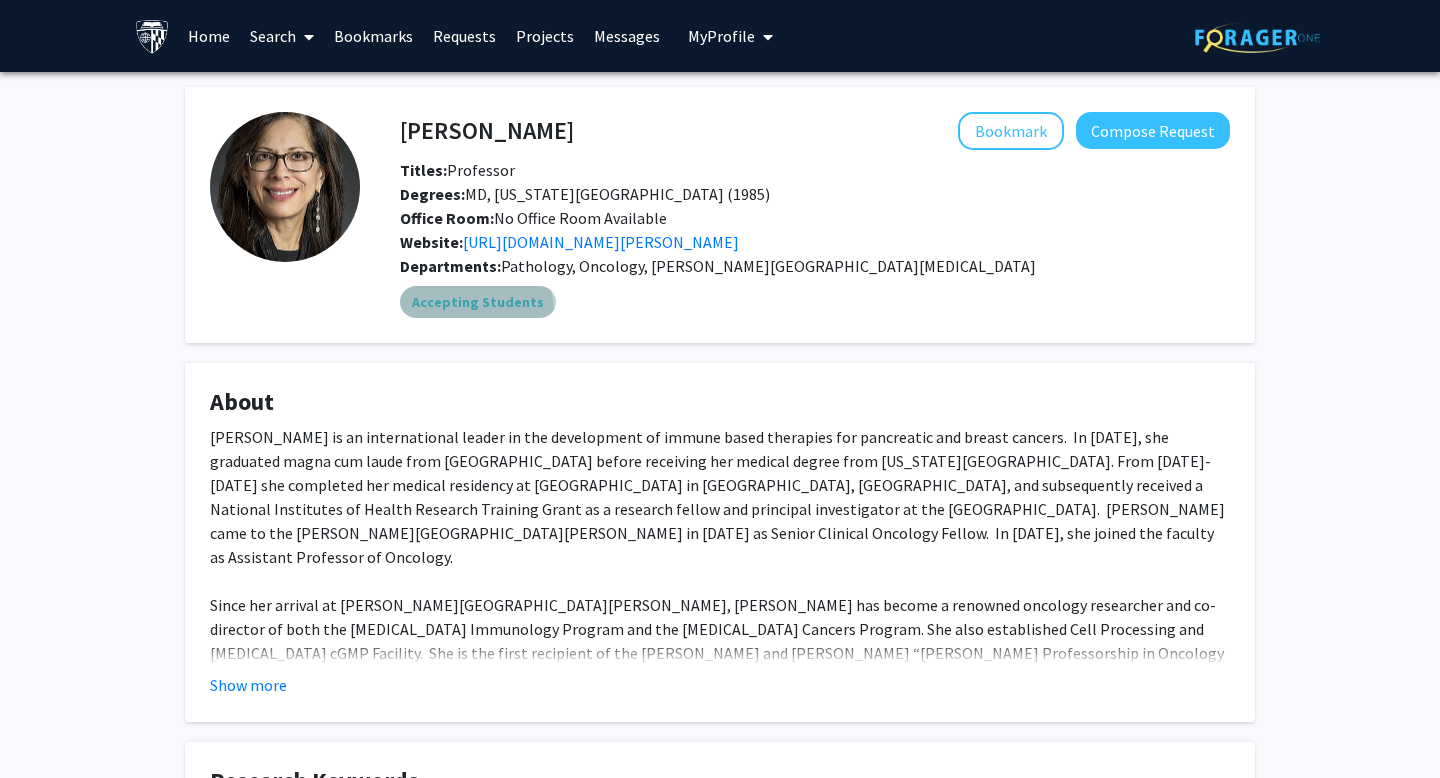click on "Accepting Students" at bounding box center (478, 302) 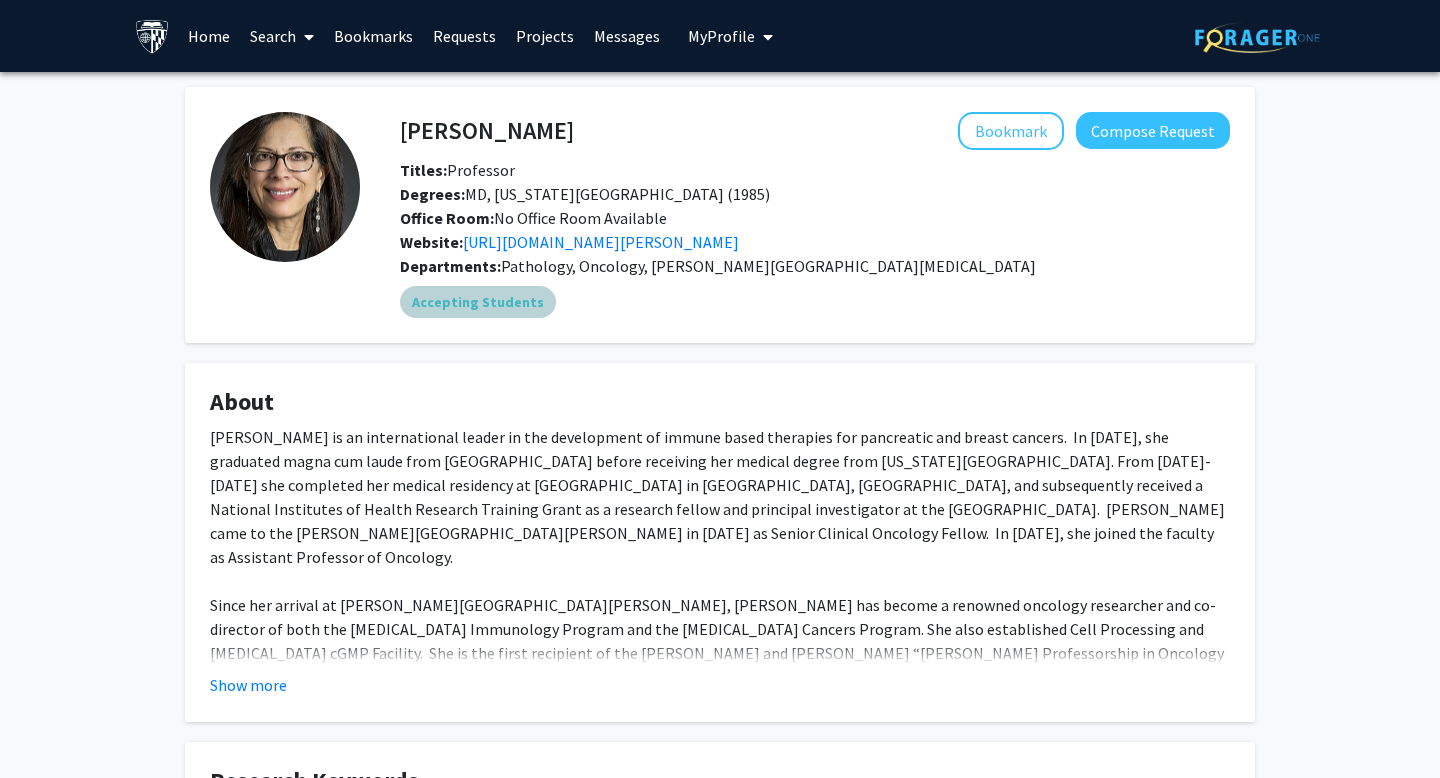 click on "Accepting Students" at bounding box center [478, 302] 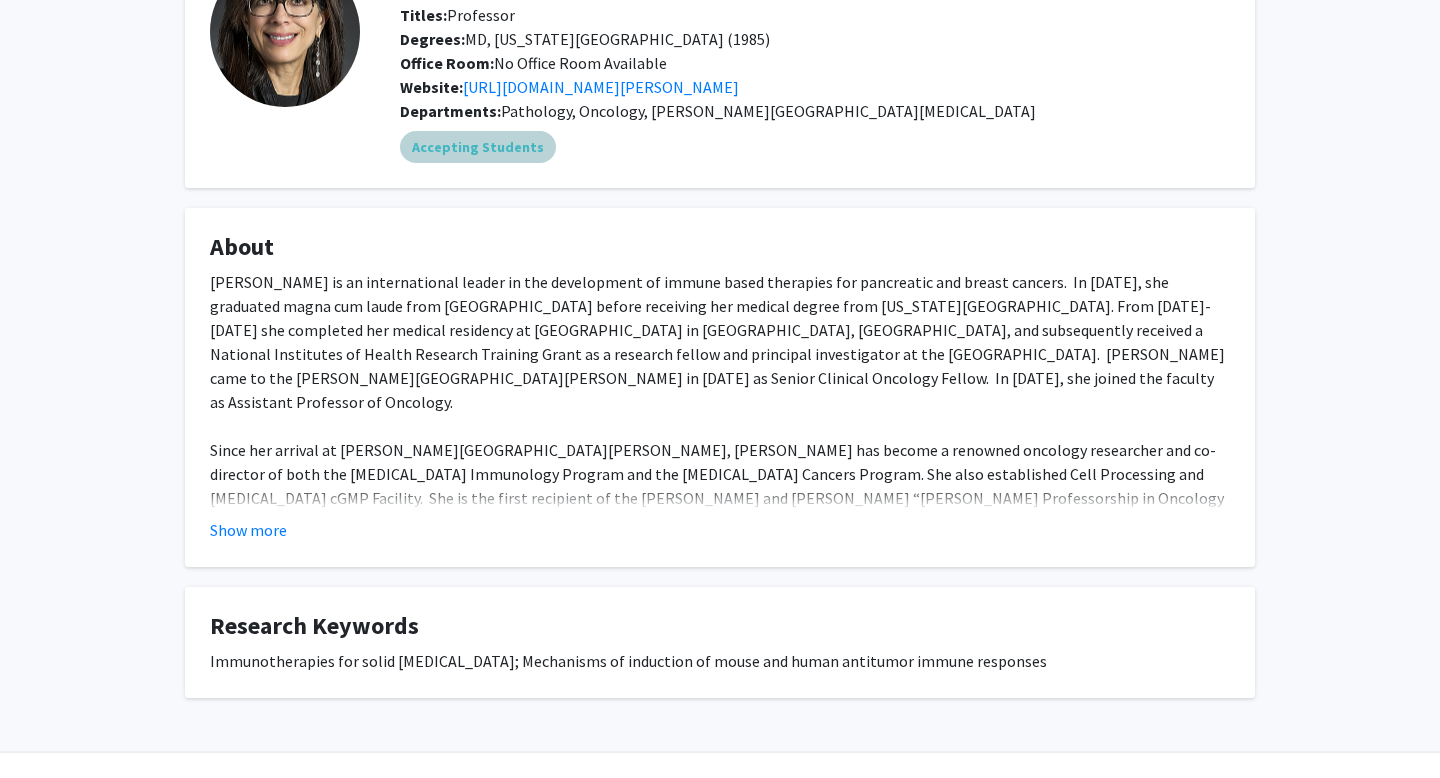 scroll, scrollTop: 162, scrollLeft: 0, axis: vertical 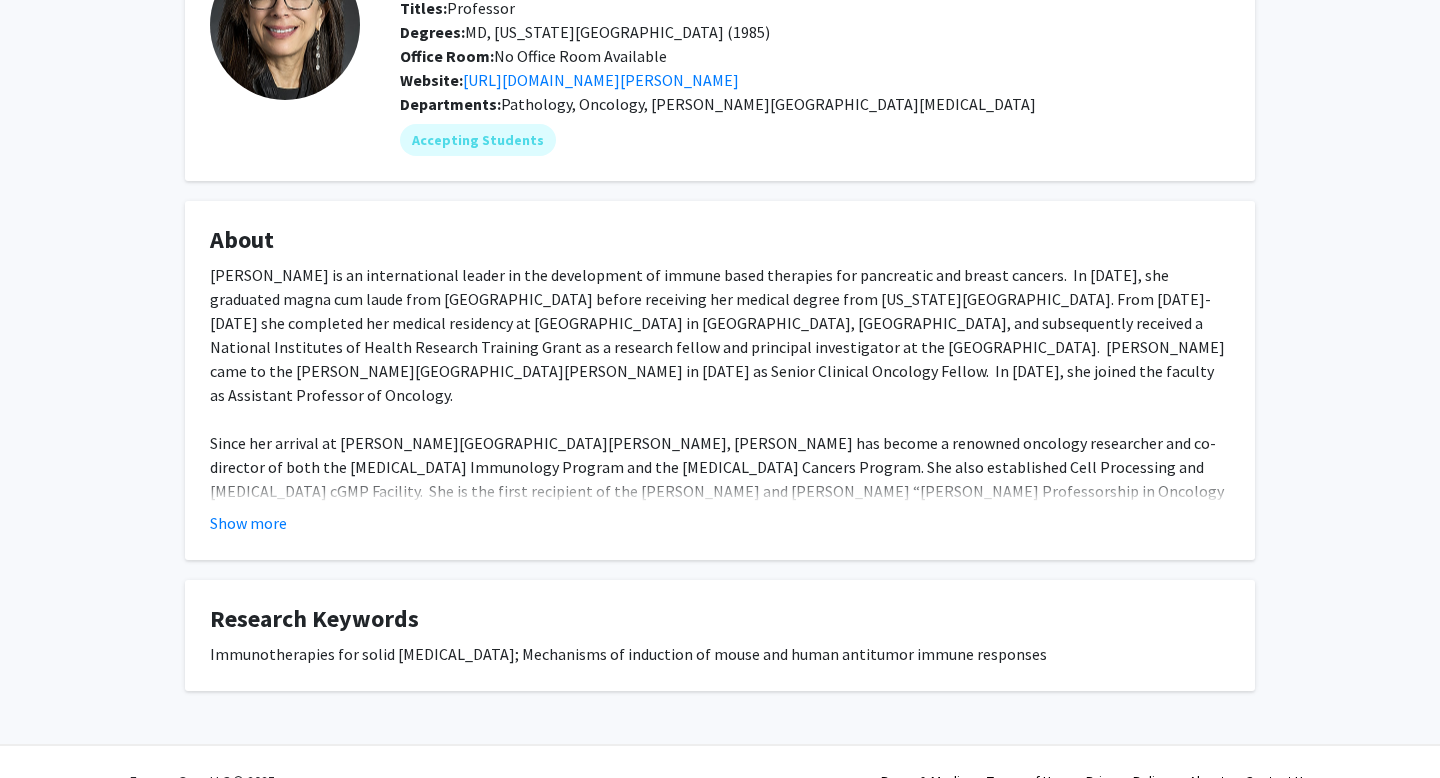 click on "[PERSON_NAME] is an international leader in the development of immune based therapies for pancreatic and breast cancers.  In [DATE], she graduated magna cum laude from [GEOGRAPHIC_DATA] before receiving her medical degree from [US_STATE][GEOGRAPHIC_DATA]. From [DATE]-[DATE] she completed her medical residency at [GEOGRAPHIC_DATA] in [GEOGRAPHIC_DATA], [GEOGRAPHIC_DATA], and subsequently received a National Institutes of Health Research Training Grant as a research fellow and principal investigator at the [GEOGRAPHIC_DATA].  [PERSON_NAME] came to the [PERSON_NAME][GEOGRAPHIC_DATA][PERSON_NAME] in [DATE] as Senior Clinical Oncology Fellow.  In [DATE], she joined the faculty as Assistant Professor of Oncology." 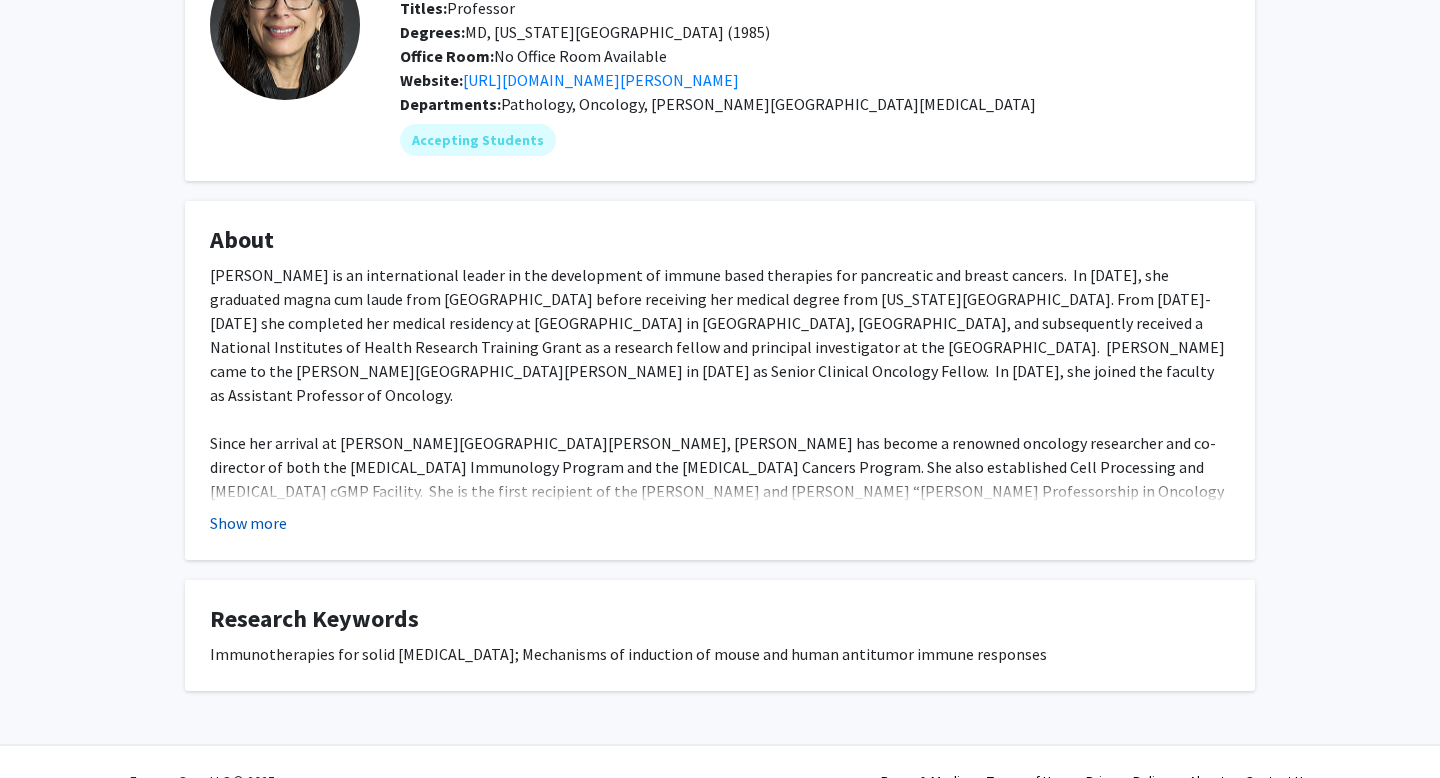 click on "Show more" 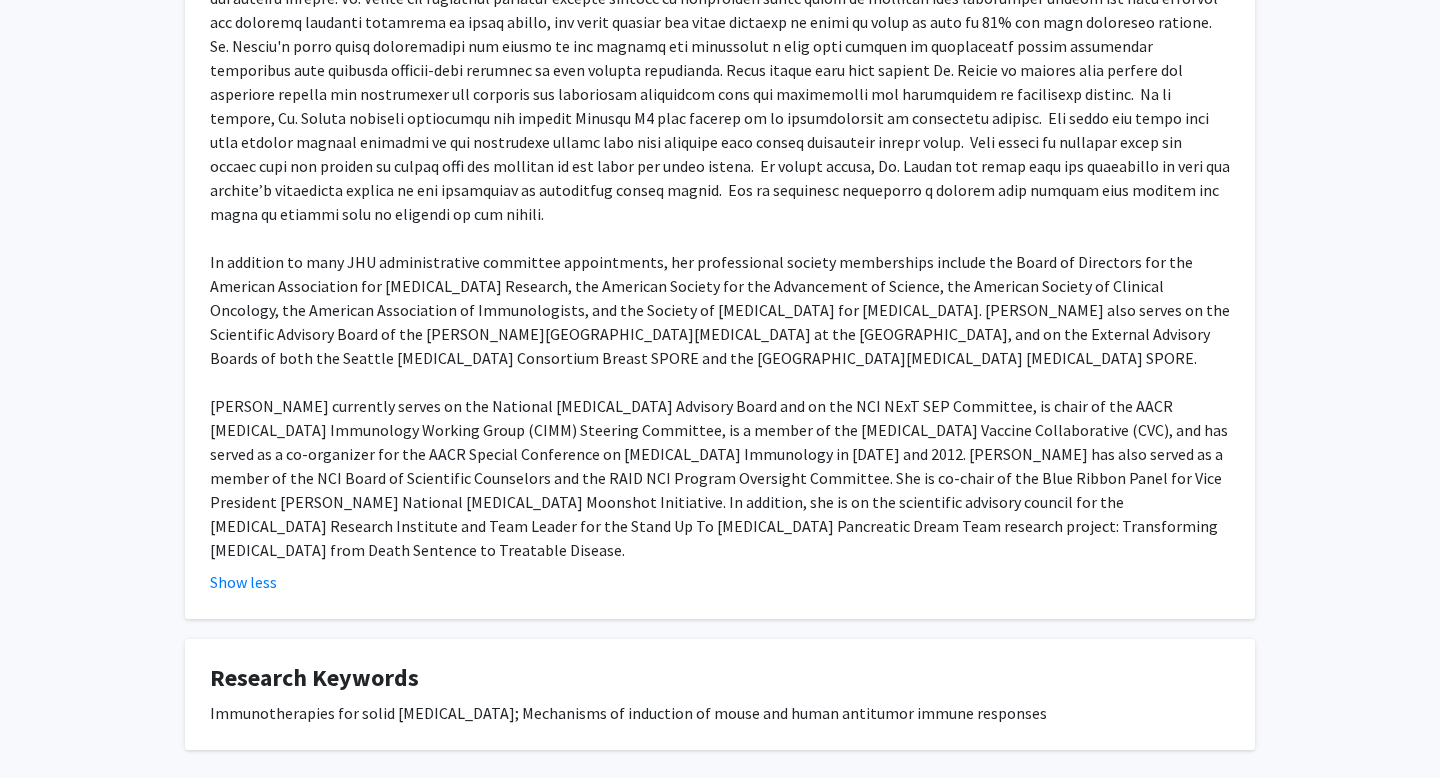 scroll, scrollTop: 0, scrollLeft: 0, axis: both 